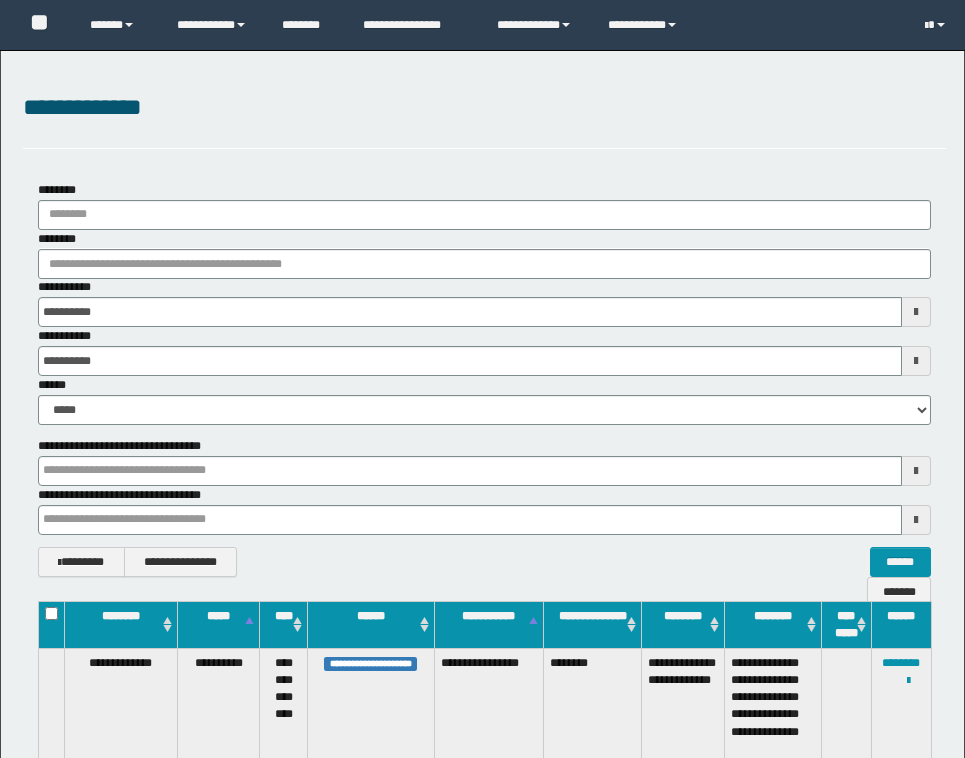 scroll, scrollTop: 0, scrollLeft: 0, axis: both 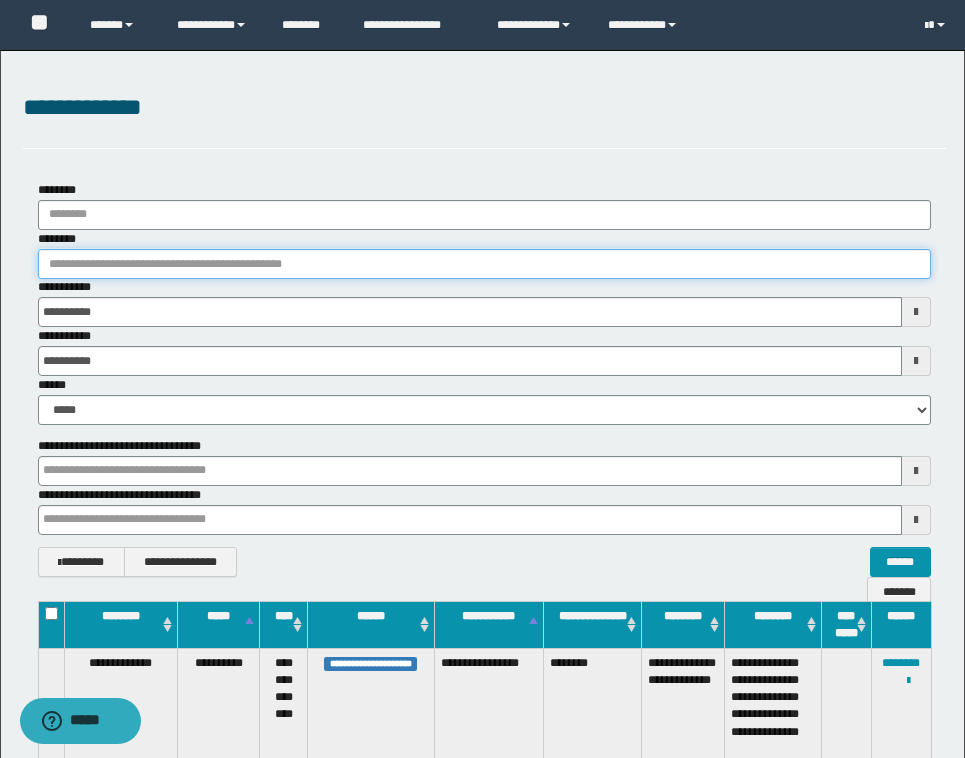 click on "********" at bounding box center (484, 264) 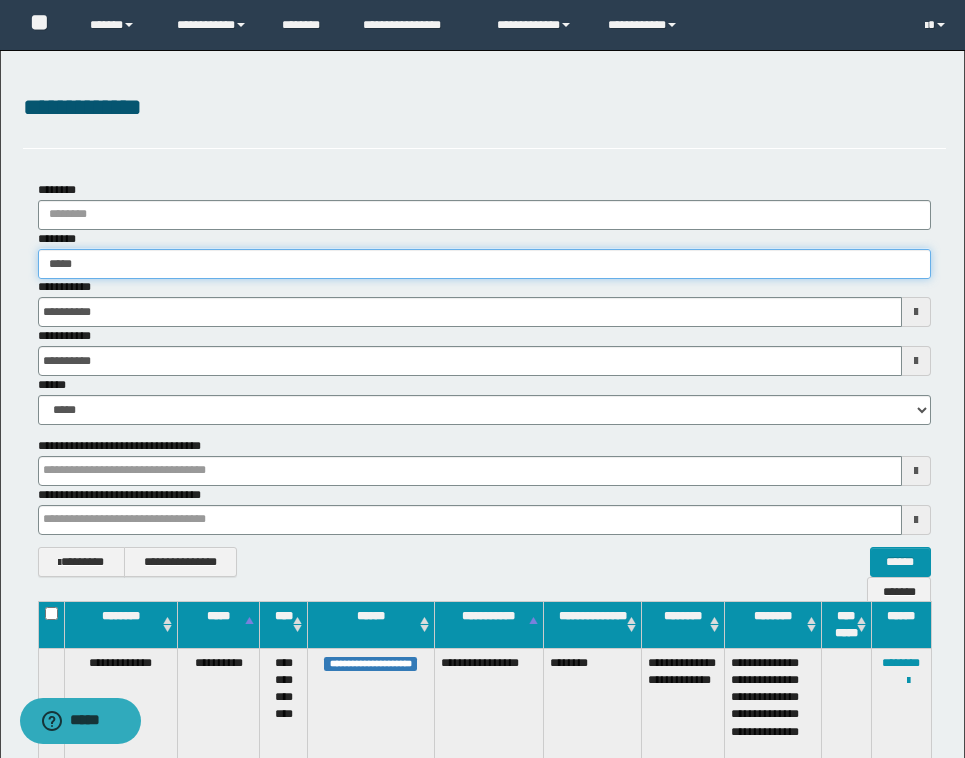 type on "*****" 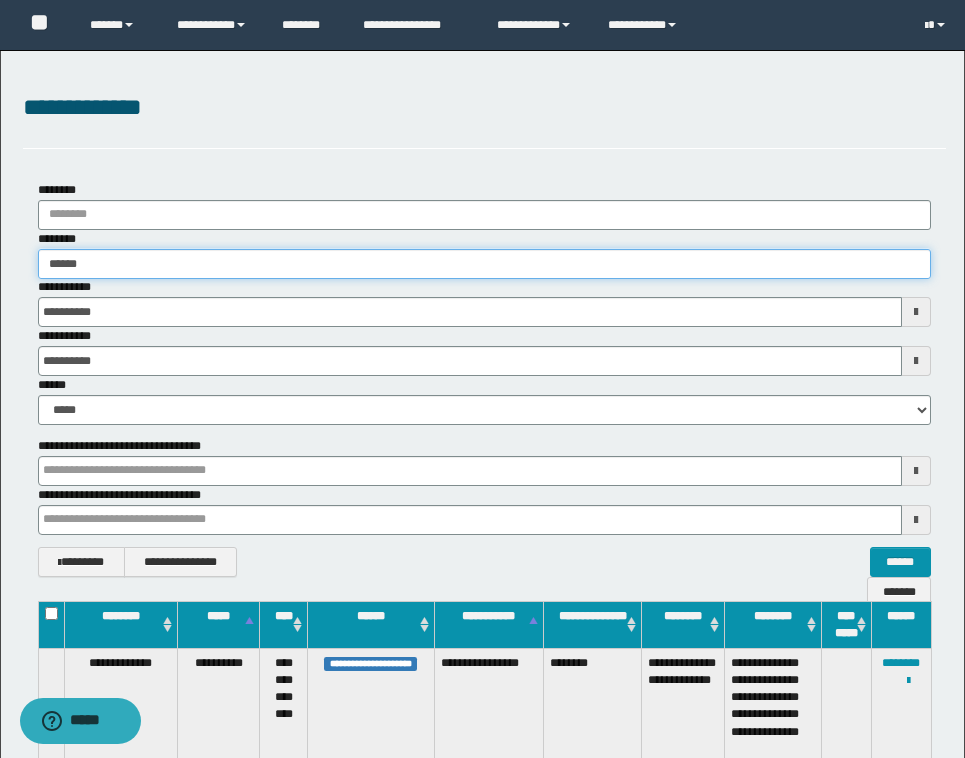 type on "*****" 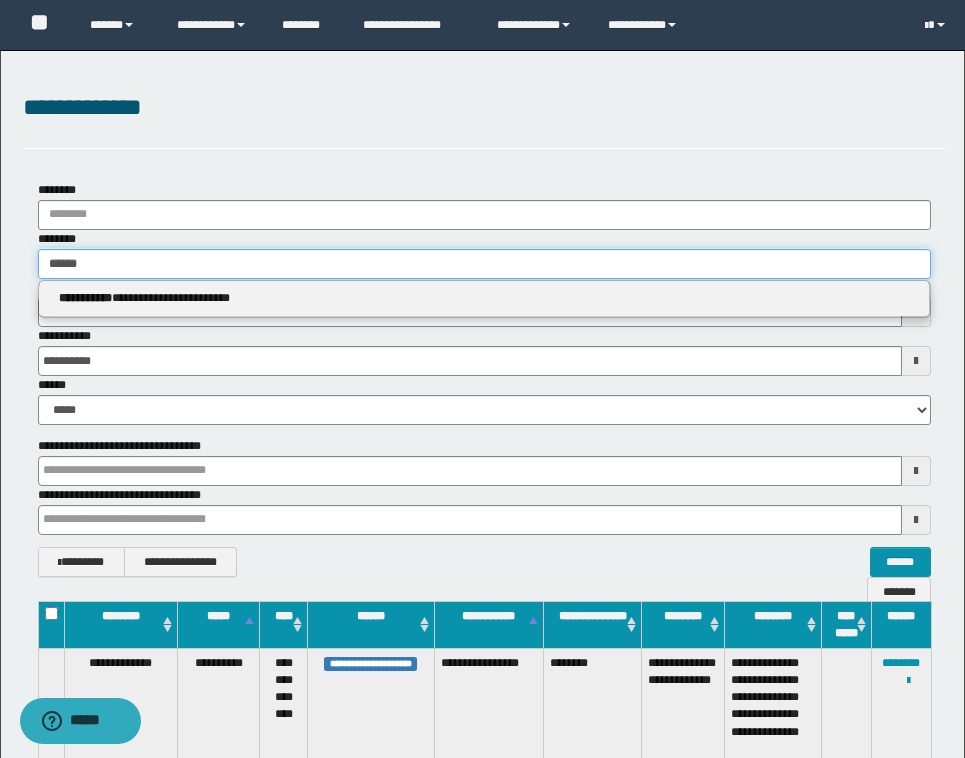 type 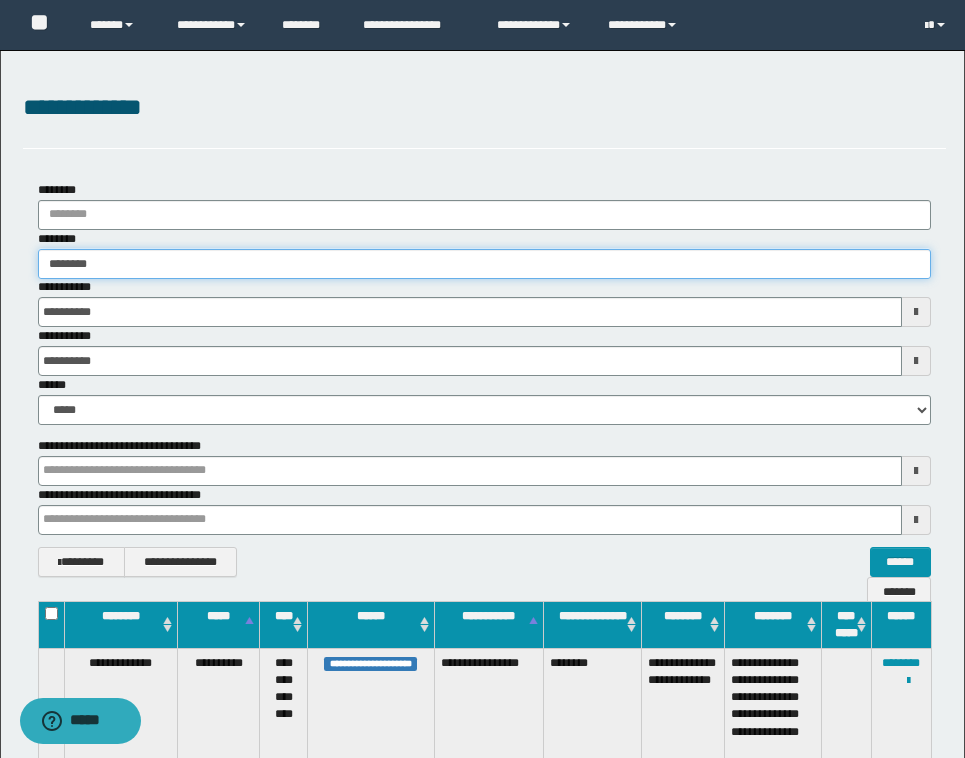 type on "*********" 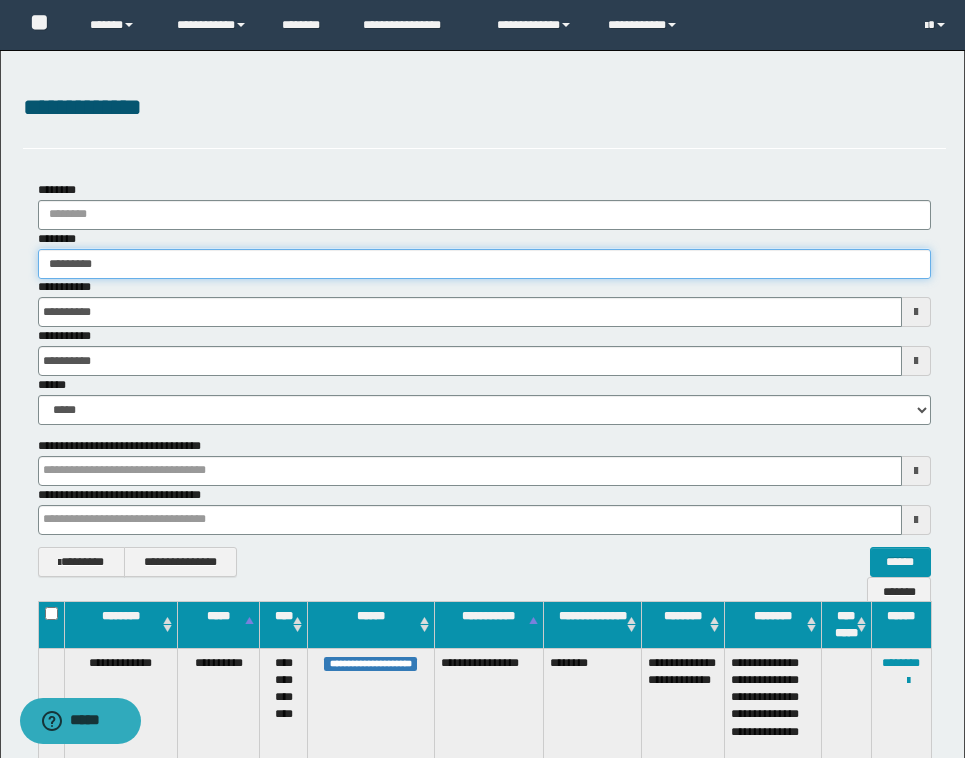 type on "*********" 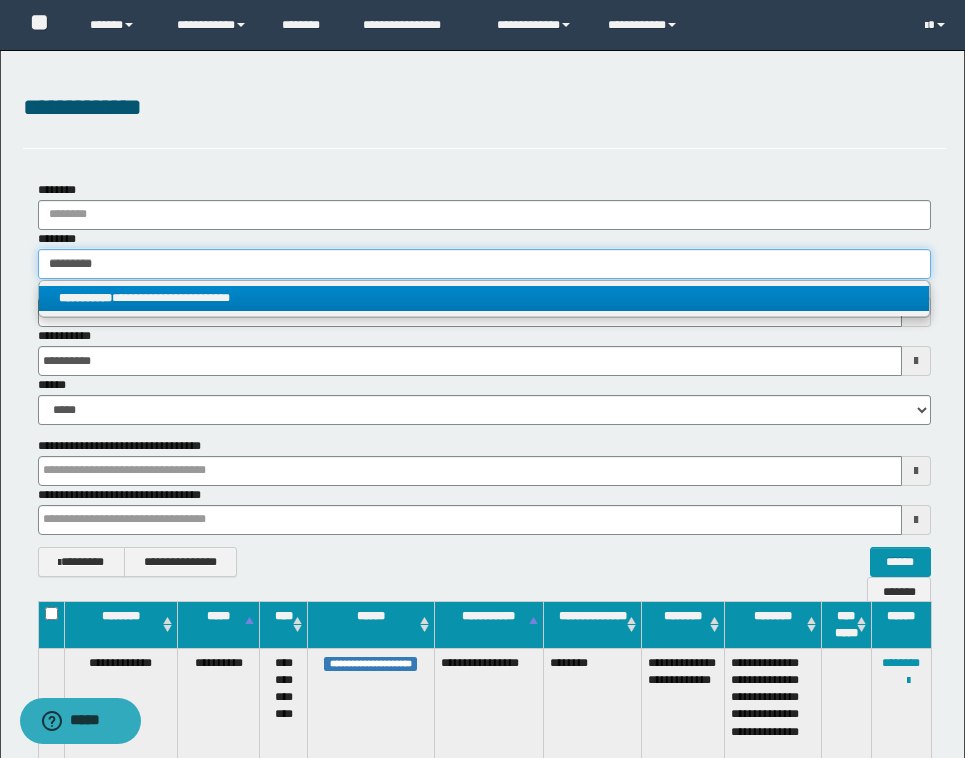 type on "*********" 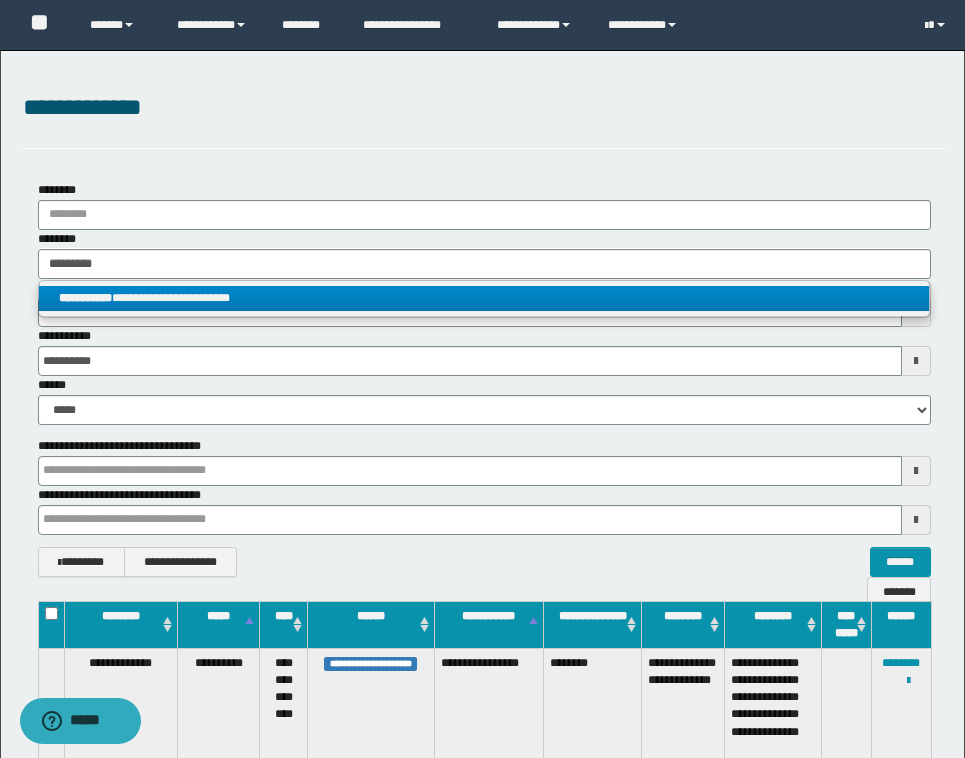 click on "**********" at bounding box center (484, 298) 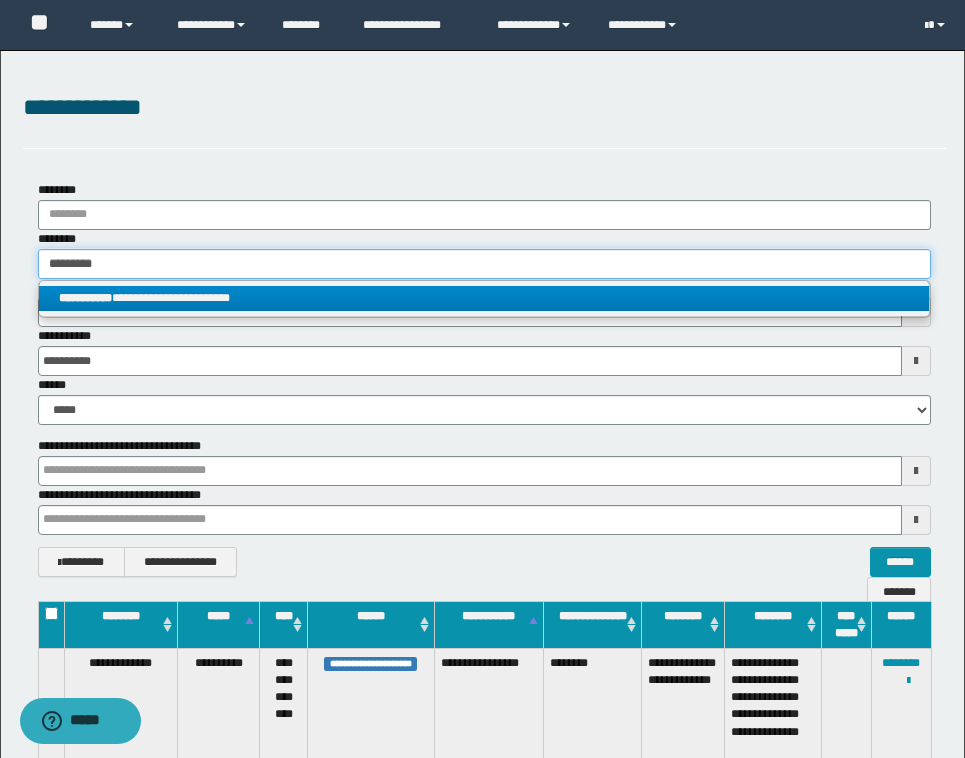 type 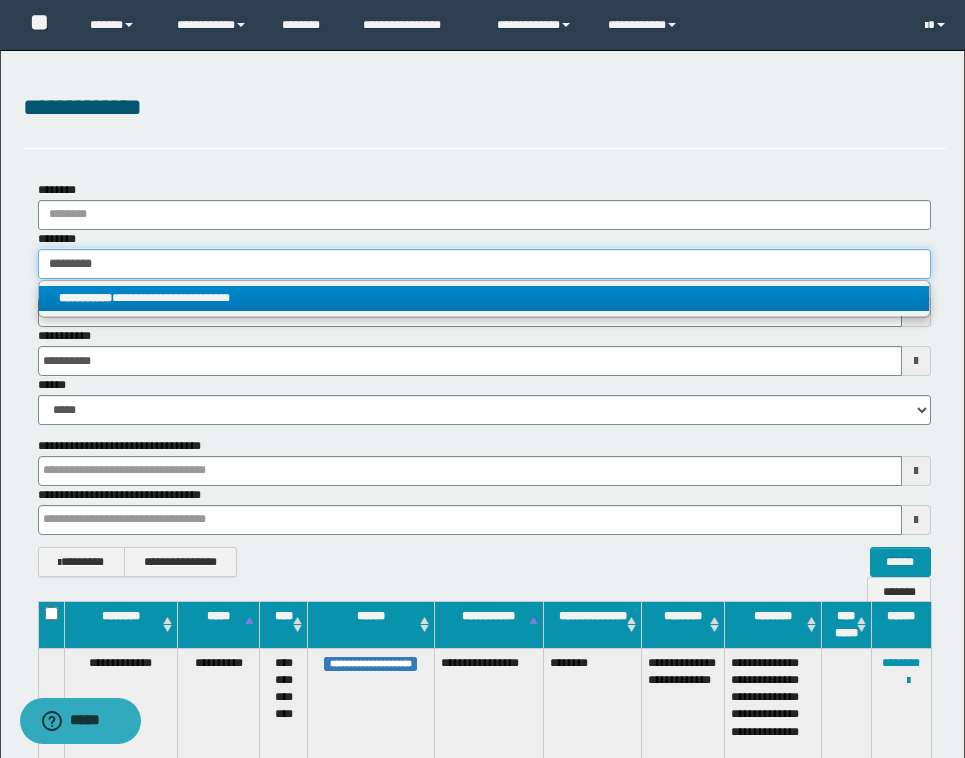 type on "**********" 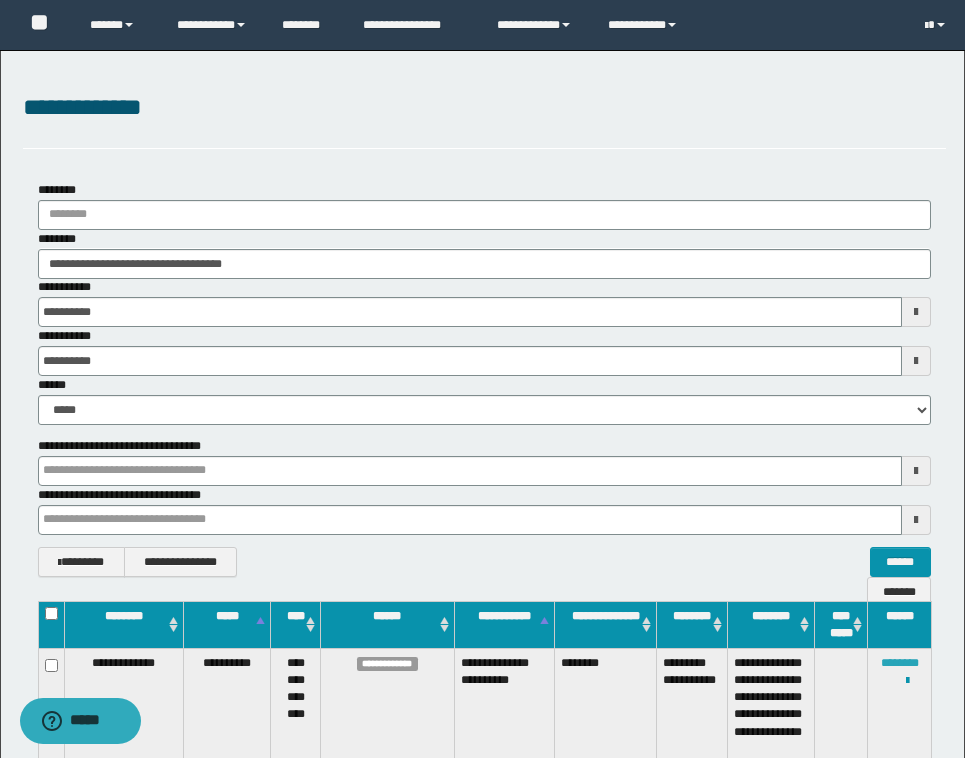 click on "********" at bounding box center [900, 663] 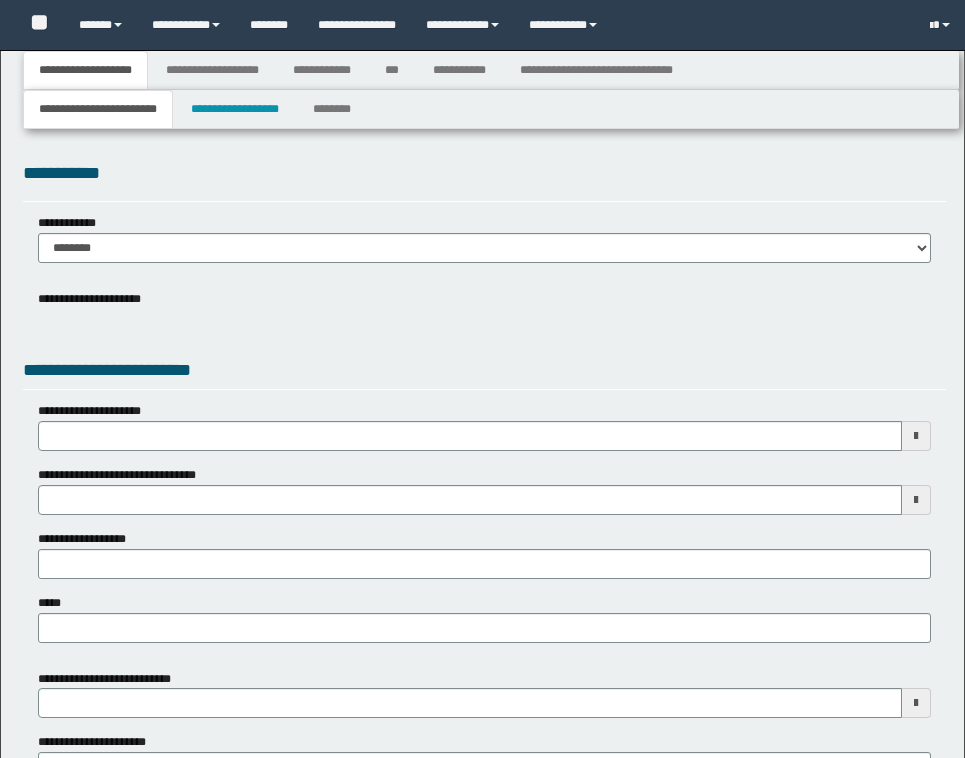 type 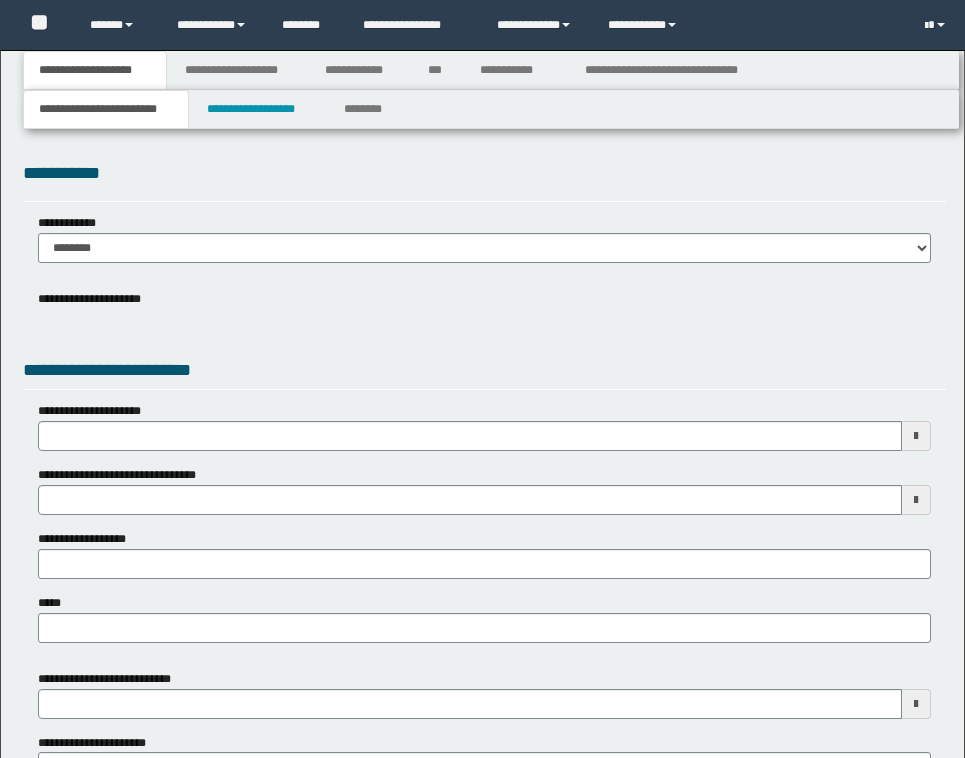 scroll, scrollTop: 0, scrollLeft: 0, axis: both 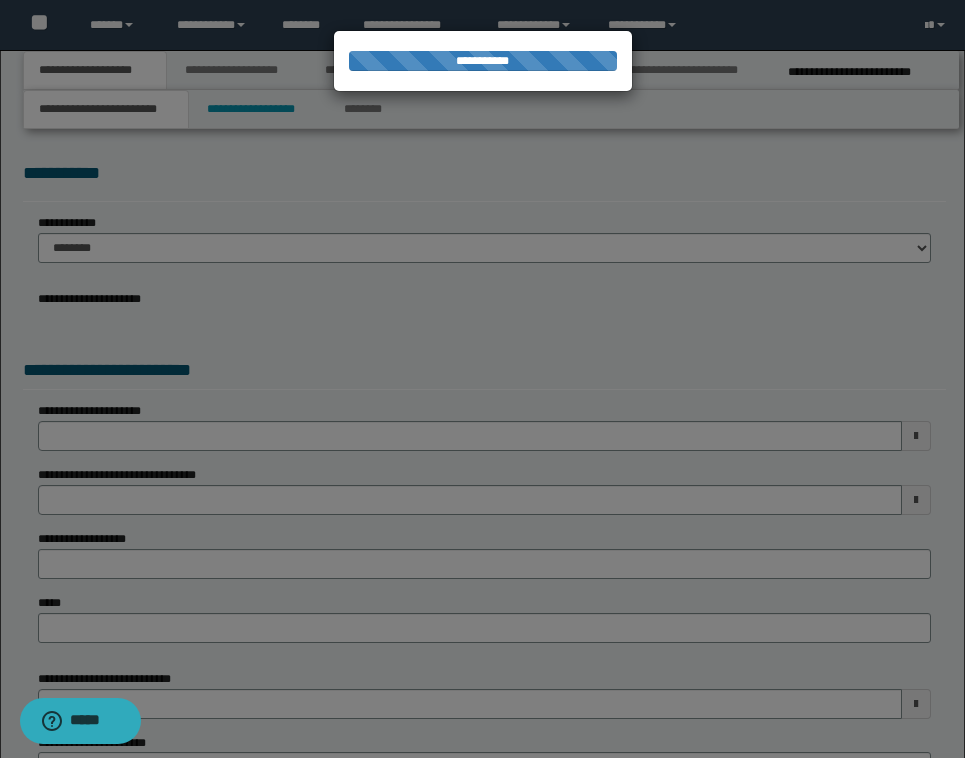 type on "**********" 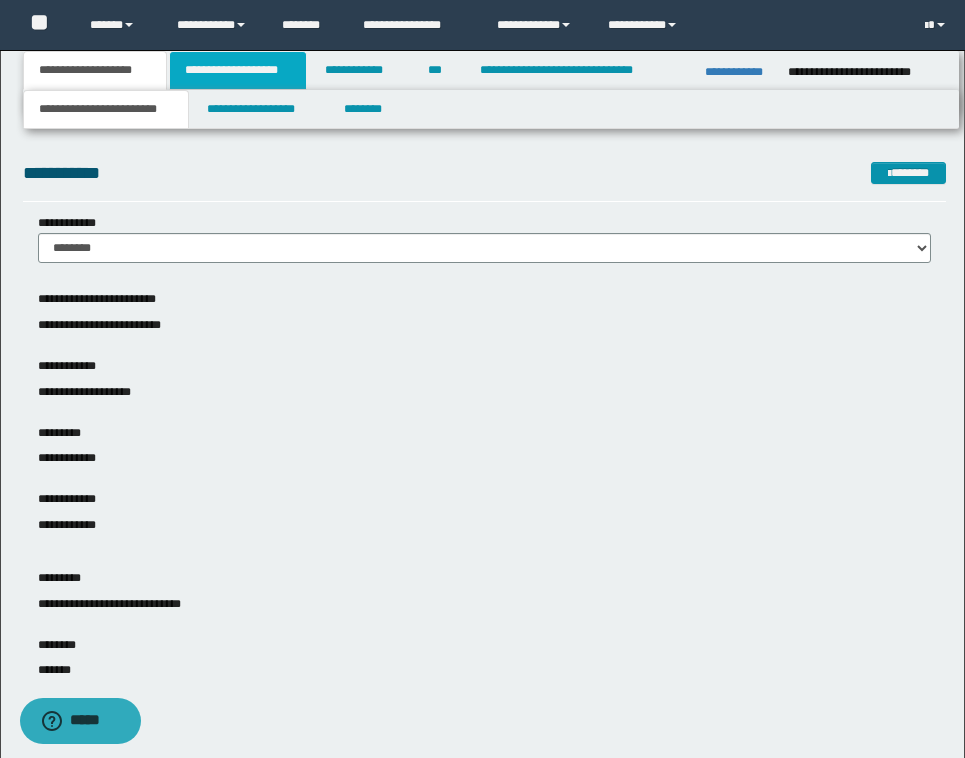 click on "**********" at bounding box center [238, 70] 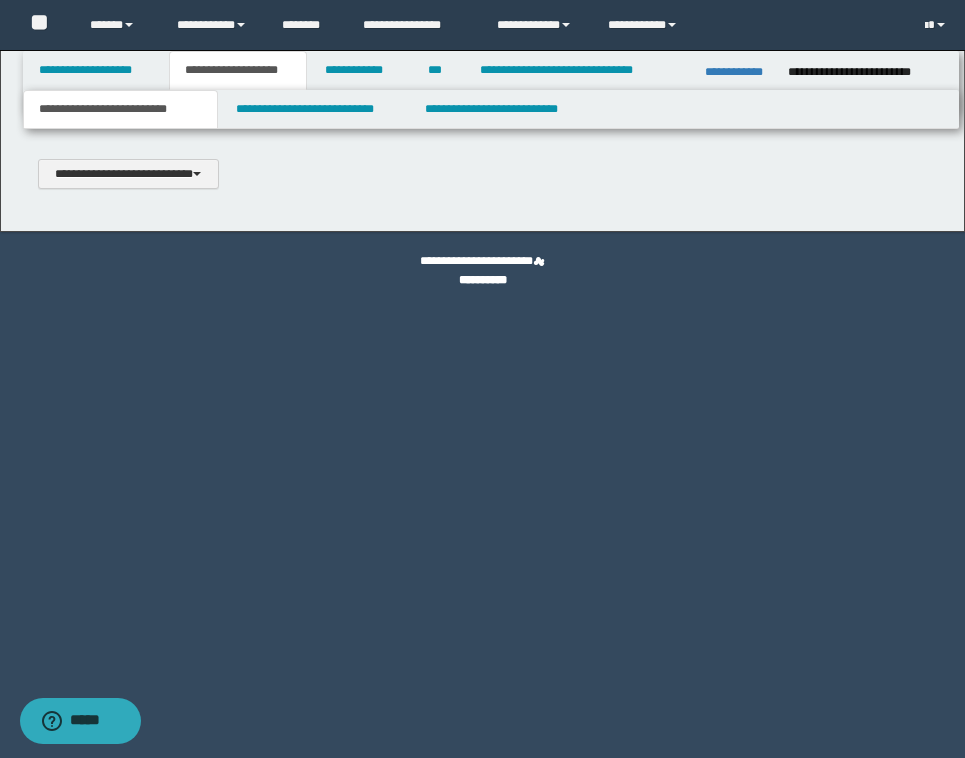 type 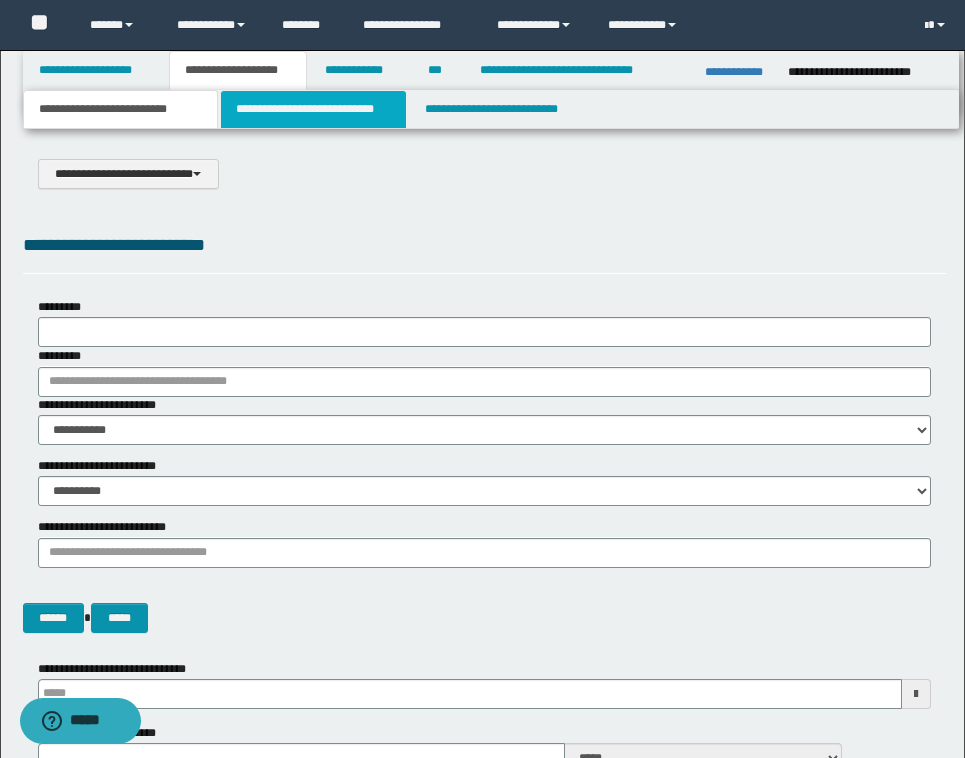click on "**********" at bounding box center [314, 109] 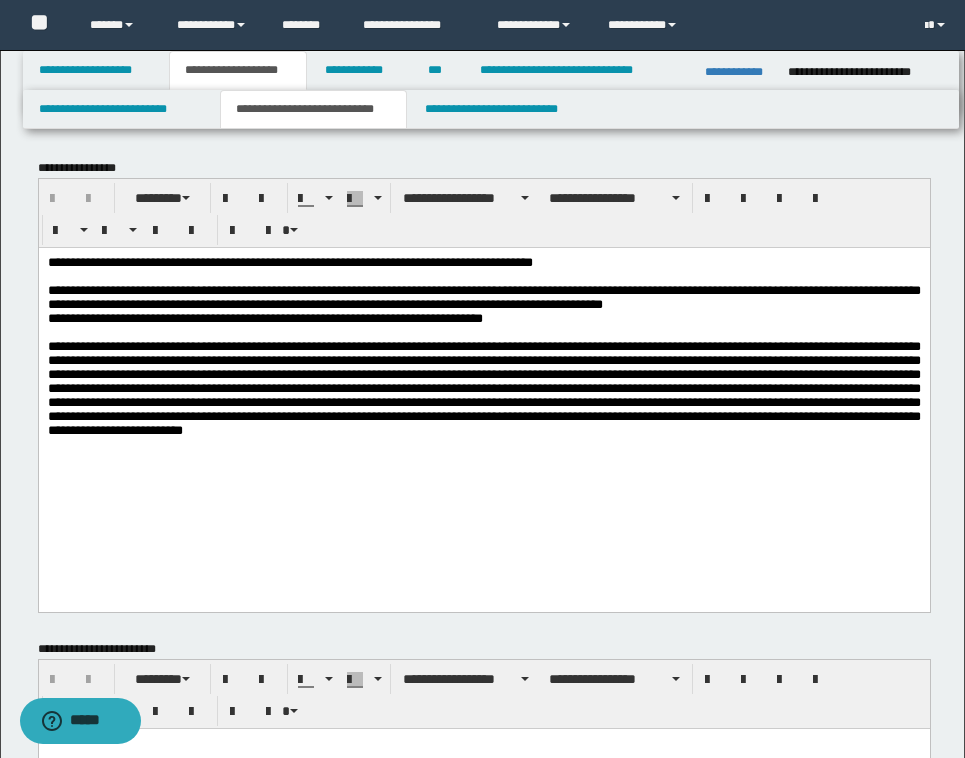 scroll, scrollTop: 0, scrollLeft: 0, axis: both 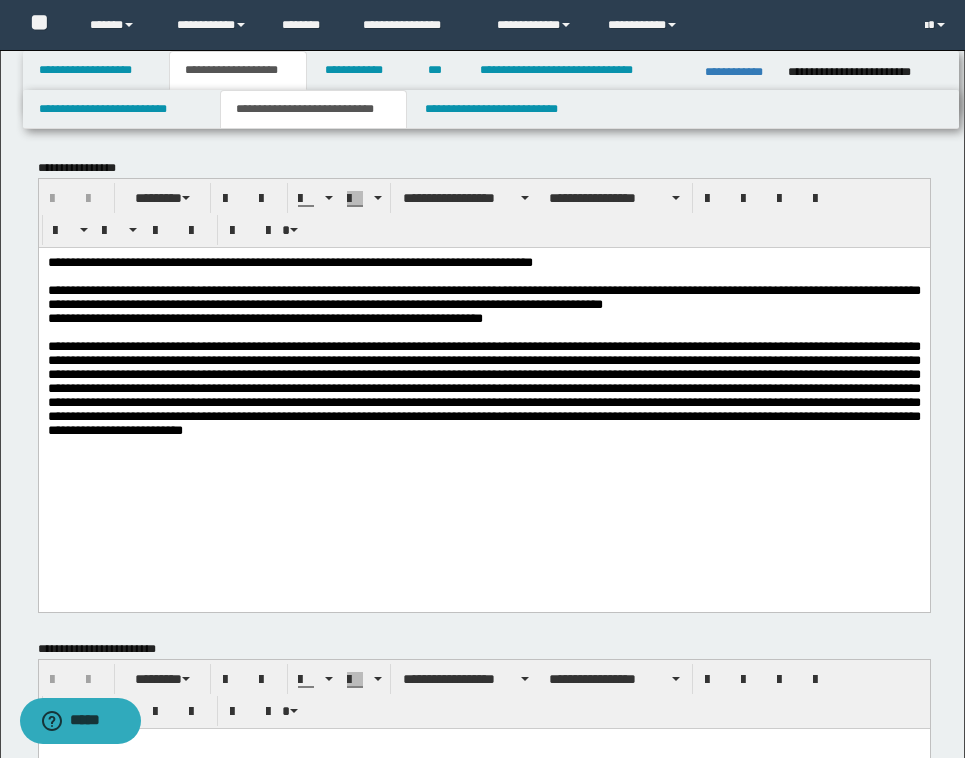 click on "**********" at bounding box center (482, 1047) 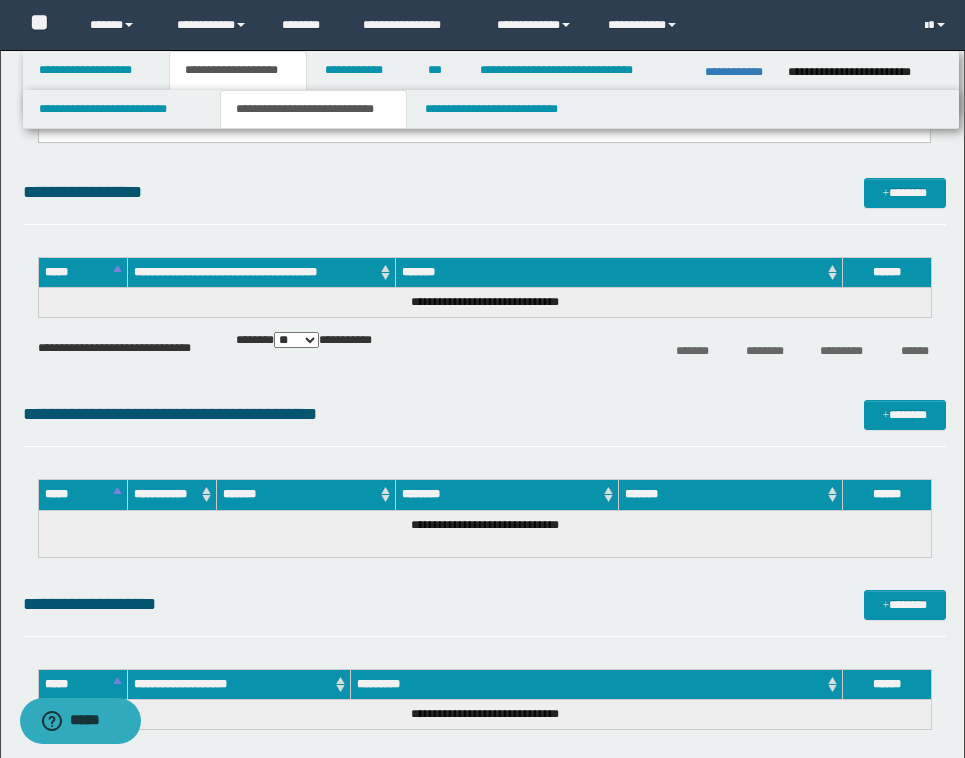 scroll, scrollTop: 720, scrollLeft: 0, axis: vertical 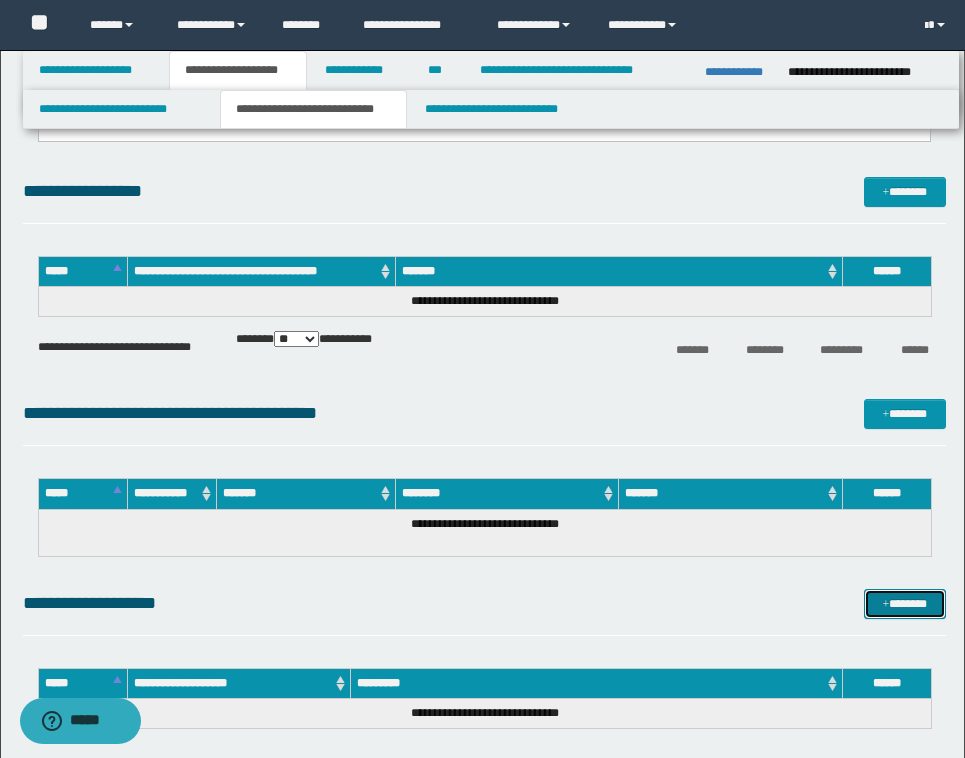 click on "*******" at bounding box center [905, 604] 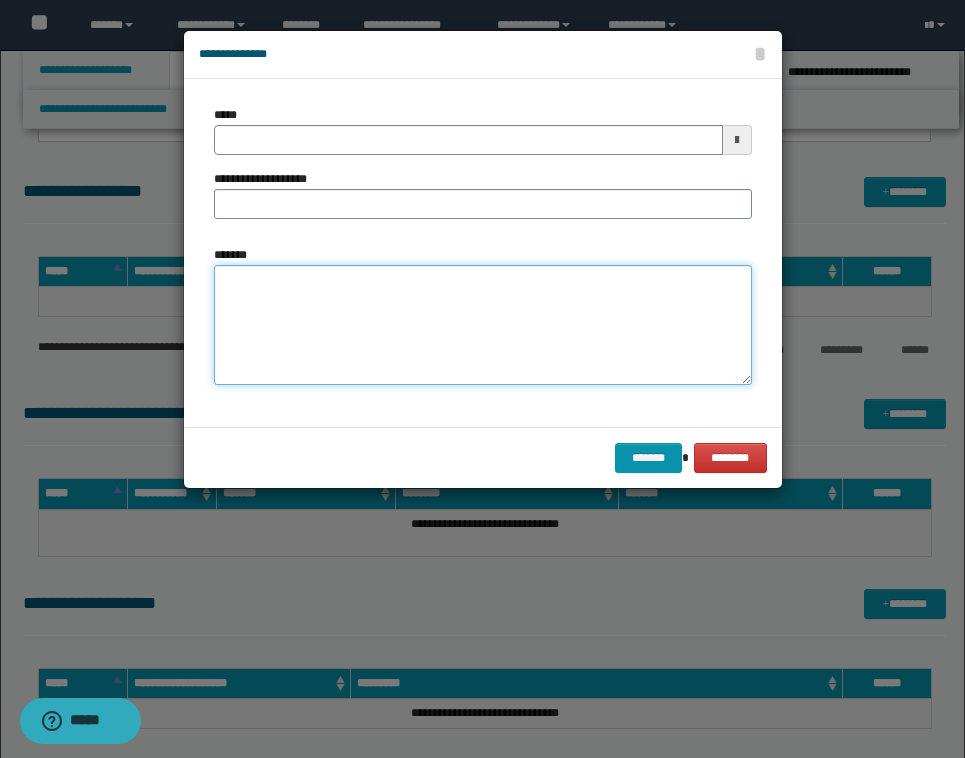 click on "*******" at bounding box center [483, 325] 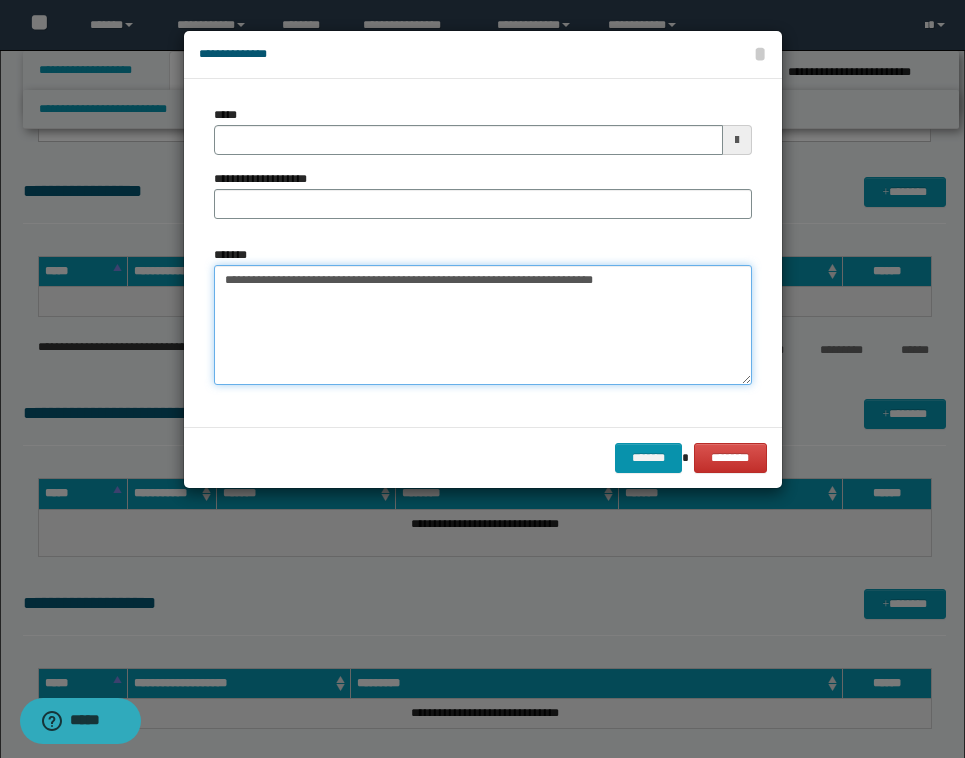 drag, startPoint x: 342, startPoint y: 280, endPoint x: 214, endPoint y: 273, distance: 128.19127 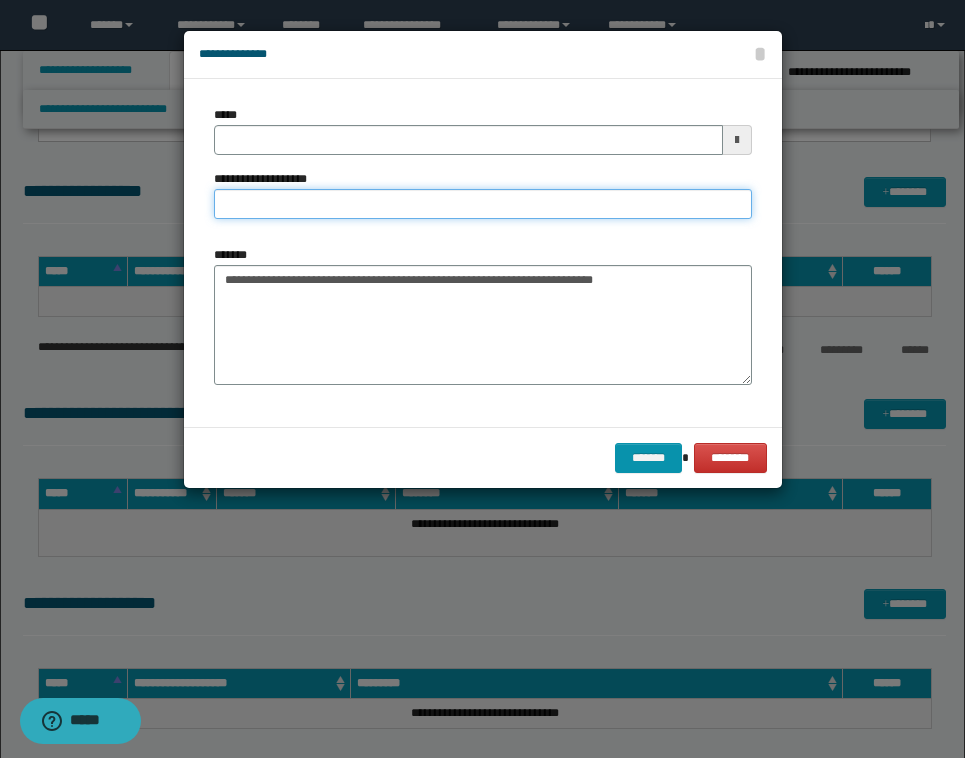 click on "**********" at bounding box center [483, 204] 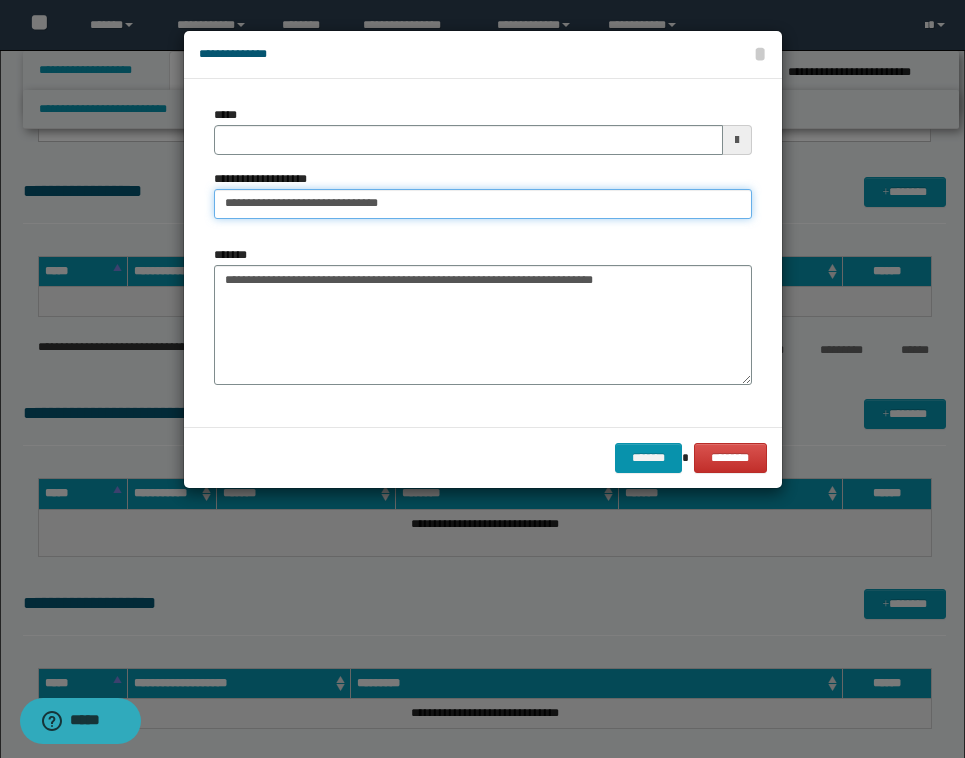 type on "**********" 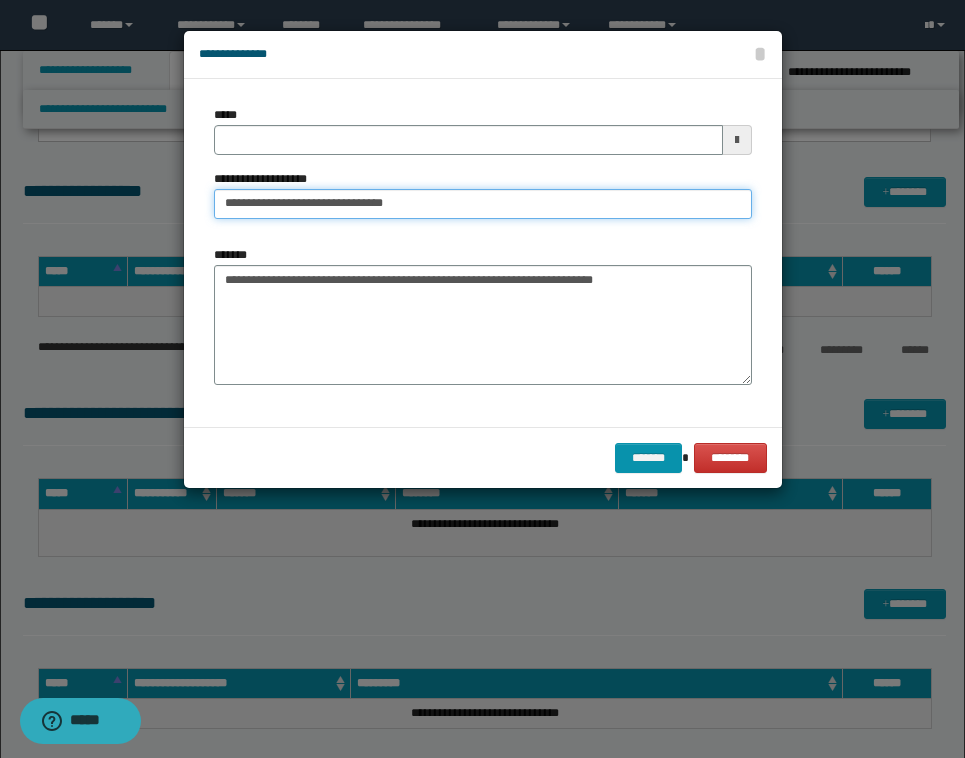 type 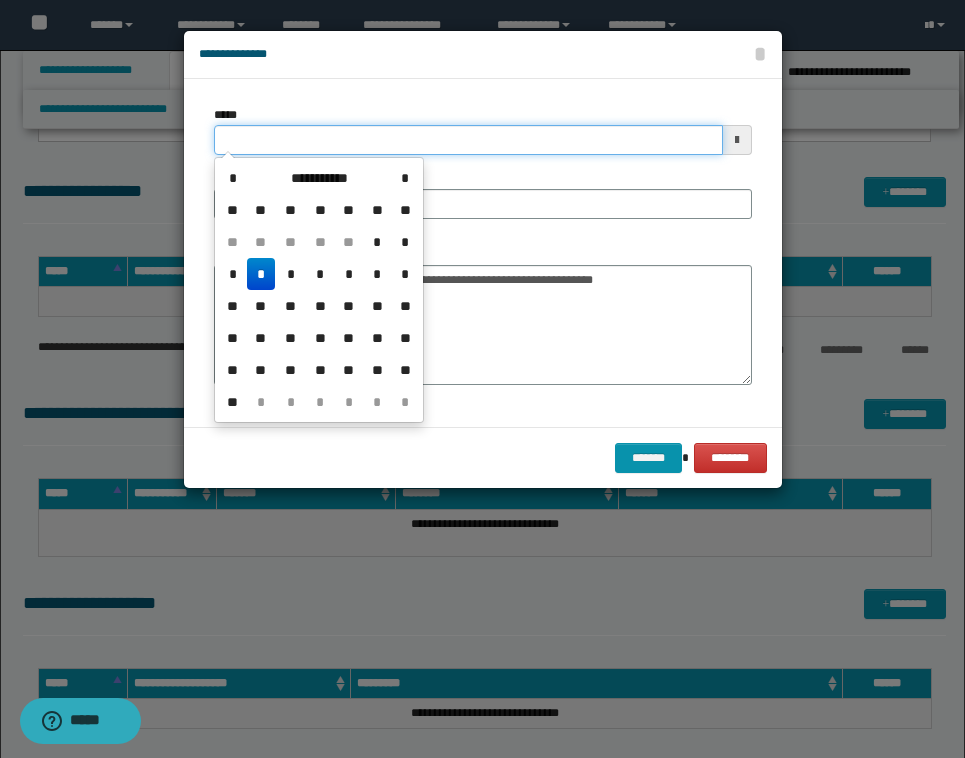 click on "*****" at bounding box center [468, 140] 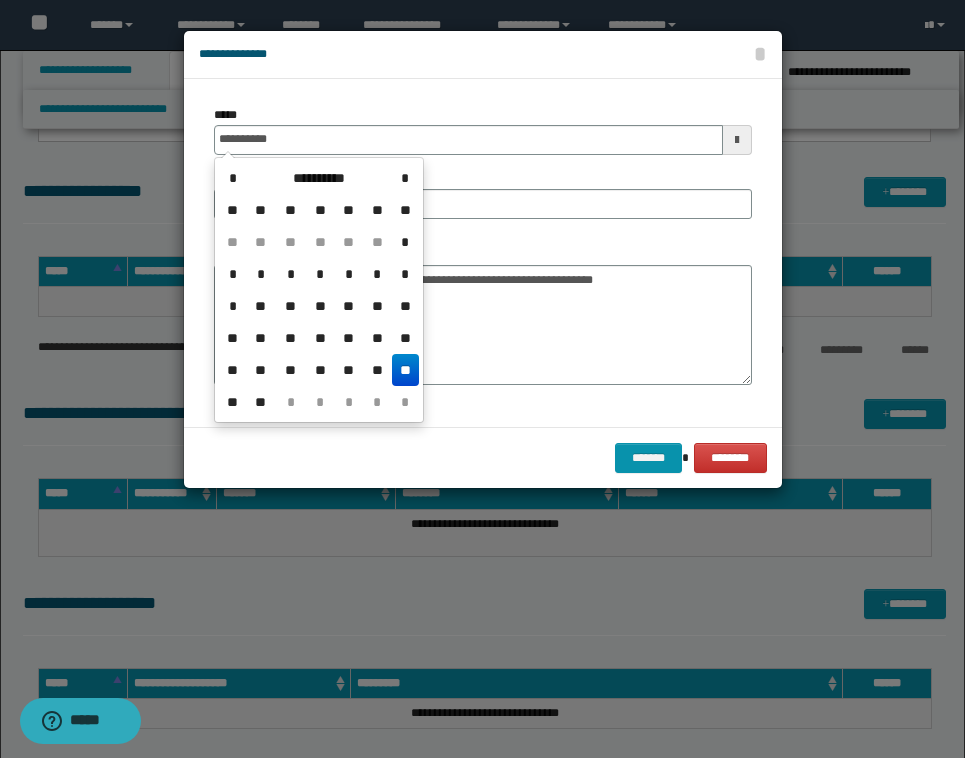 type on "**********" 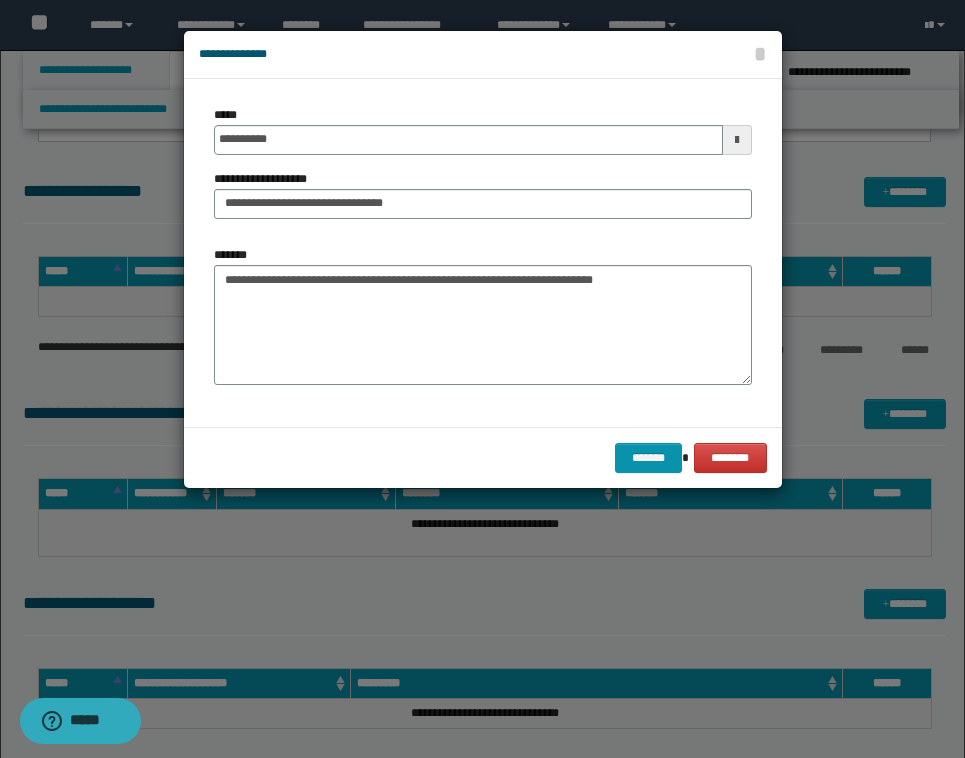 click on "**********" at bounding box center [483, 170] 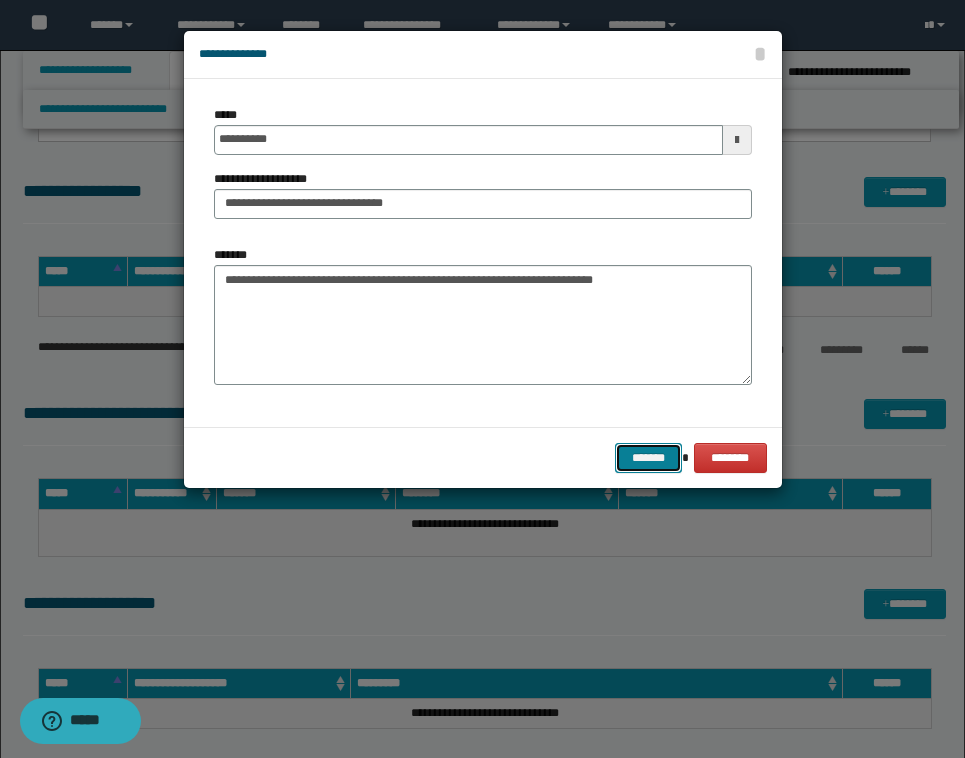 click on "*******" at bounding box center (649, 458) 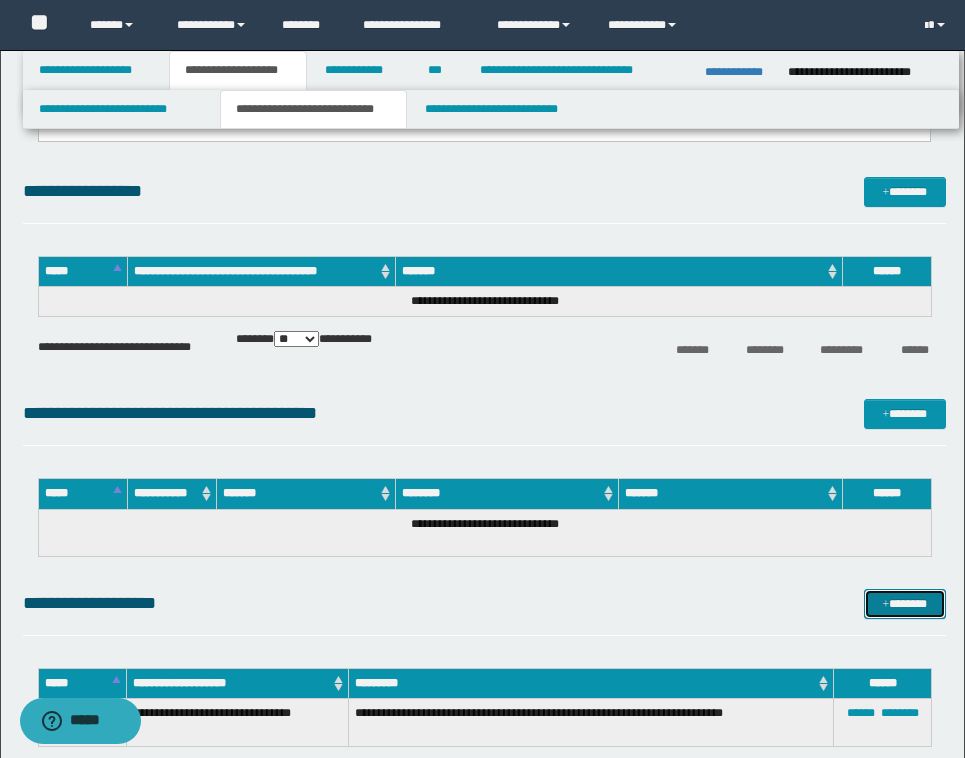 click on "*******" at bounding box center [905, 604] 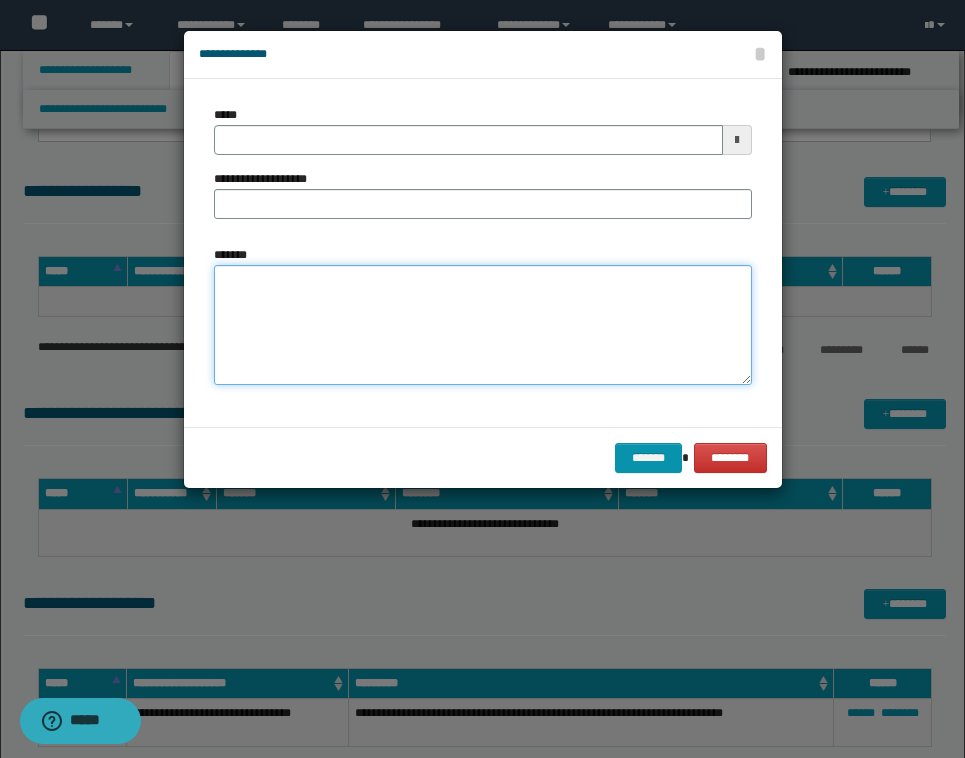click on "*******" at bounding box center [483, 325] 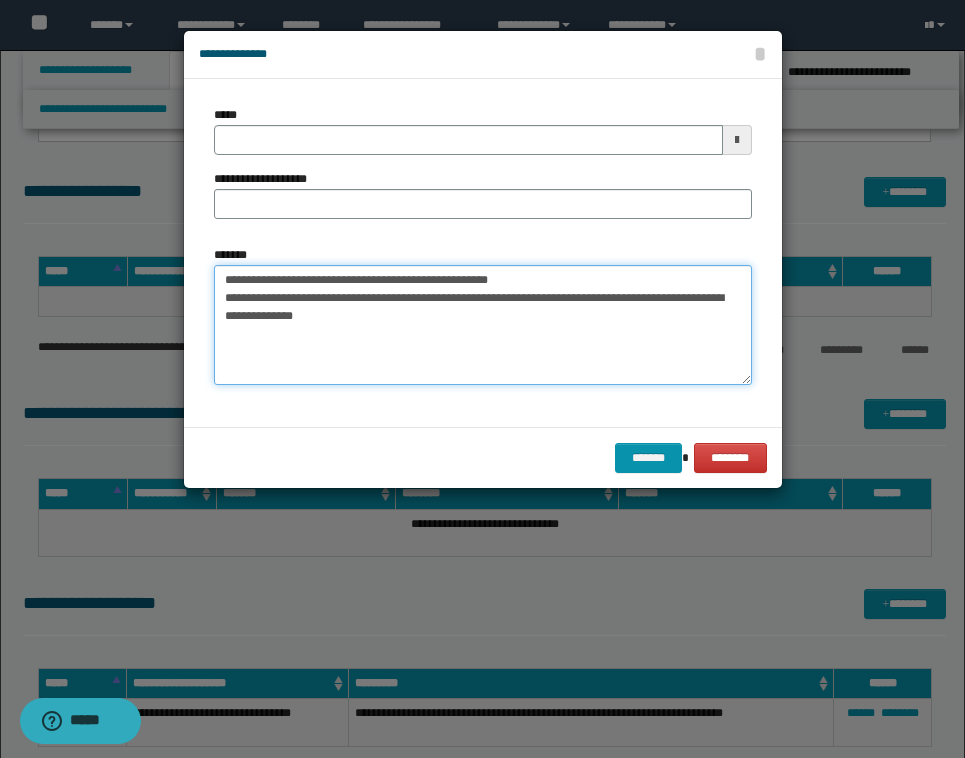 click on "**********" at bounding box center (483, 325) 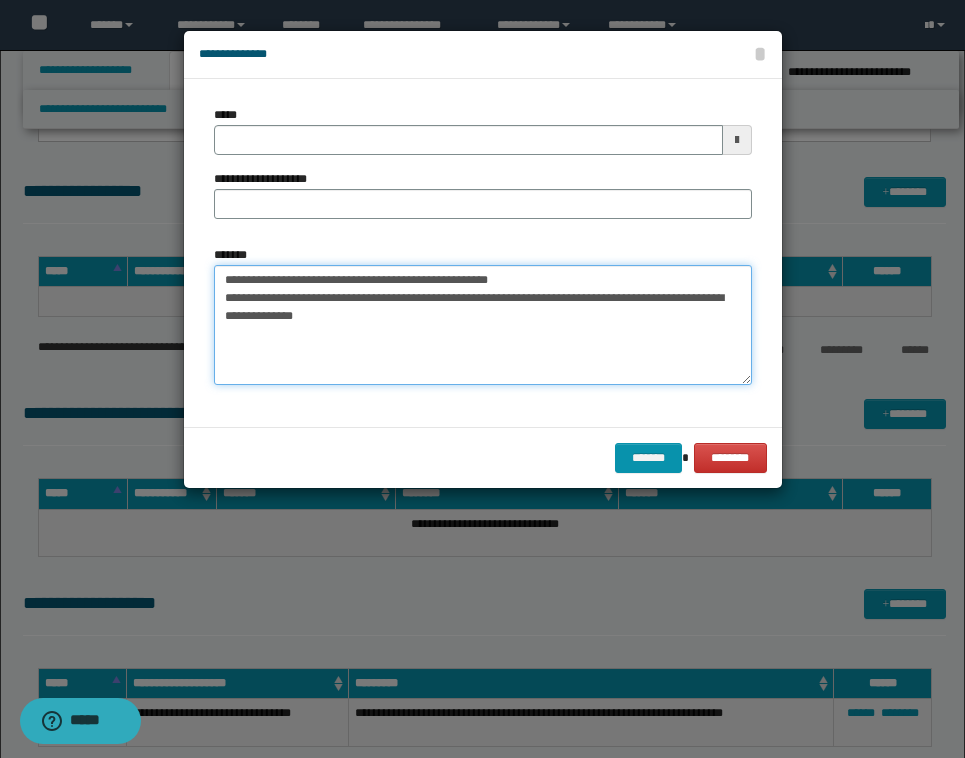 drag, startPoint x: 551, startPoint y: 273, endPoint x: 265, endPoint y: 261, distance: 286.25165 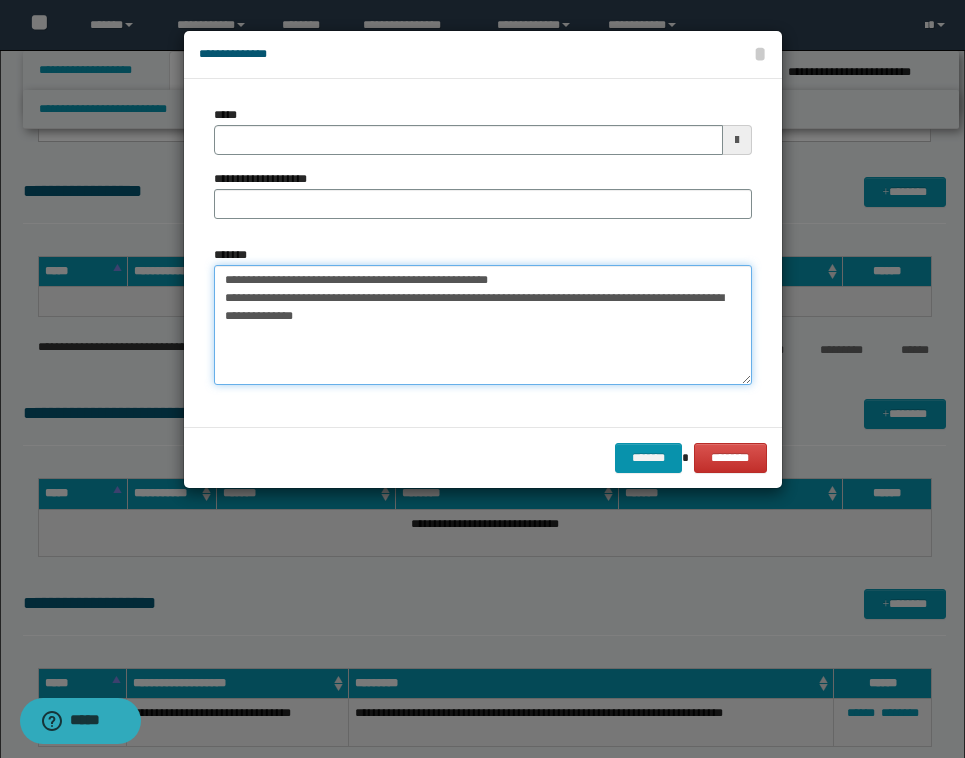 type 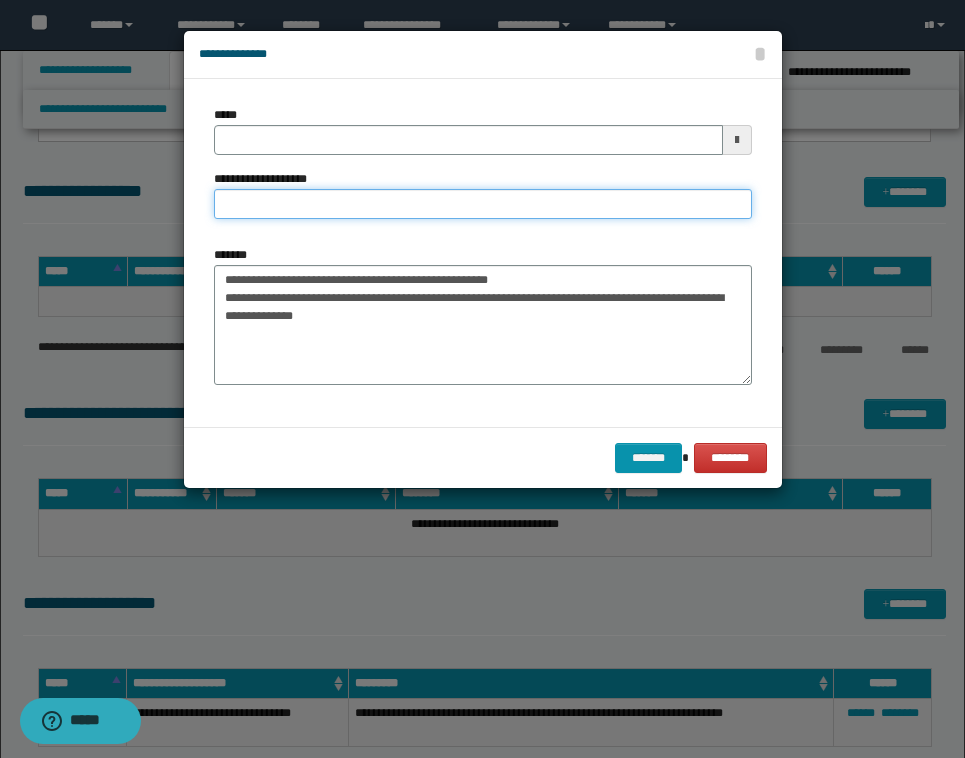 click on "**********" at bounding box center (483, 204) 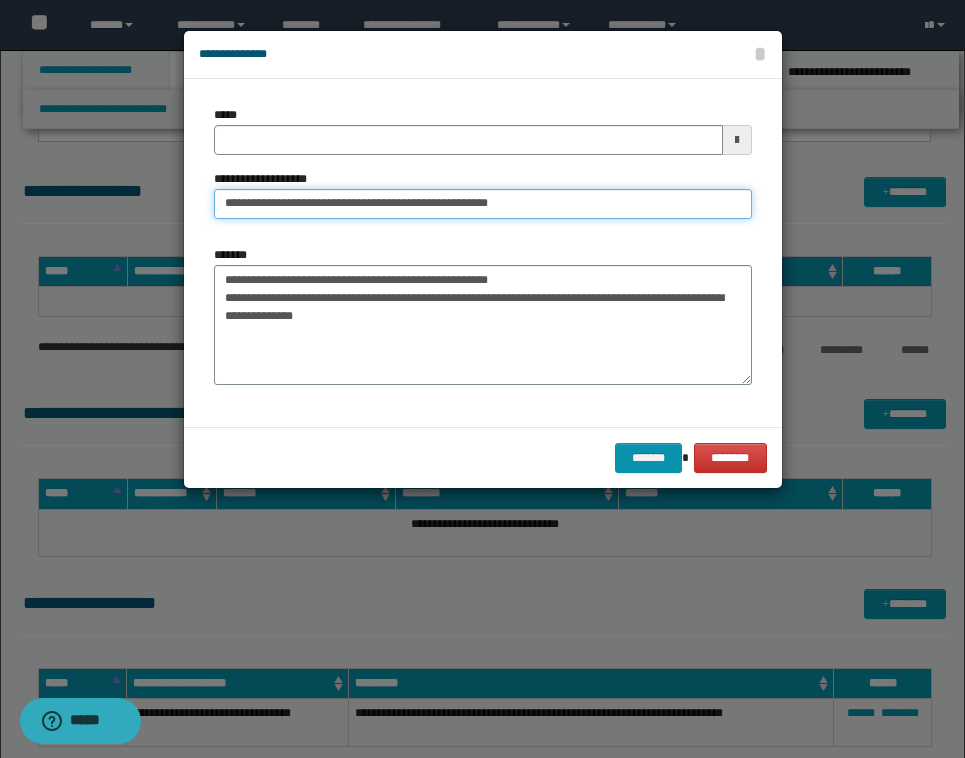 type 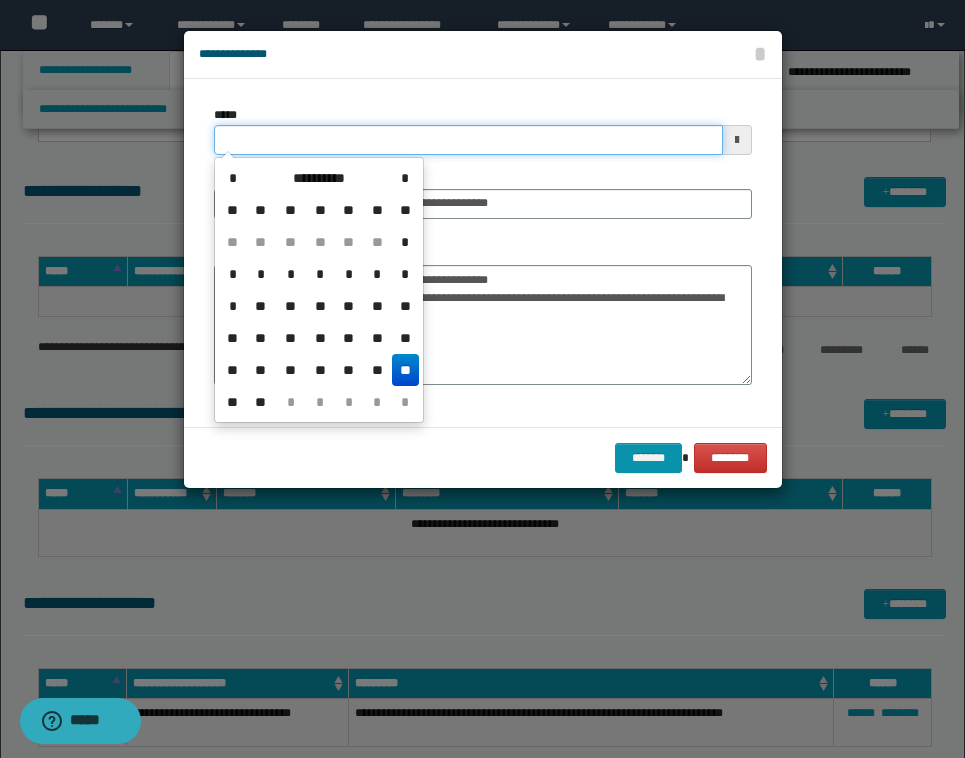 click on "*****" at bounding box center [468, 140] 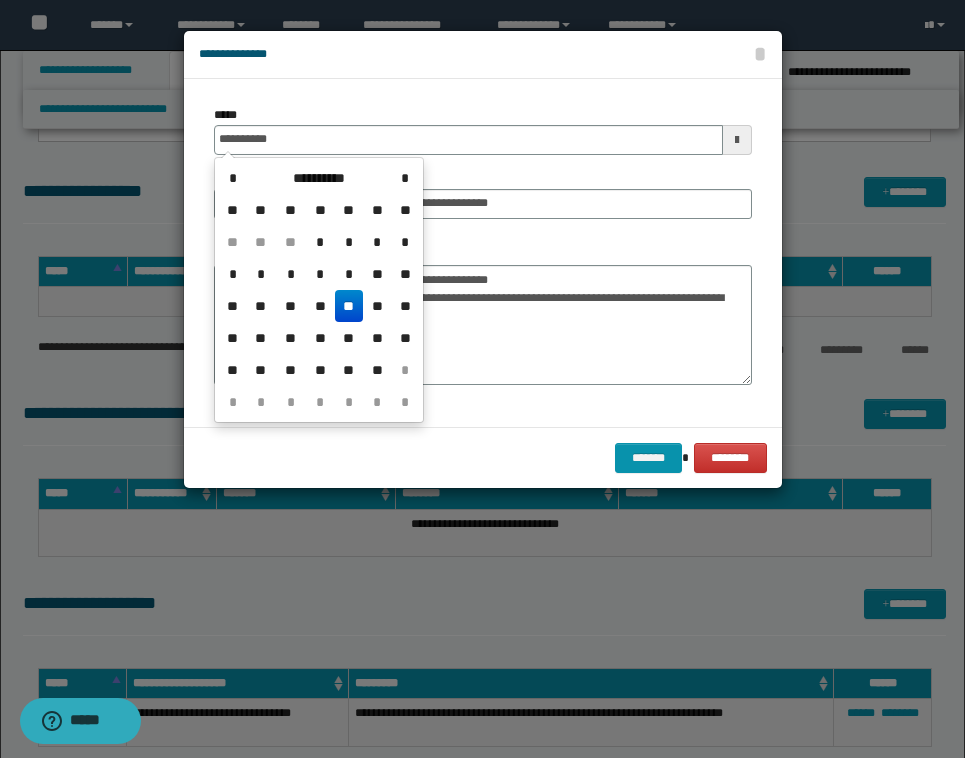 type on "**********" 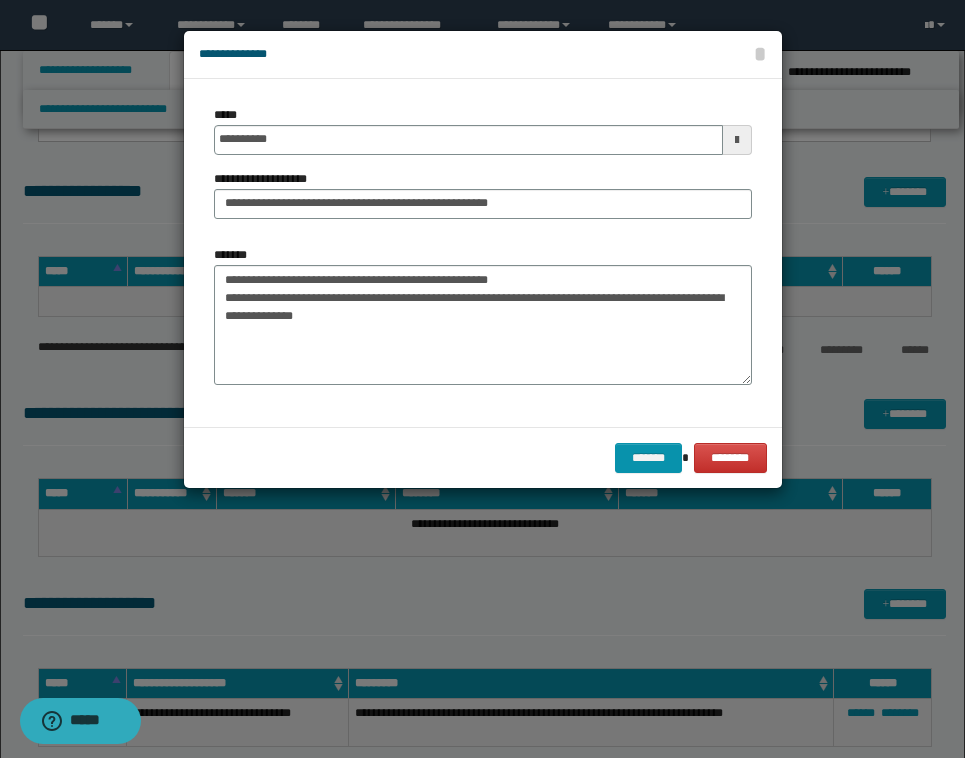 click on "**********" at bounding box center (483, 253) 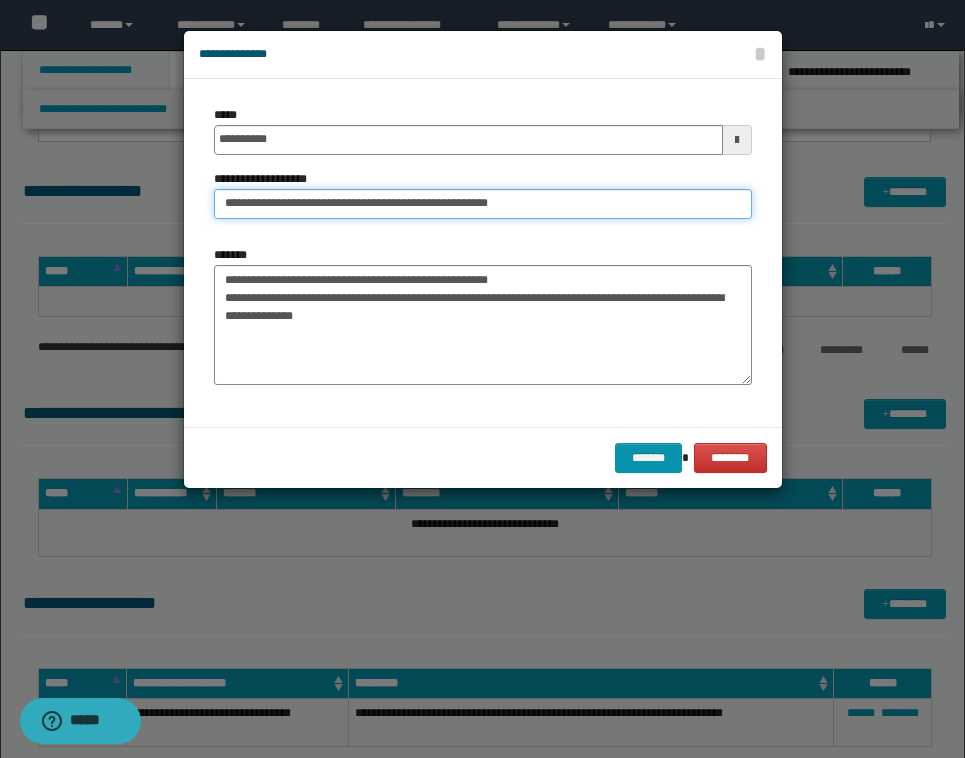 drag, startPoint x: 299, startPoint y: 206, endPoint x: 175, endPoint y: 185, distance: 125.765656 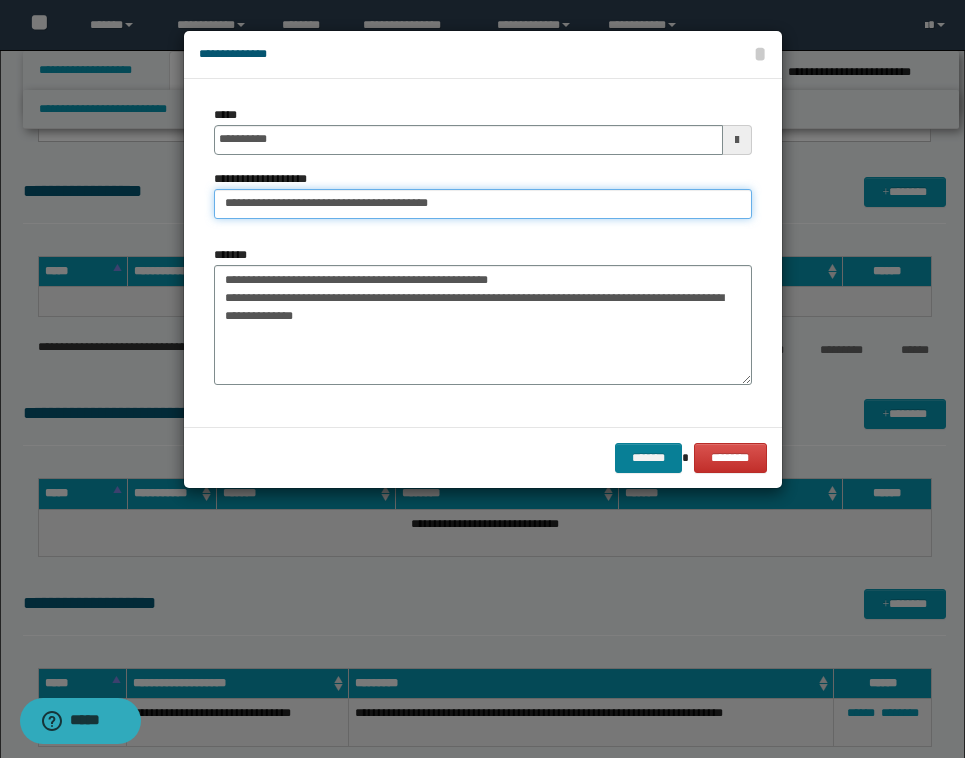 type on "**********" 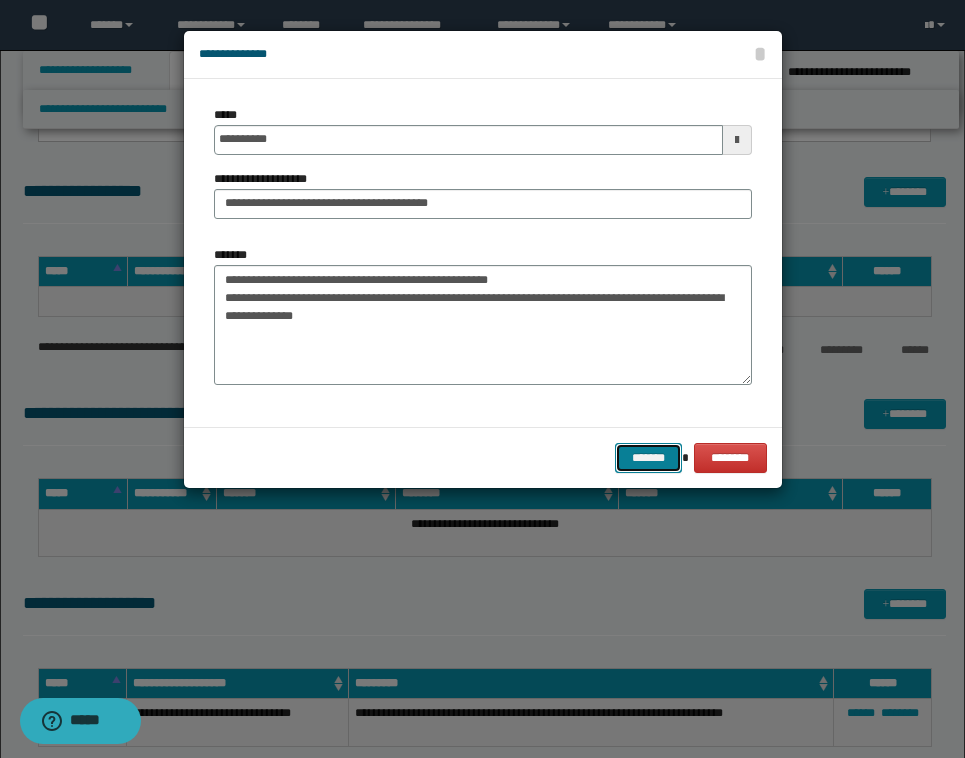 click on "*******" at bounding box center [649, 458] 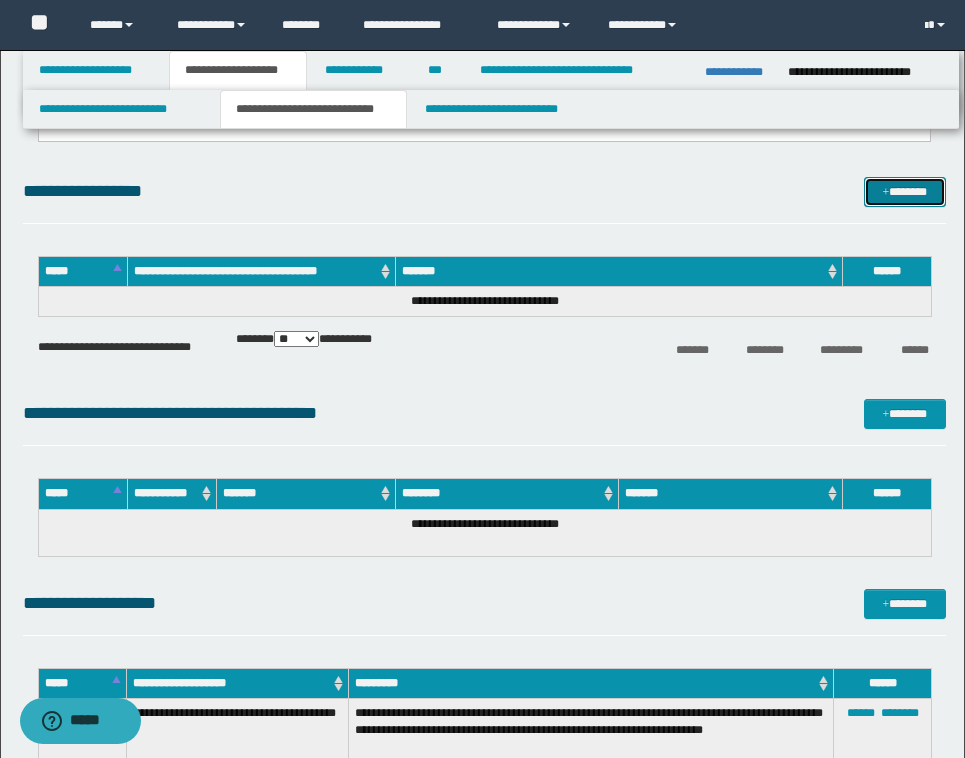 click on "*******" at bounding box center (905, 192) 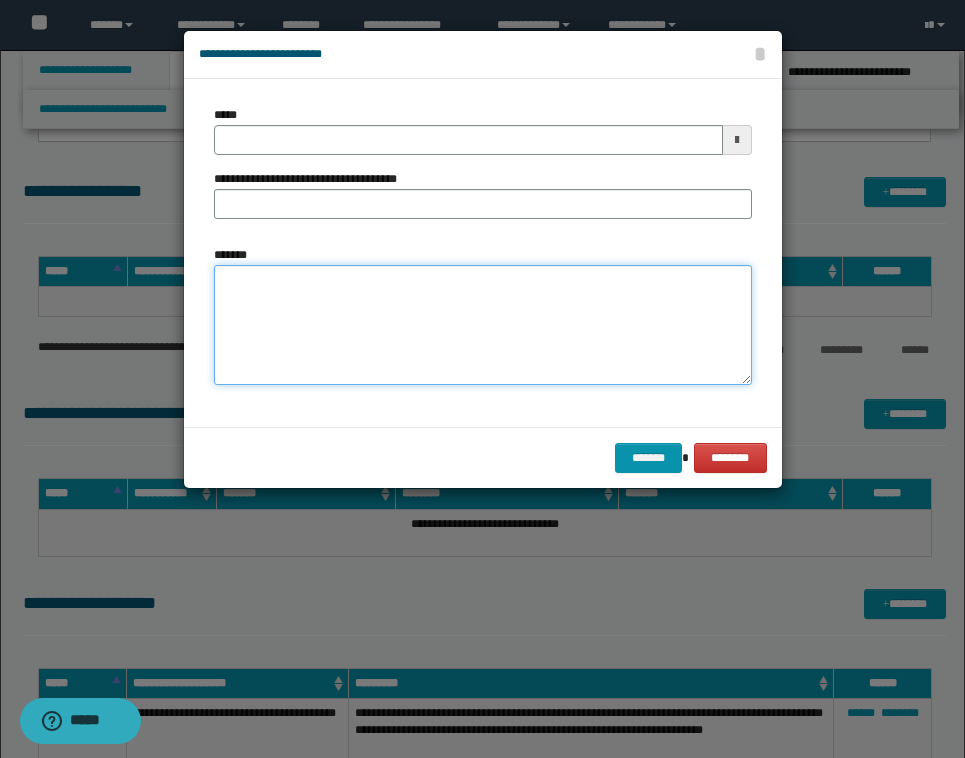 click on "*******" at bounding box center [483, 325] 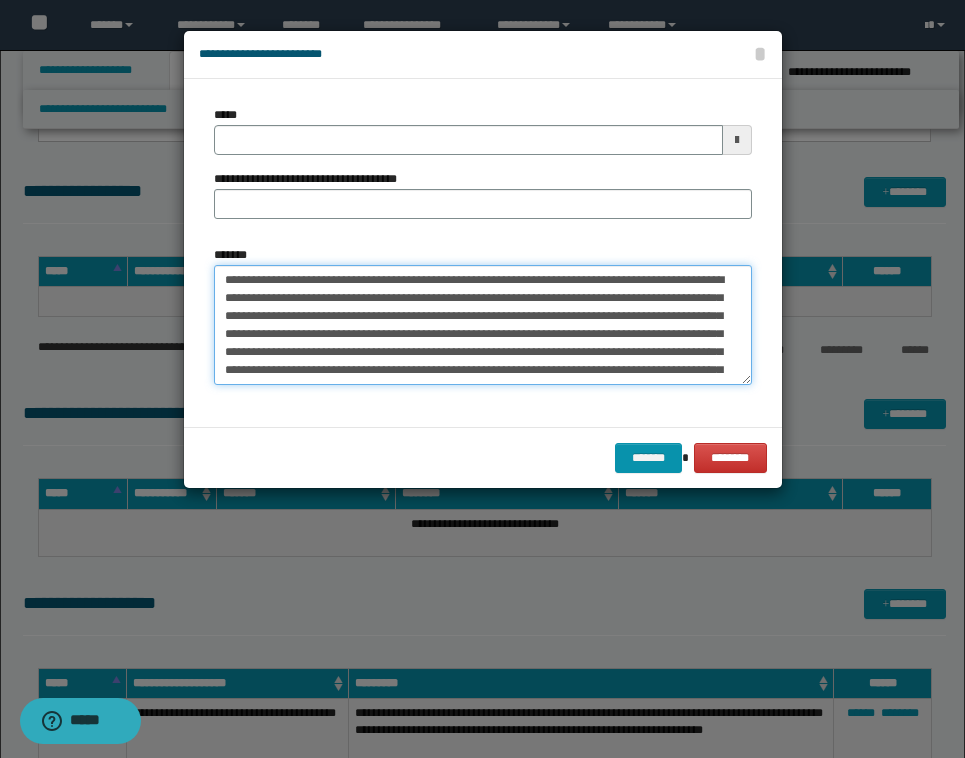 scroll, scrollTop: 65, scrollLeft: 0, axis: vertical 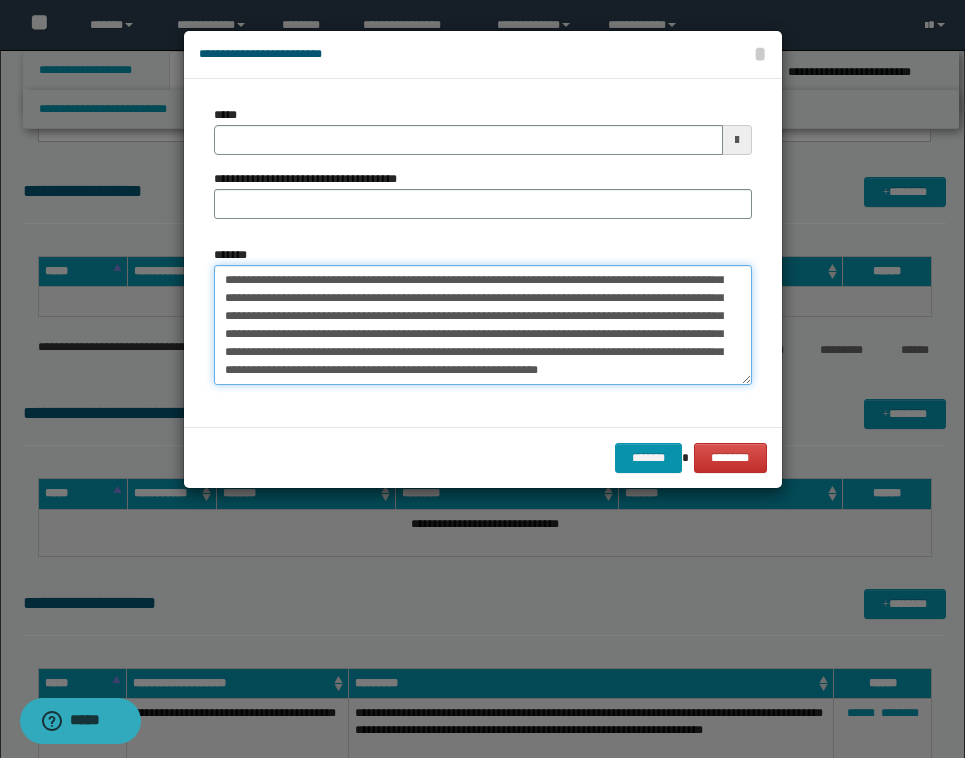 type on "**********" 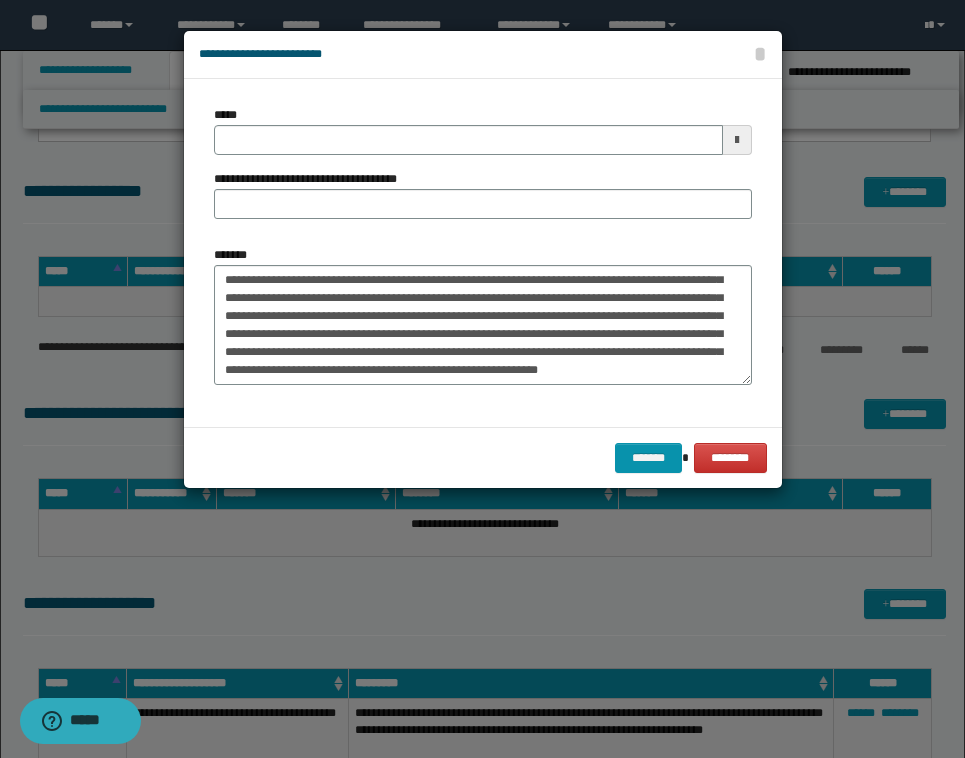 type 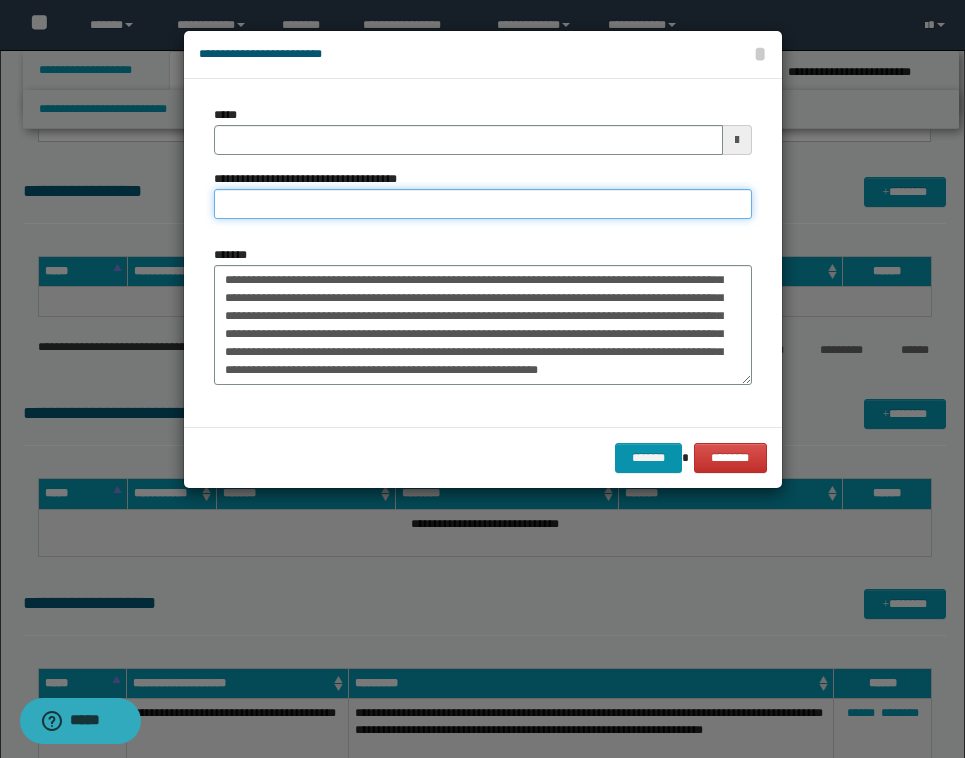 click on "**********" at bounding box center [483, 204] 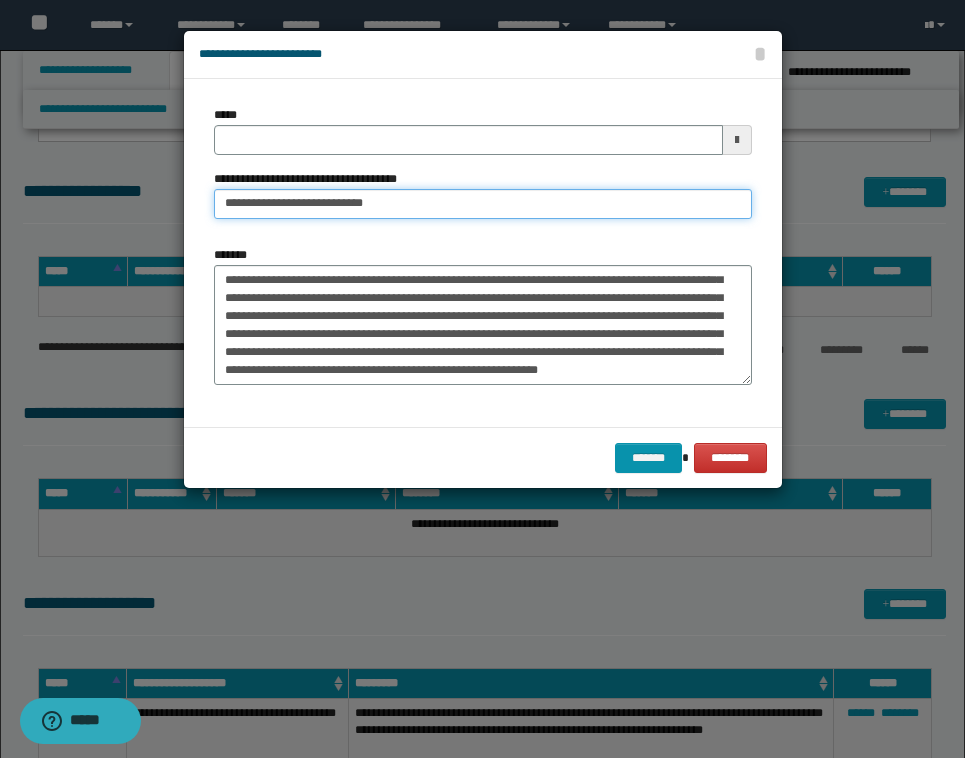 drag, startPoint x: 297, startPoint y: 202, endPoint x: 158, endPoint y: 200, distance: 139.01439 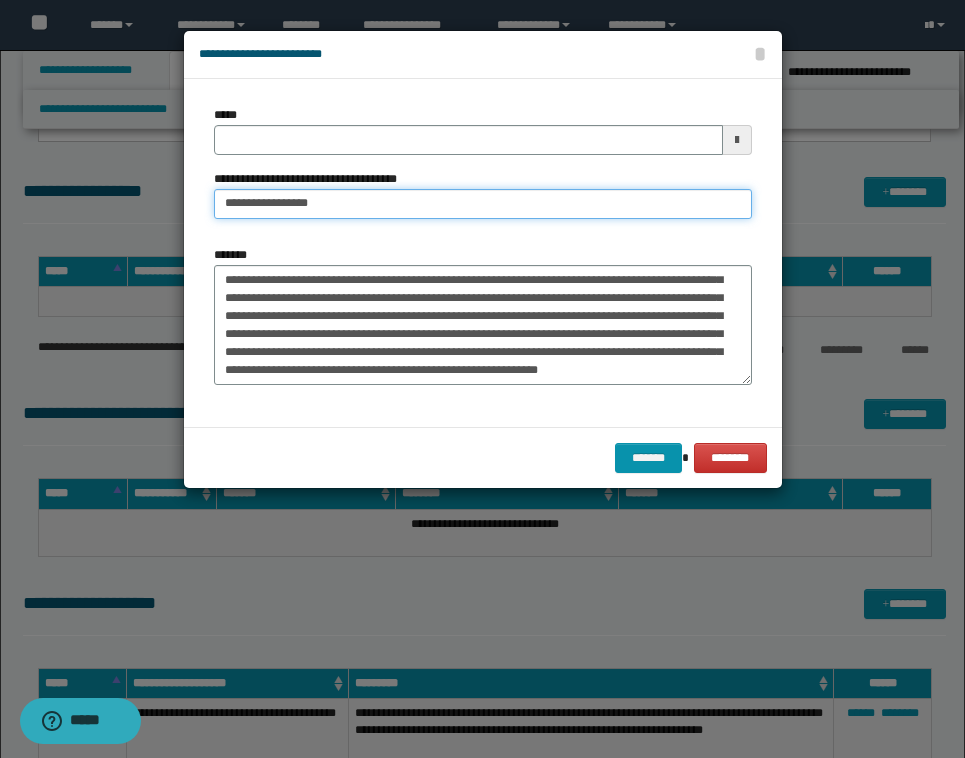 type on "**********" 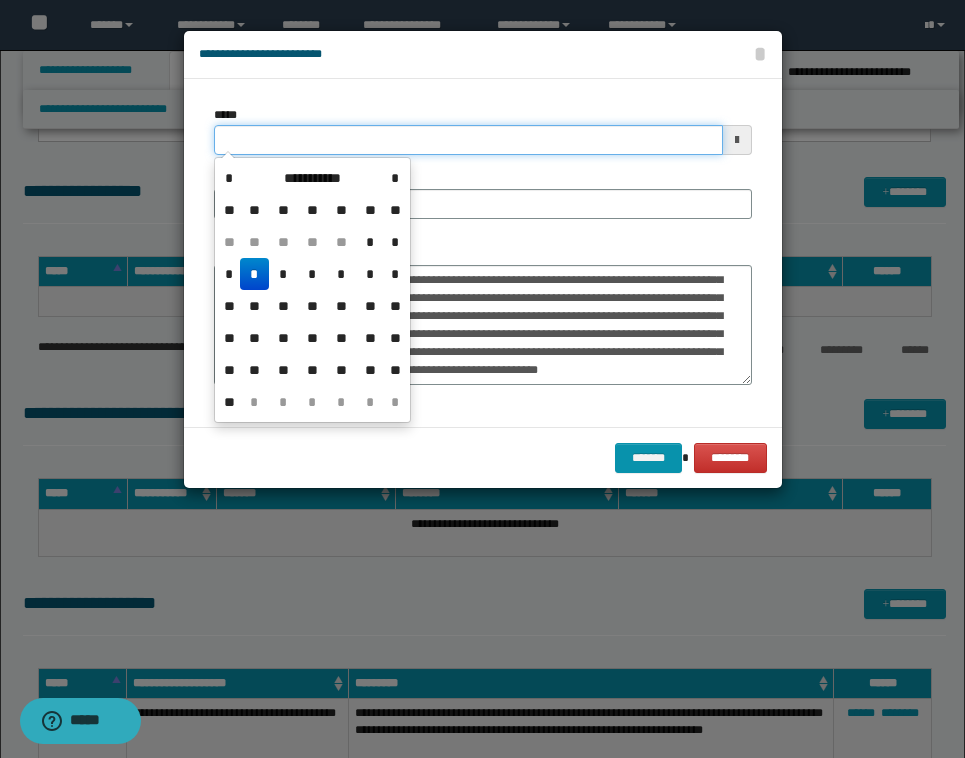 click on "*****" at bounding box center (468, 140) 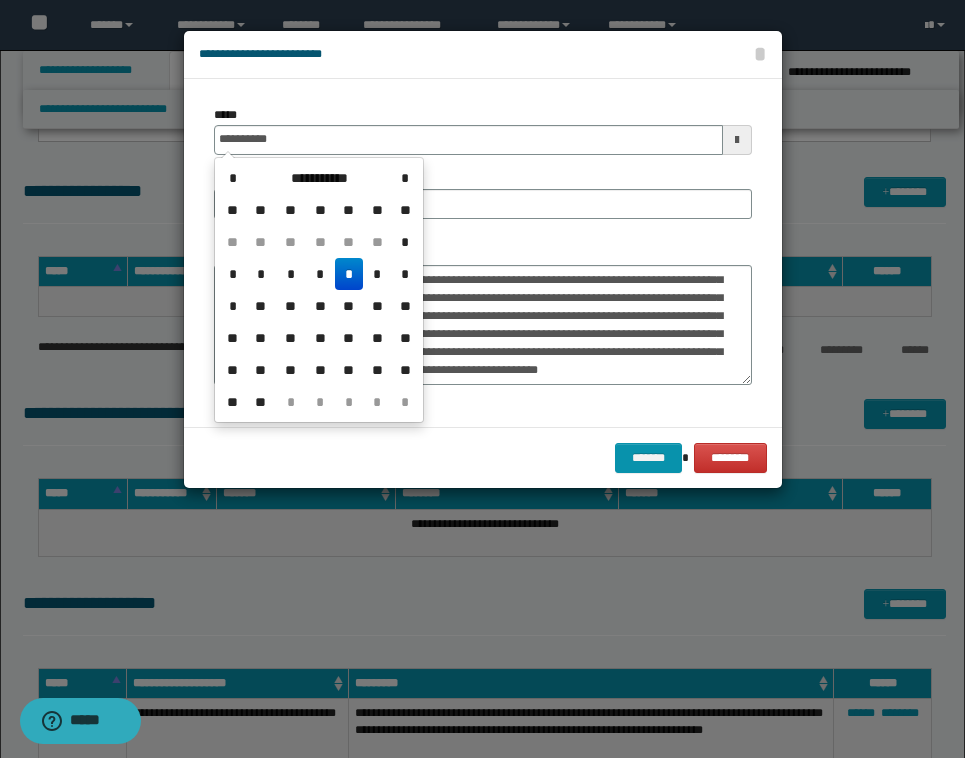 type on "**********" 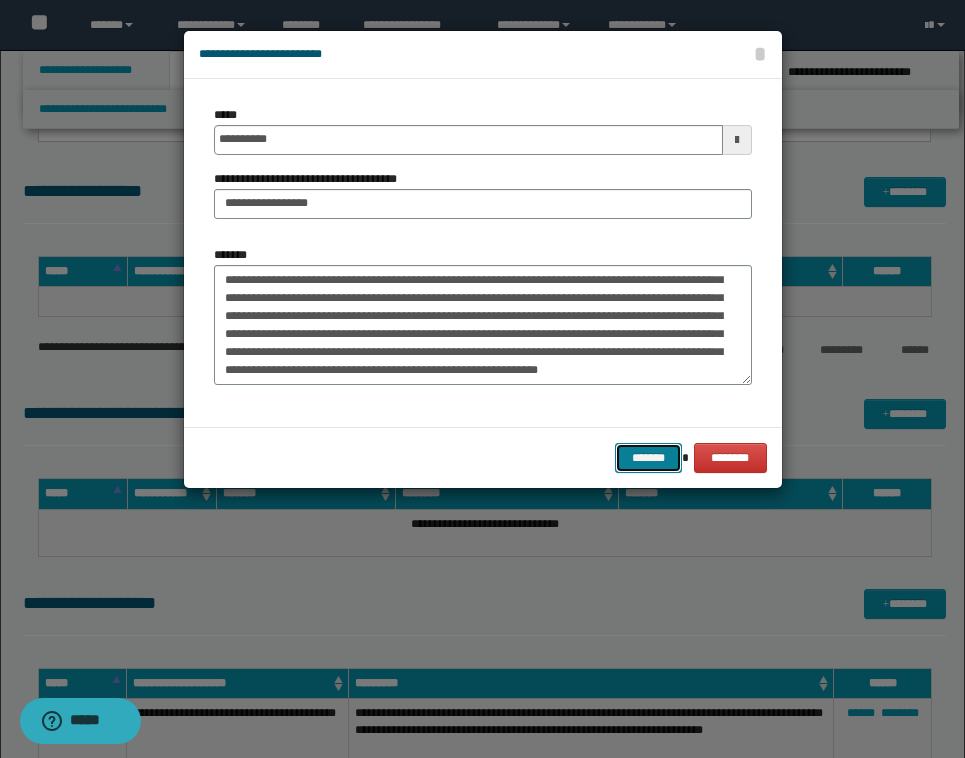 click on "*******" at bounding box center (649, 458) 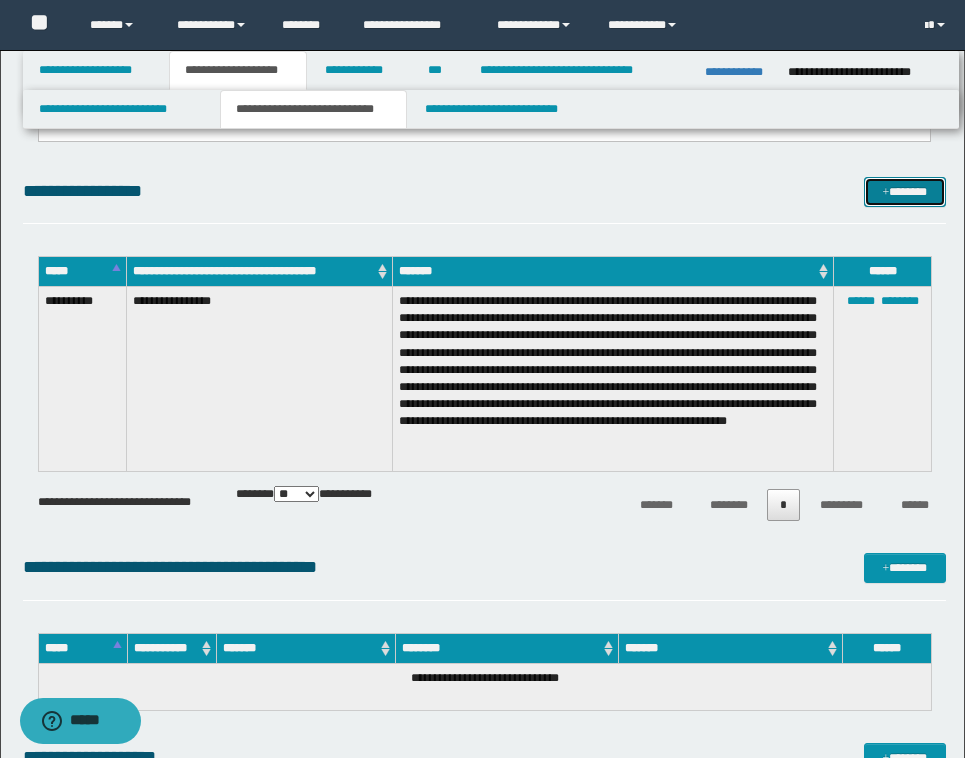 click on "*******" at bounding box center (905, 192) 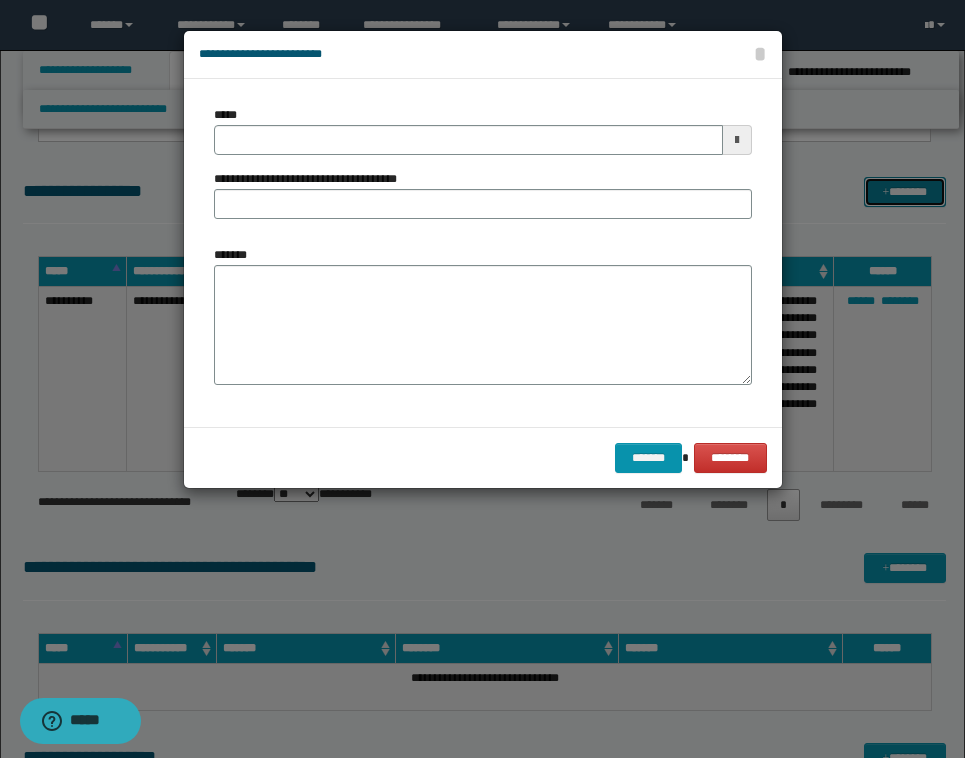 scroll, scrollTop: 0, scrollLeft: 0, axis: both 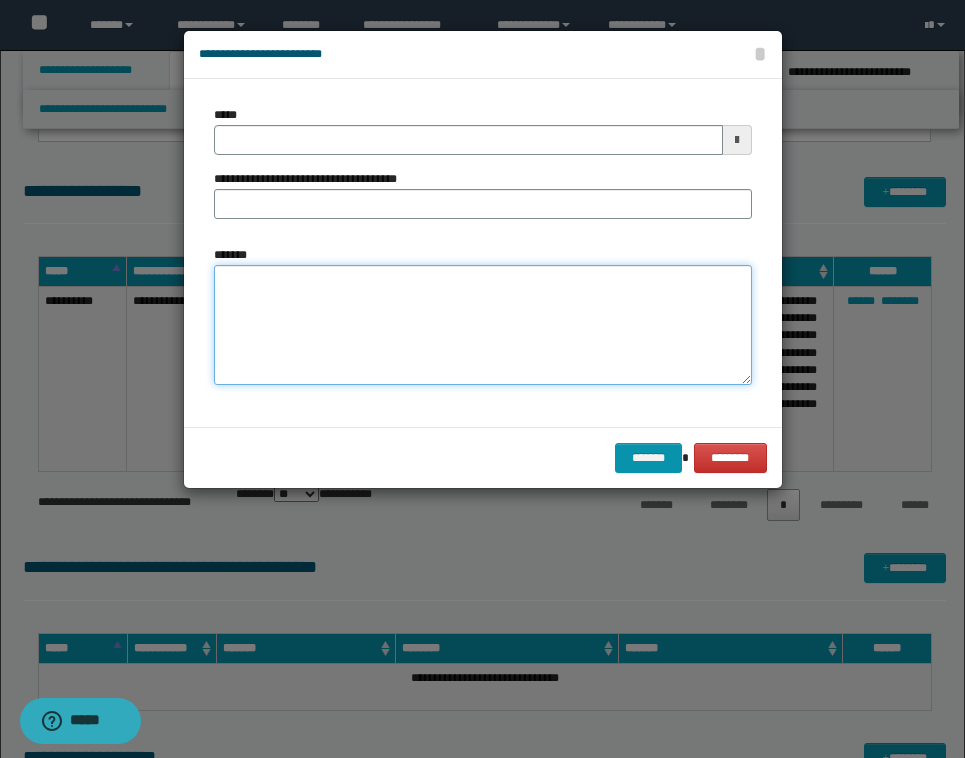 click on "*******" at bounding box center (483, 325) 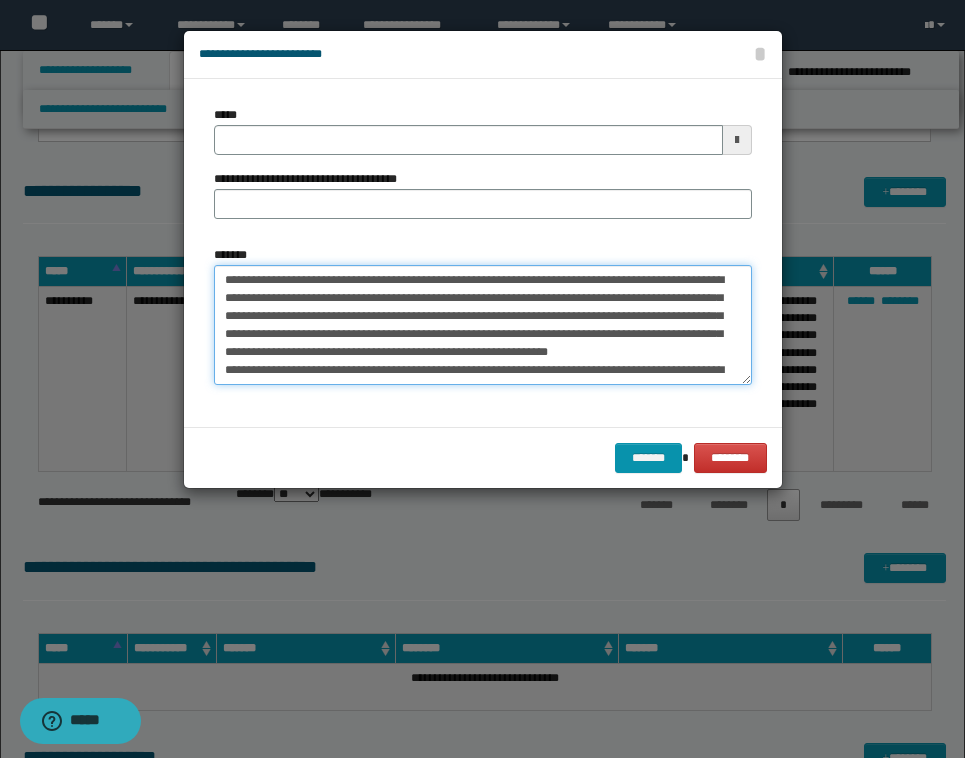scroll, scrollTop: 245, scrollLeft: 0, axis: vertical 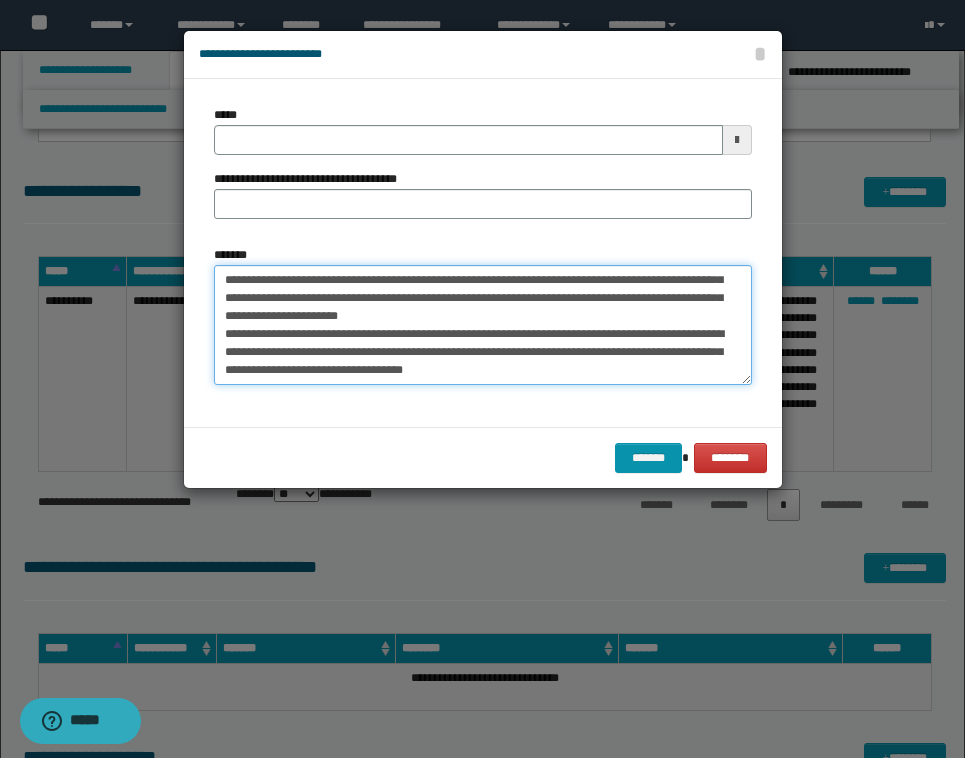 type on "**********" 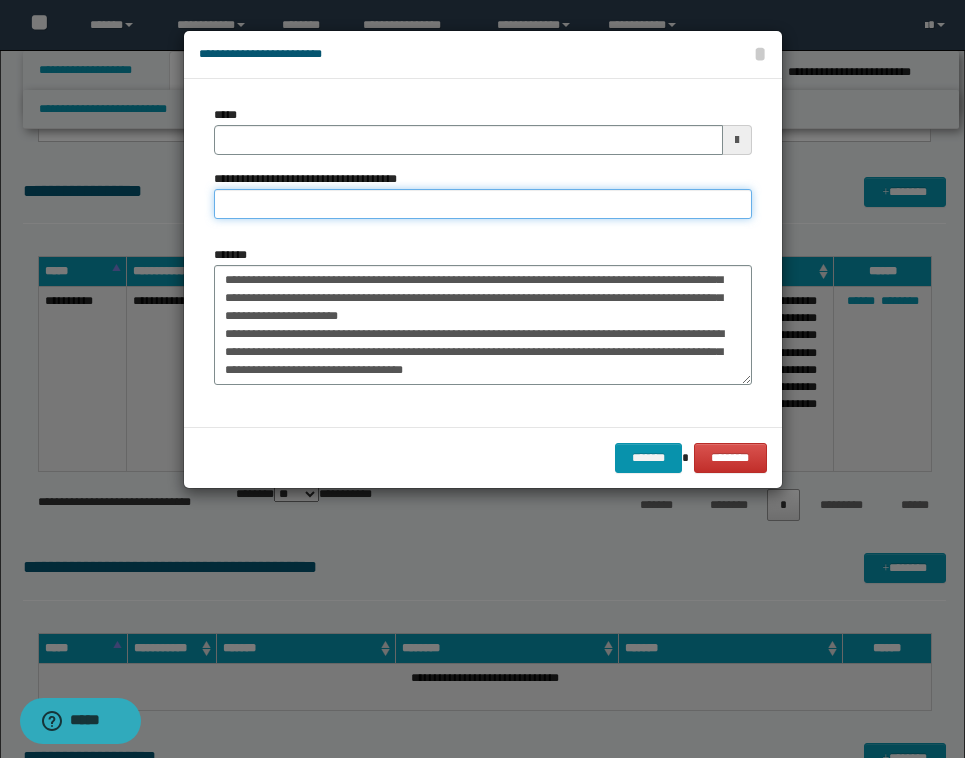 click on "**********" at bounding box center (483, 204) 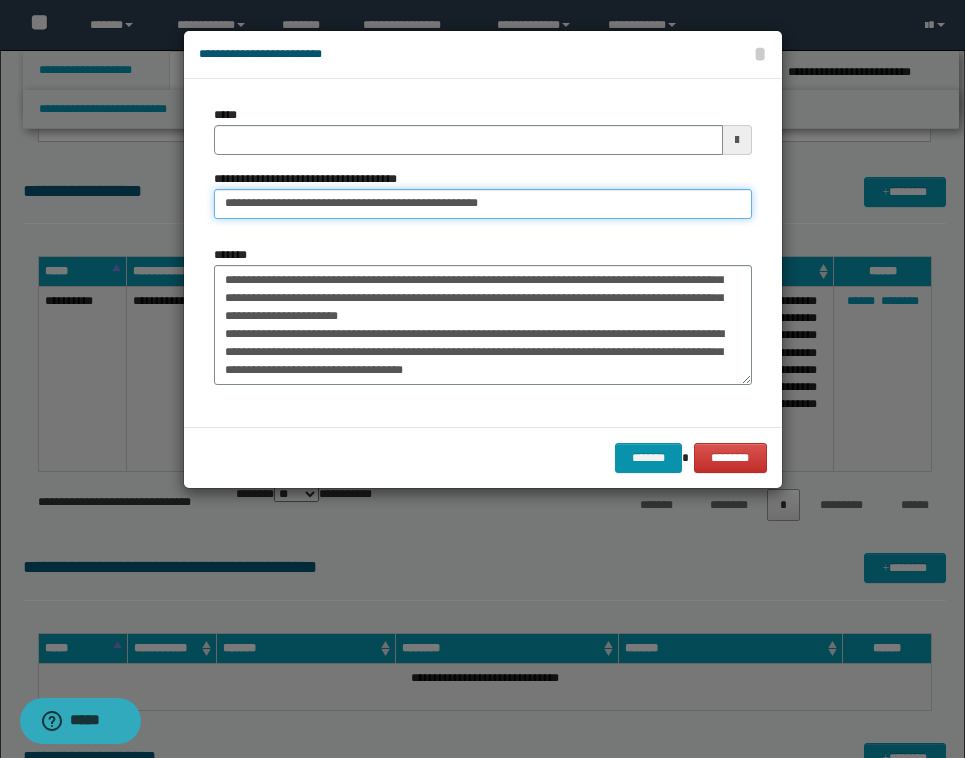 drag, startPoint x: 295, startPoint y: 202, endPoint x: 172, endPoint y: 200, distance: 123.01626 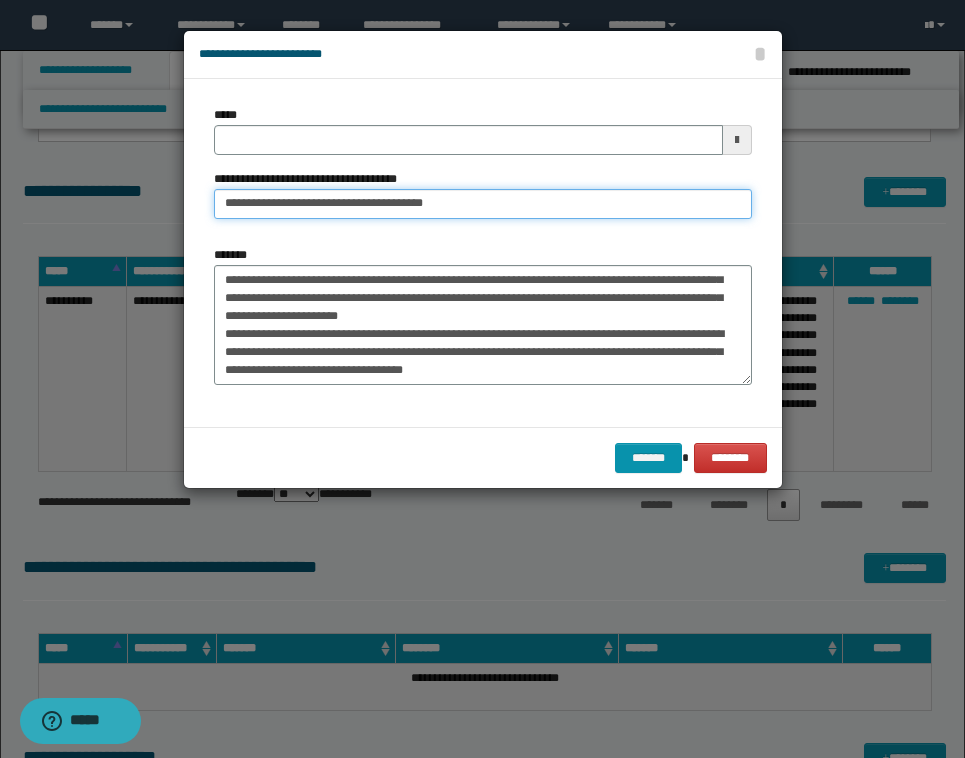 type on "**********" 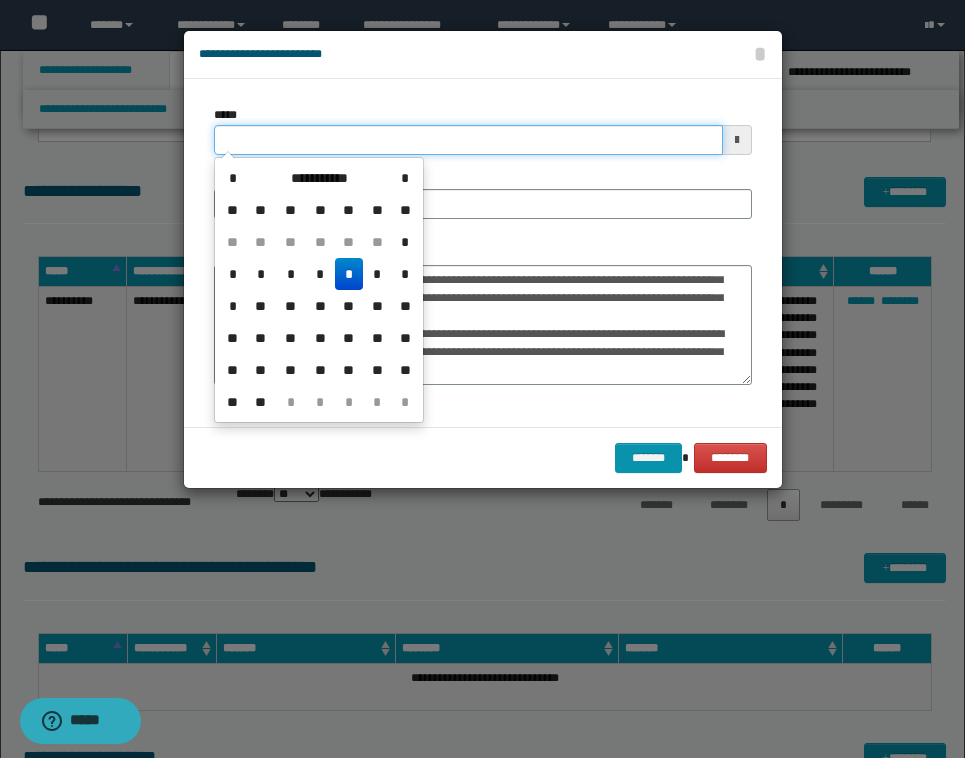 click on "*****" at bounding box center (468, 140) 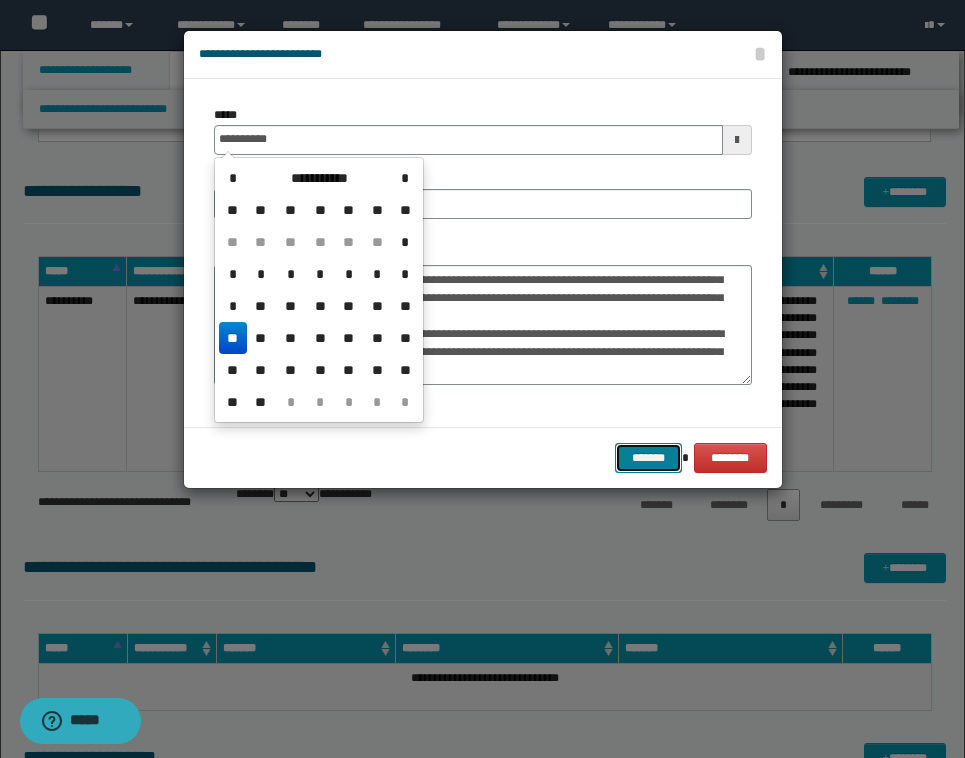 type on "**********" 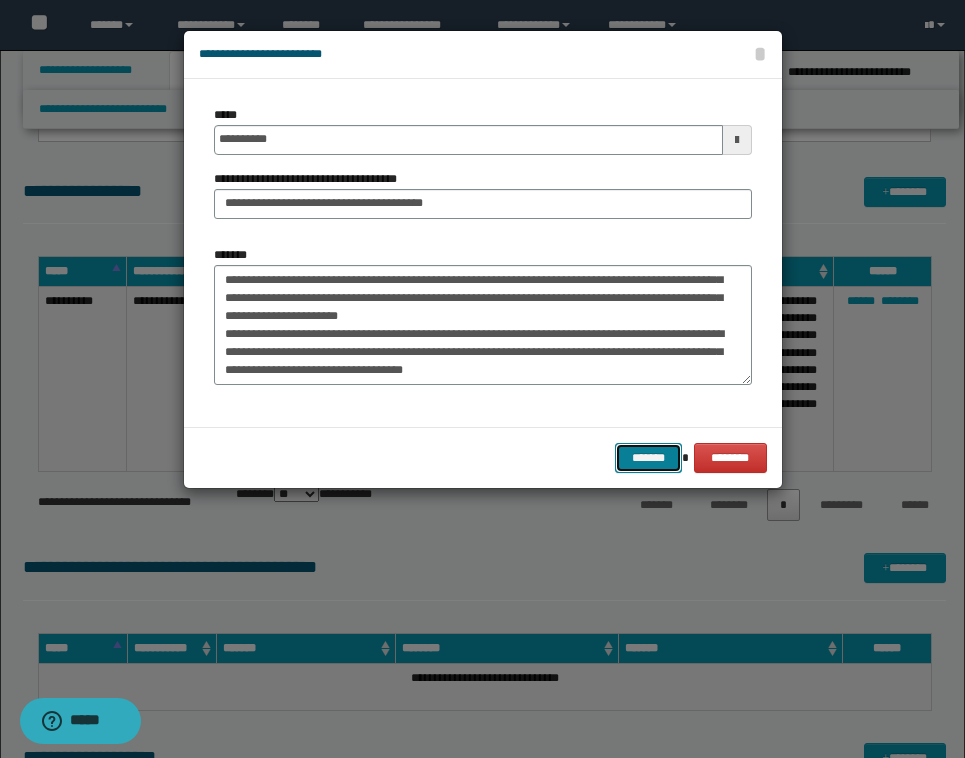 click on "*******" at bounding box center (649, 458) 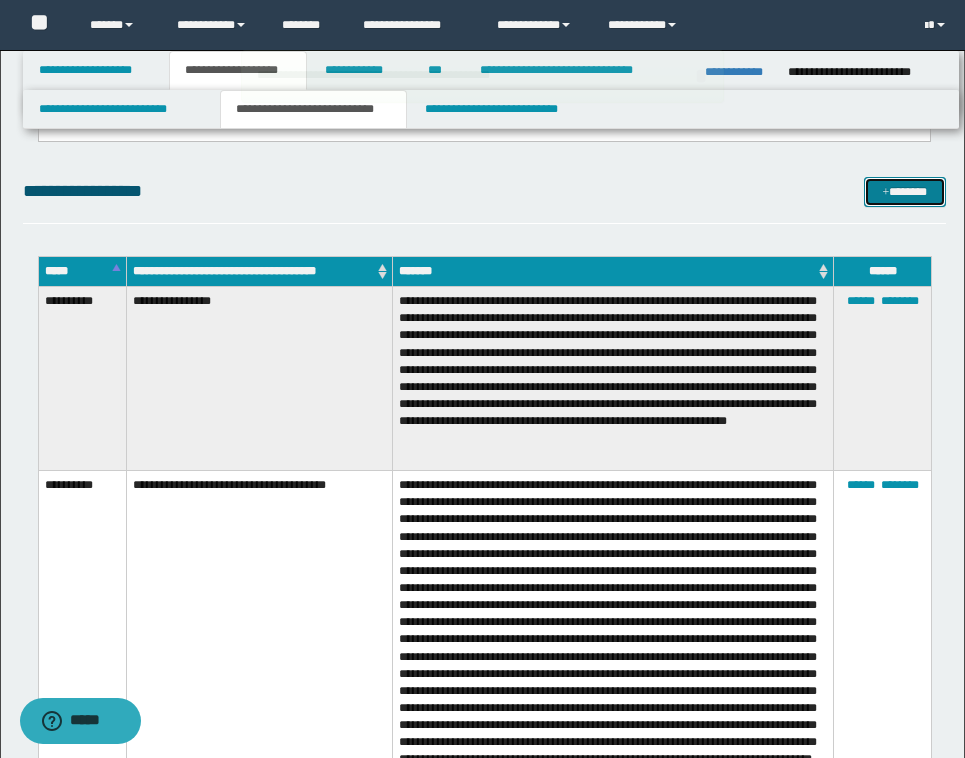 click on "*******" at bounding box center (905, 192) 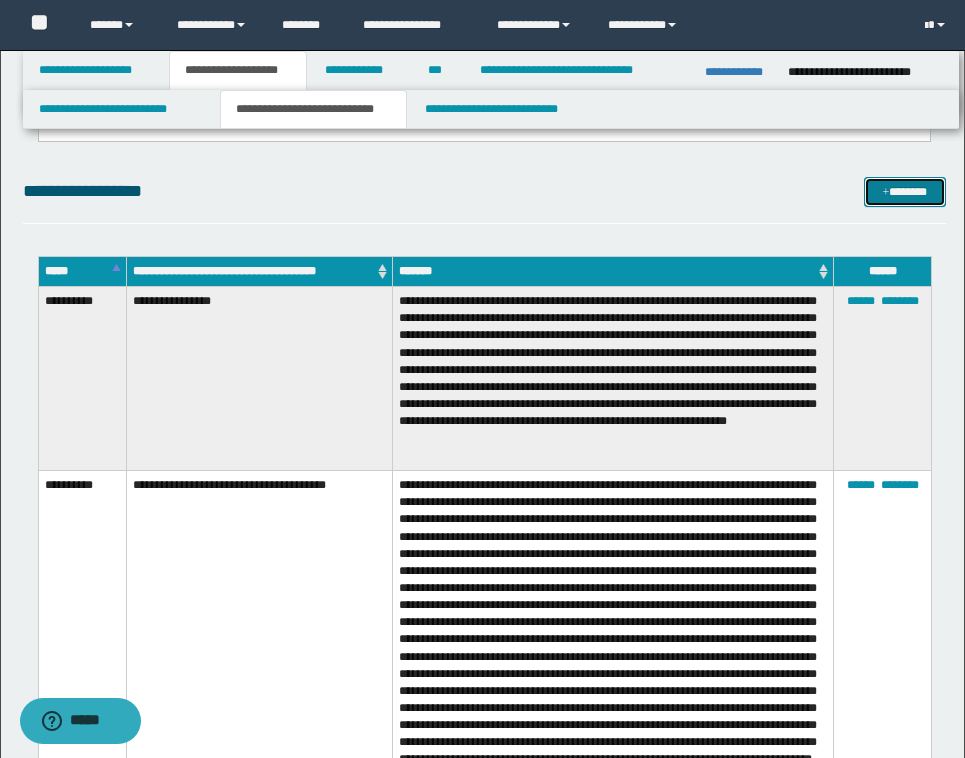 scroll, scrollTop: 0, scrollLeft: 0, axis: both 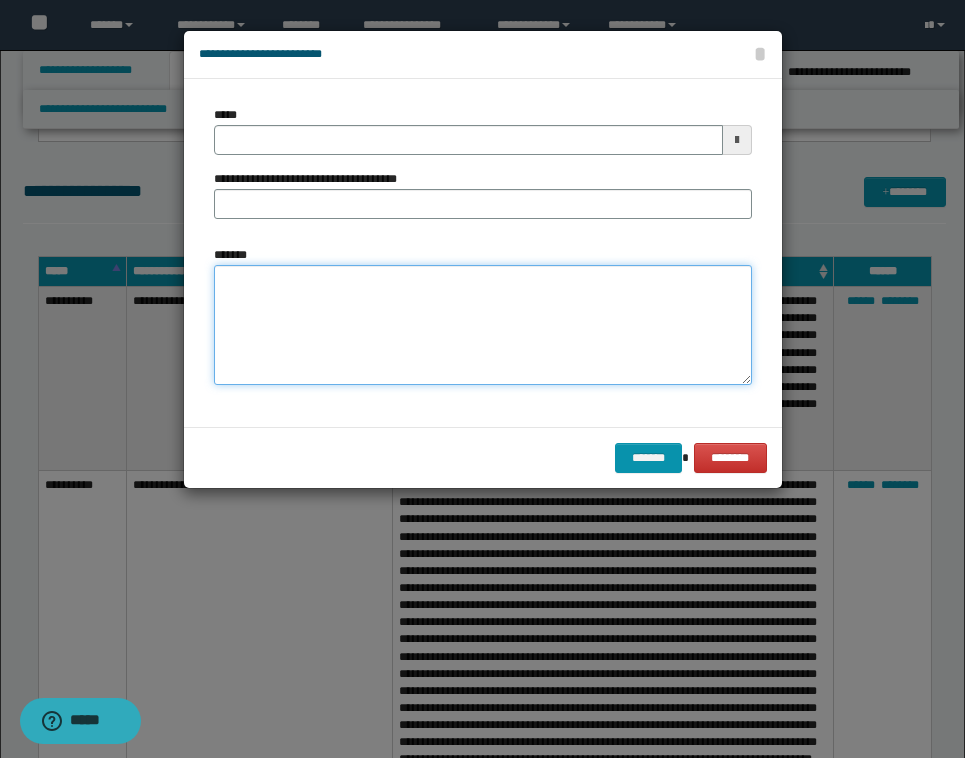 click on "*******" at bounding box center (483, 325) 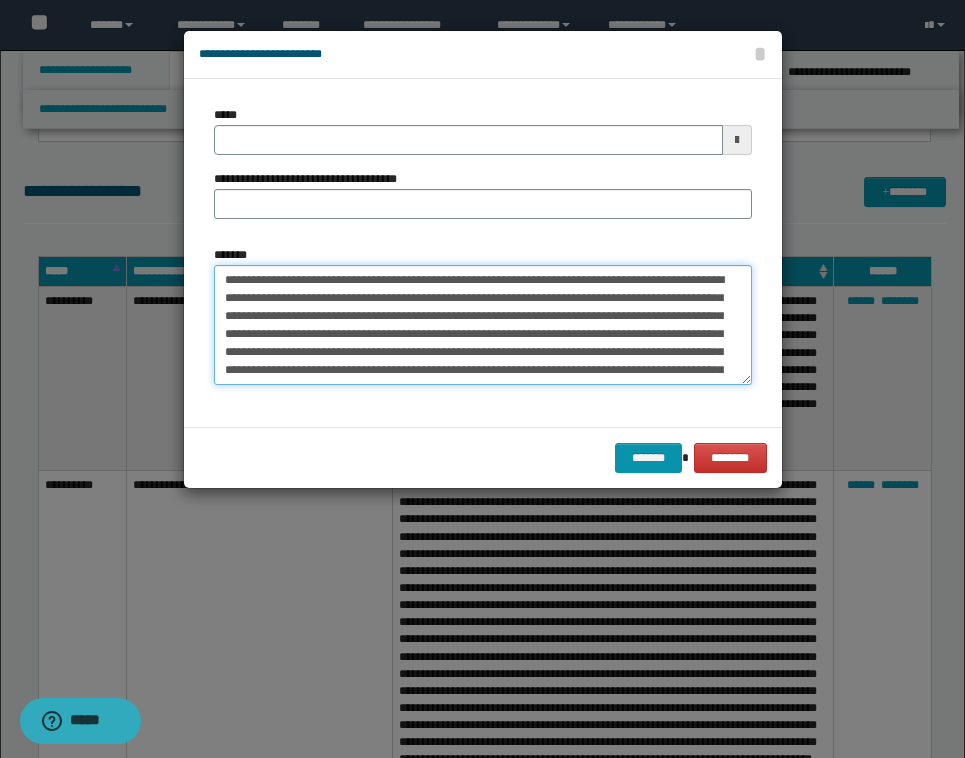 scroll, scrollTop: 101, scrollLeft: 0, axis: vertical 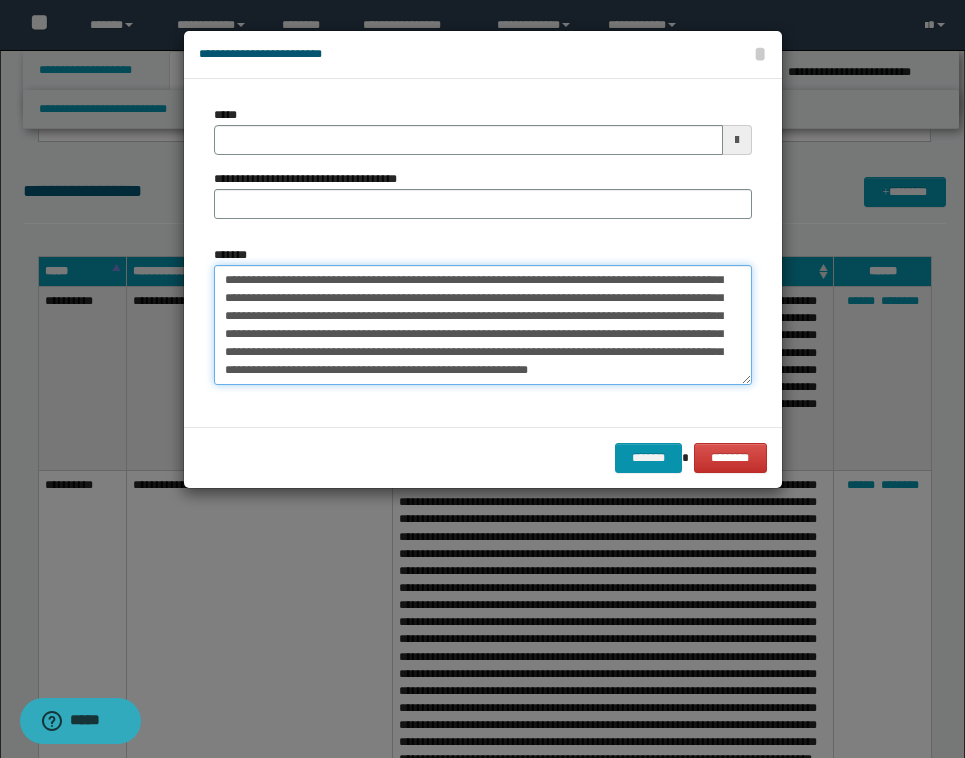 click on "**********" at bounding box center [483, 325] 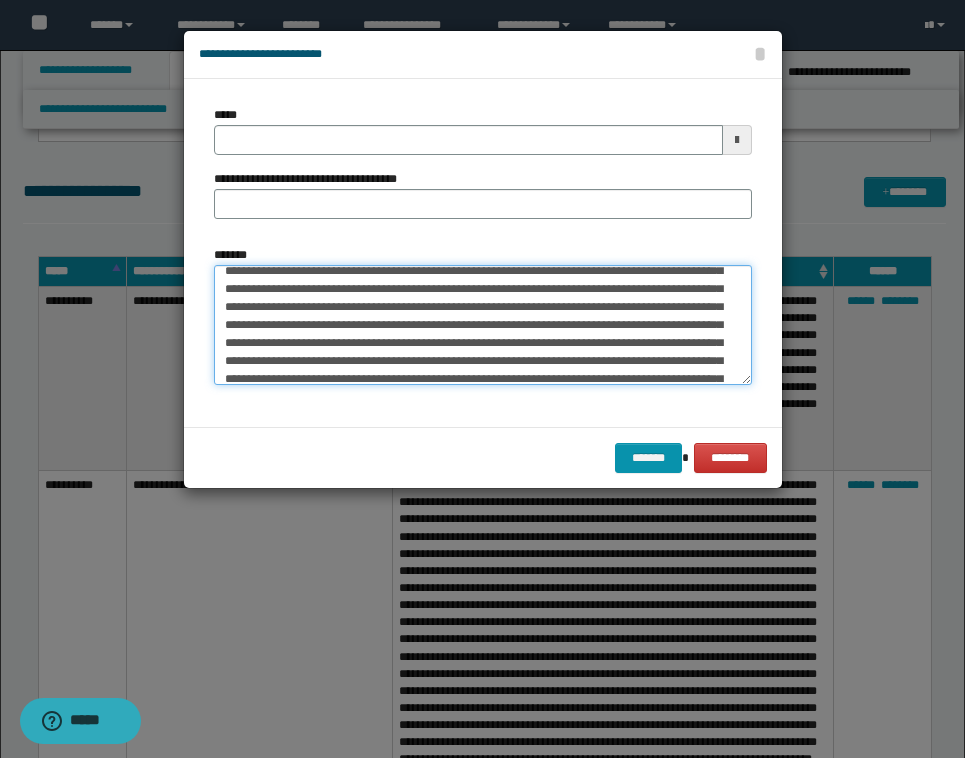 scroll, scrollTop: 0, scrollLeft: 0, axis: both 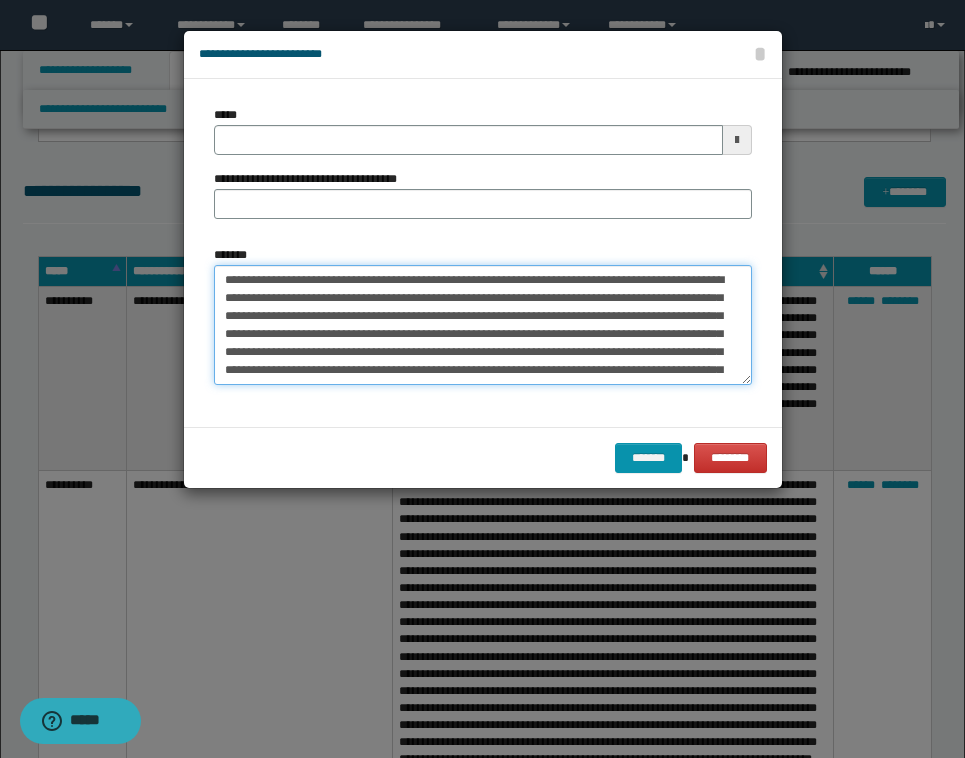 type on "**********" 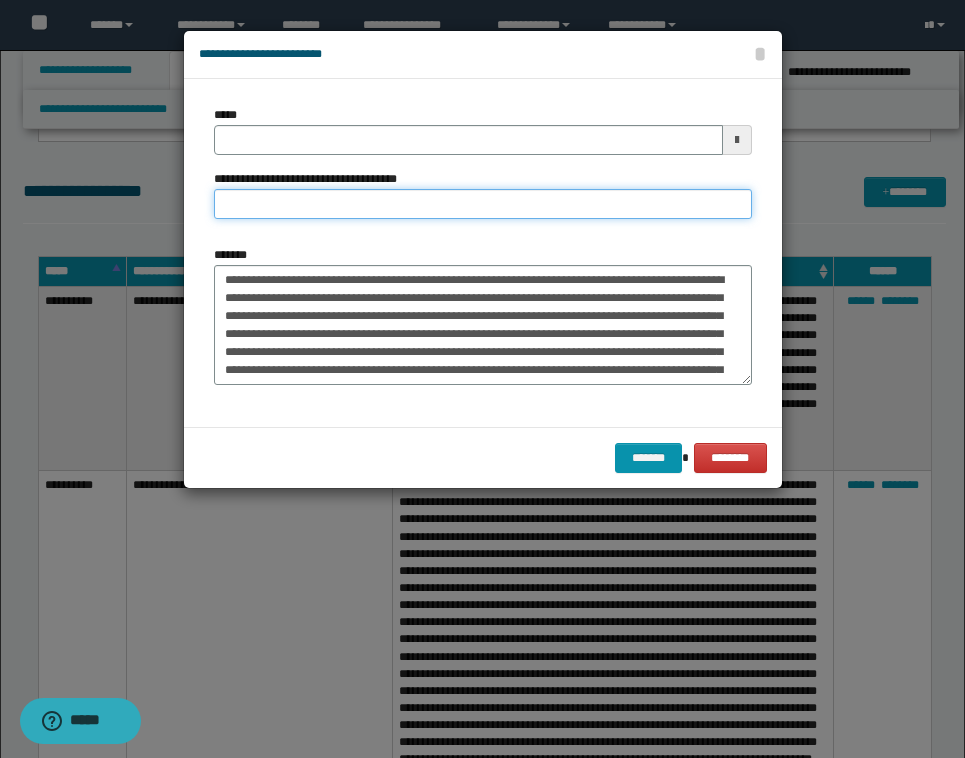 click on "**********" at bounding box center (483, 204) 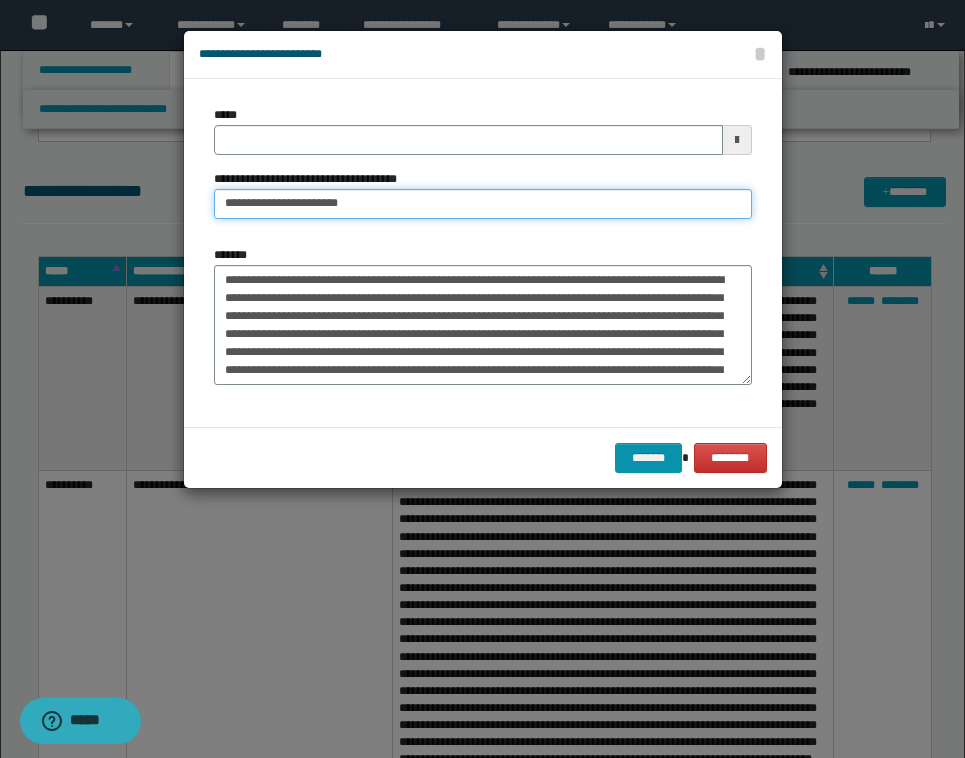 type 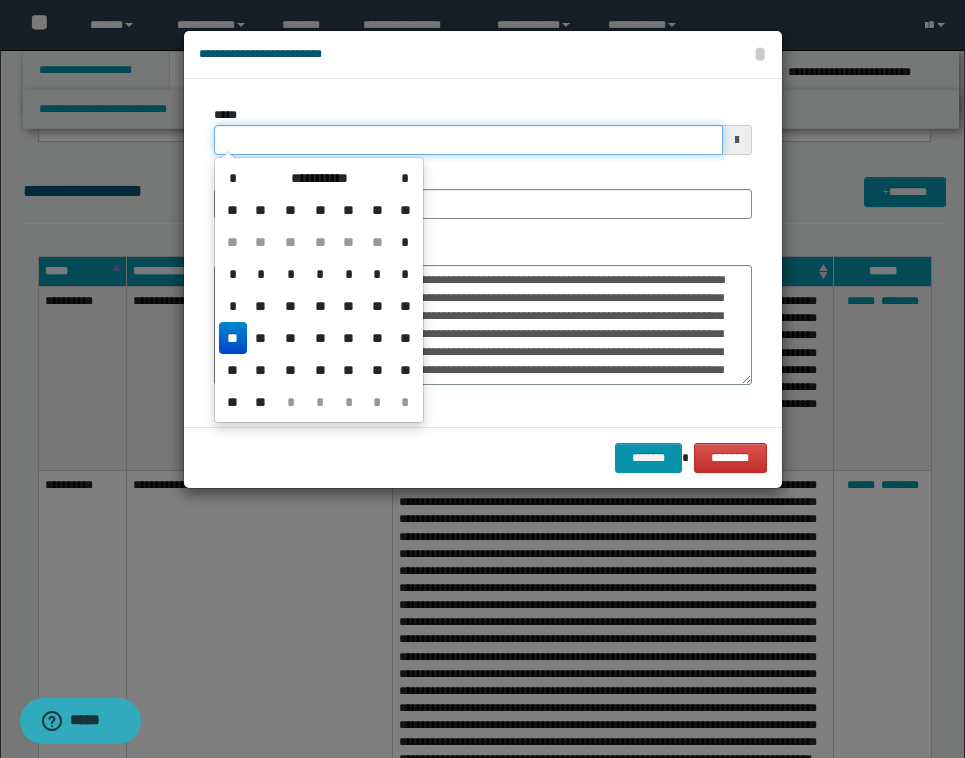 click on "*****" at bounding box center [468, 140] 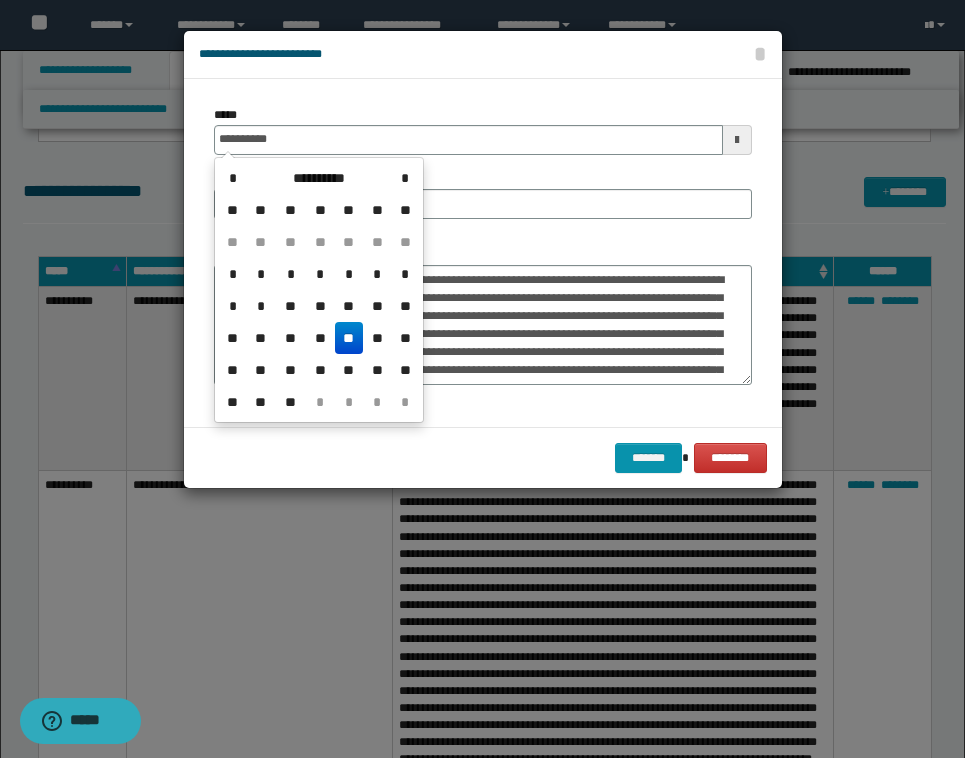 type on "**********" 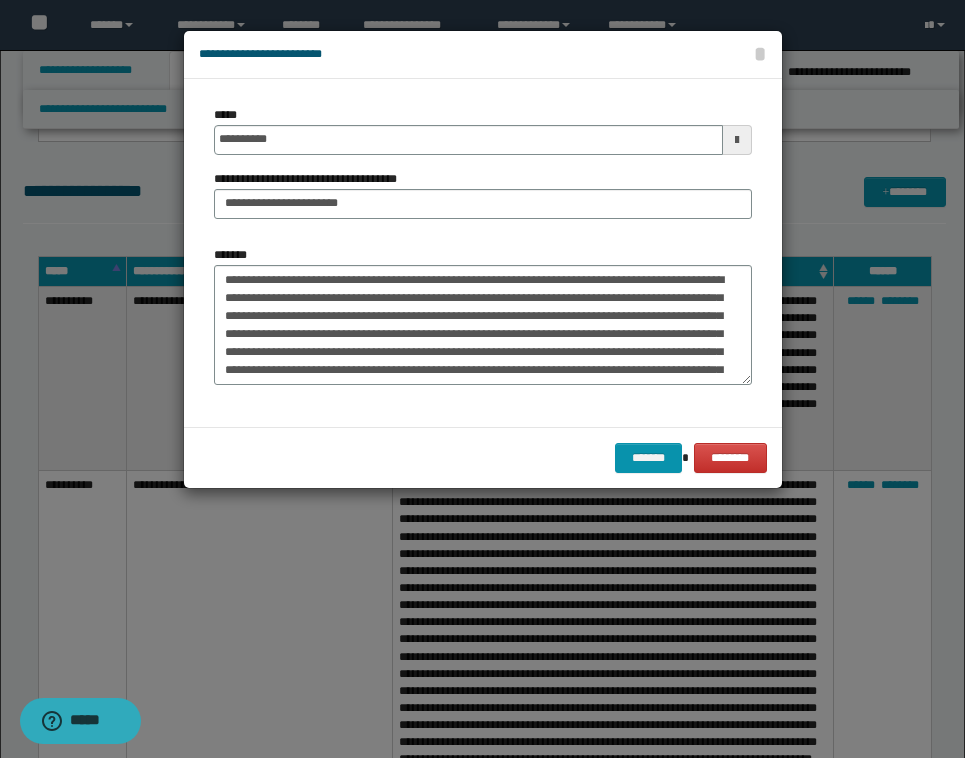 click on "**********" at bounding box center [483, 194] 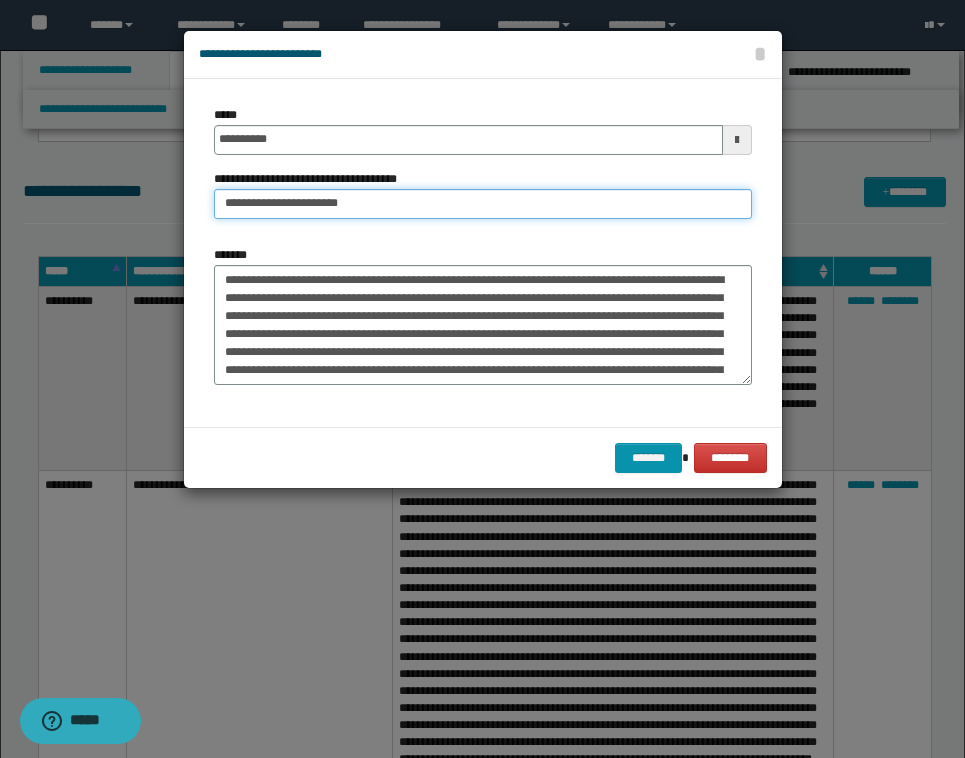 drag, startPoint x: 357, startPoint y: 204, endPoint x: 285, endPoint y: 207, distance: 72.06247 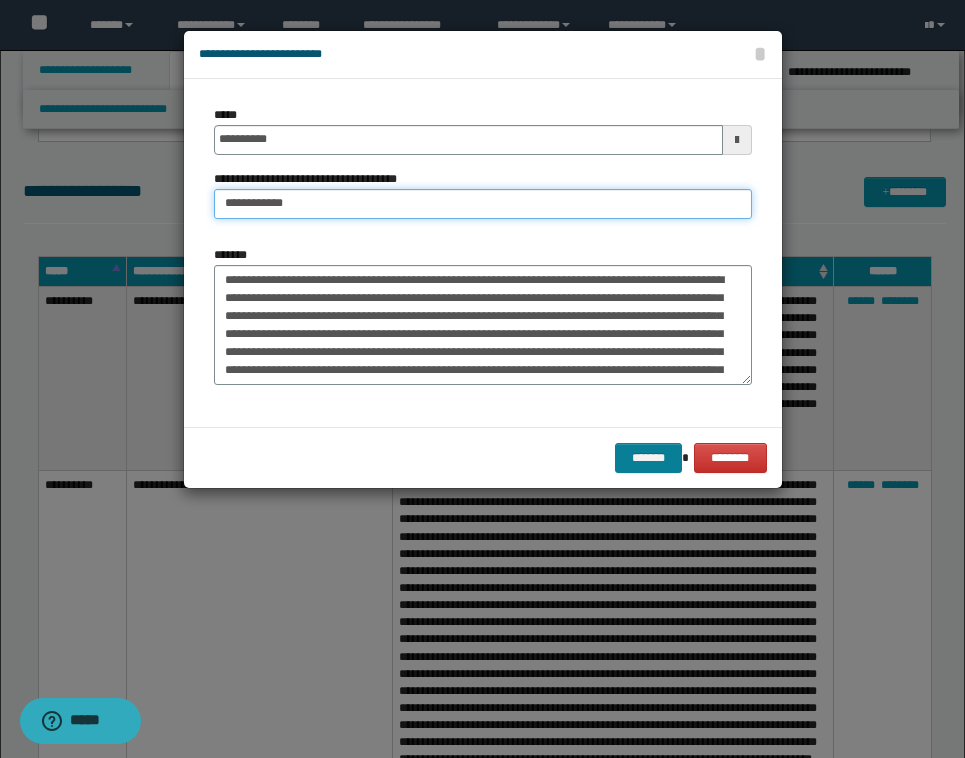 type on "**********" 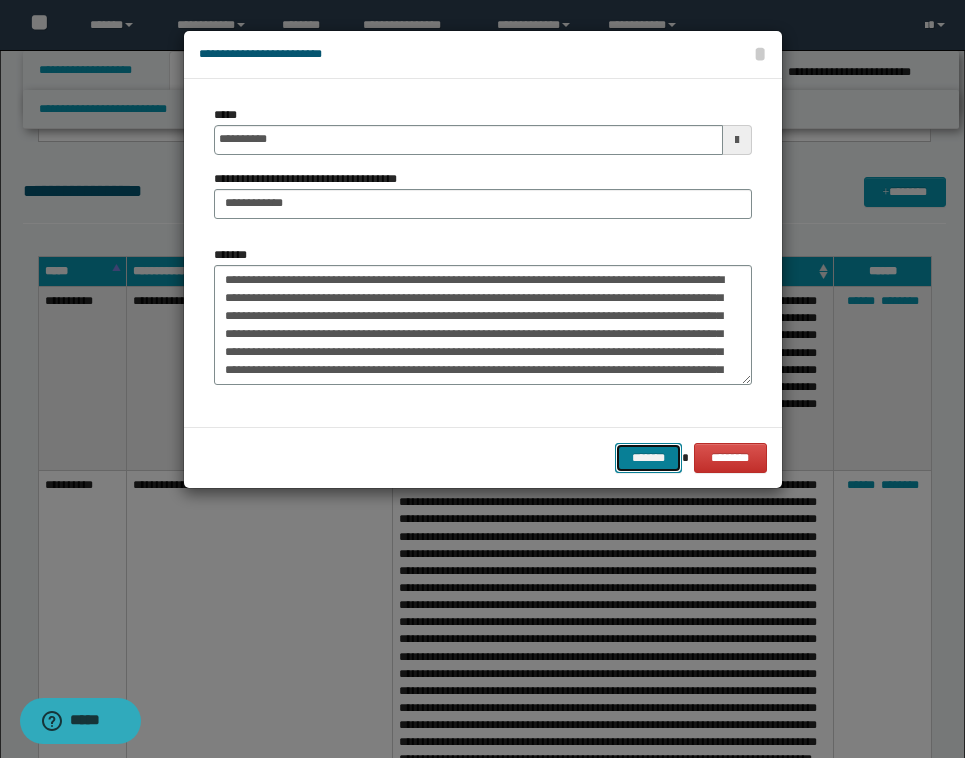click on "*******" at bounding box center [649, 458] 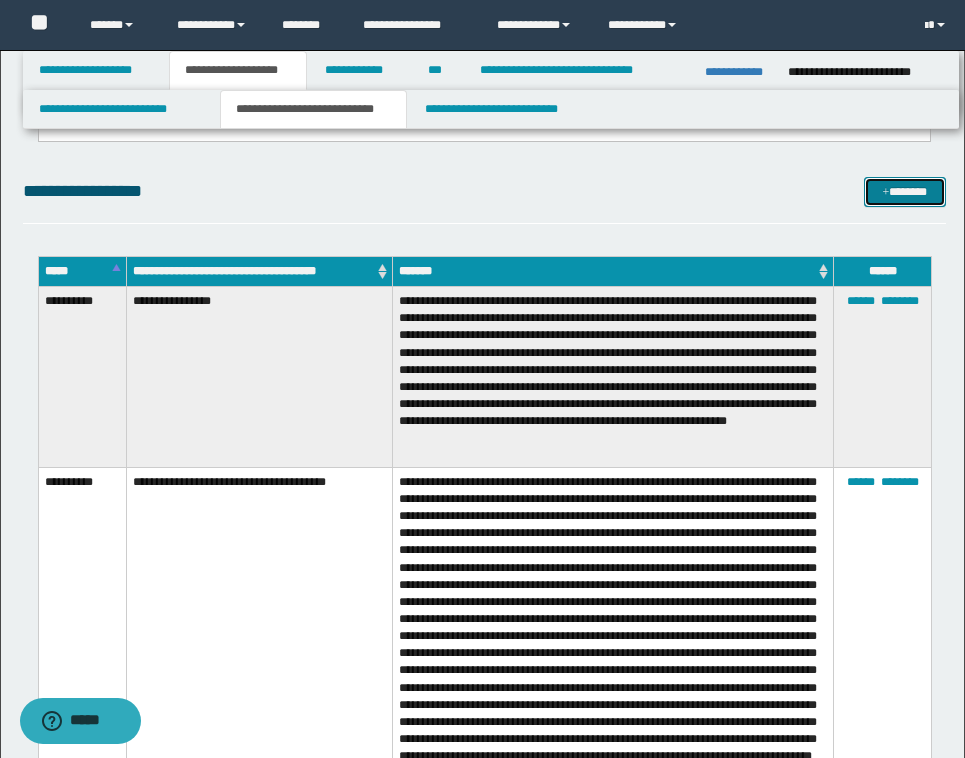 click on "*******" at bounding box center [905, 192] 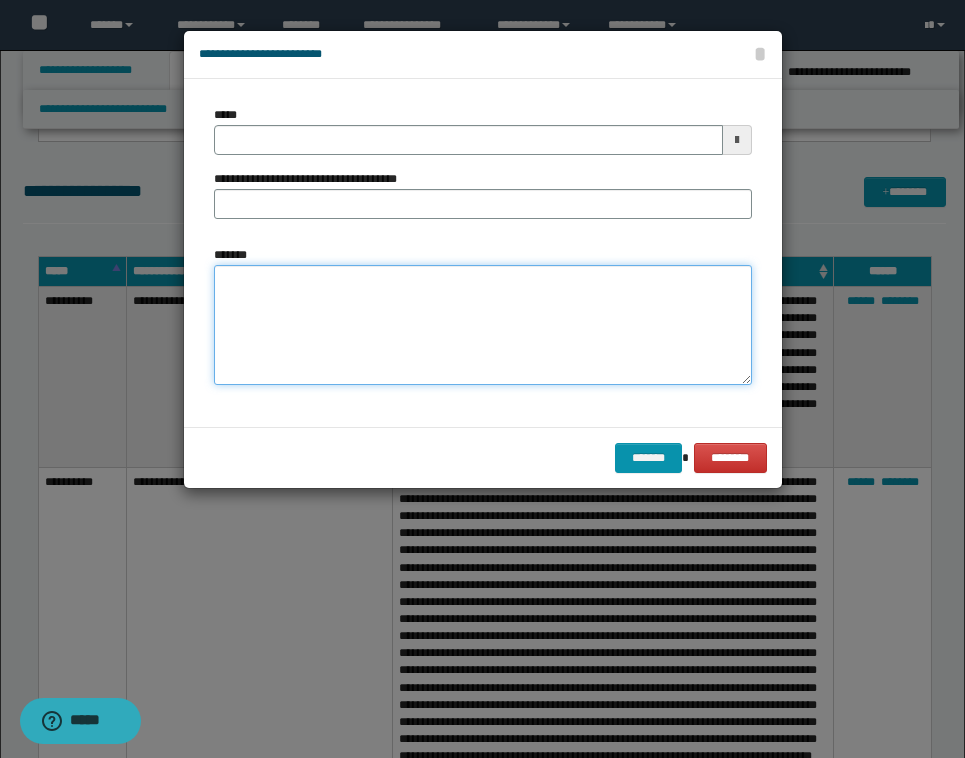 click on "*******" at bounding box center [483, 325] 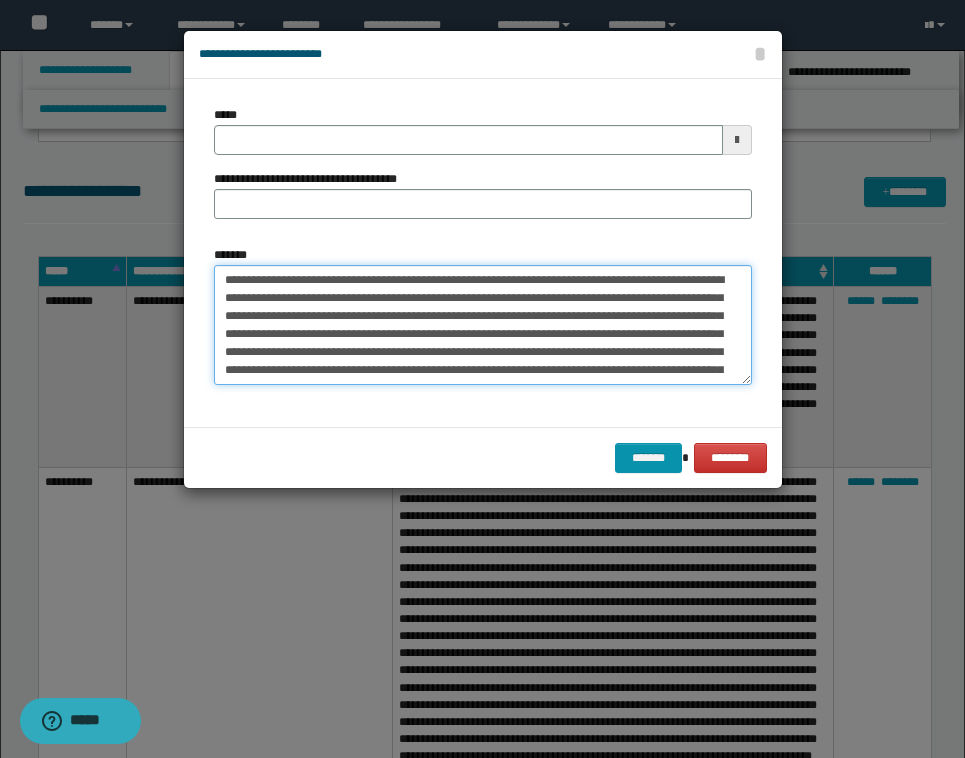 scroll, scrollTop: 533, scrollLeft: 0, axis: vertical 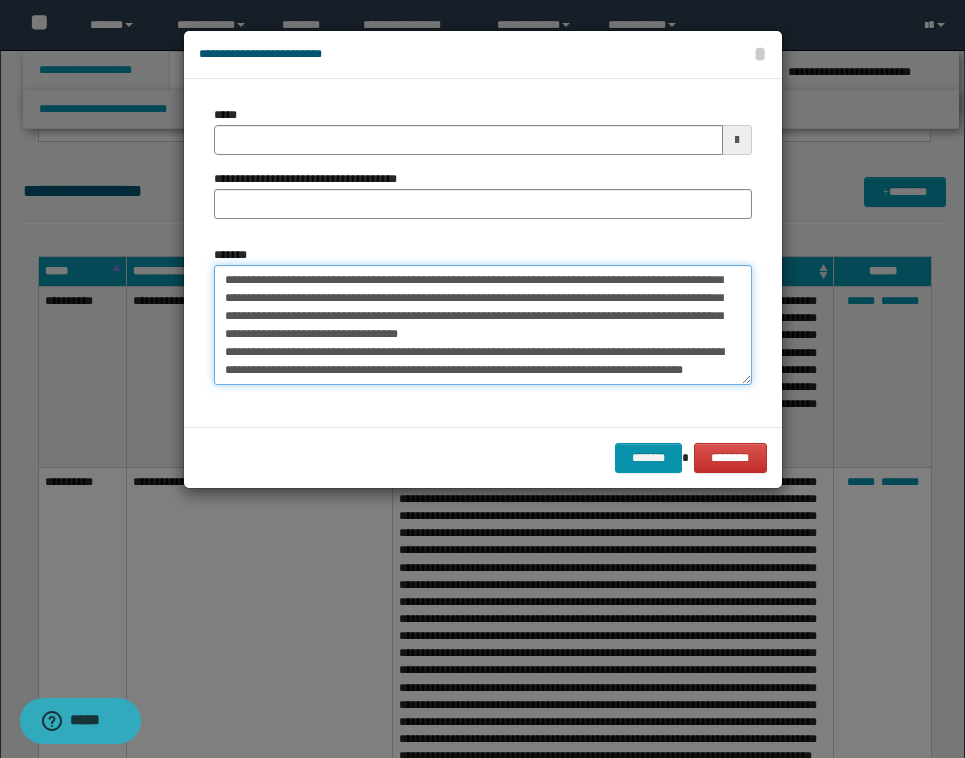 type on "**********" 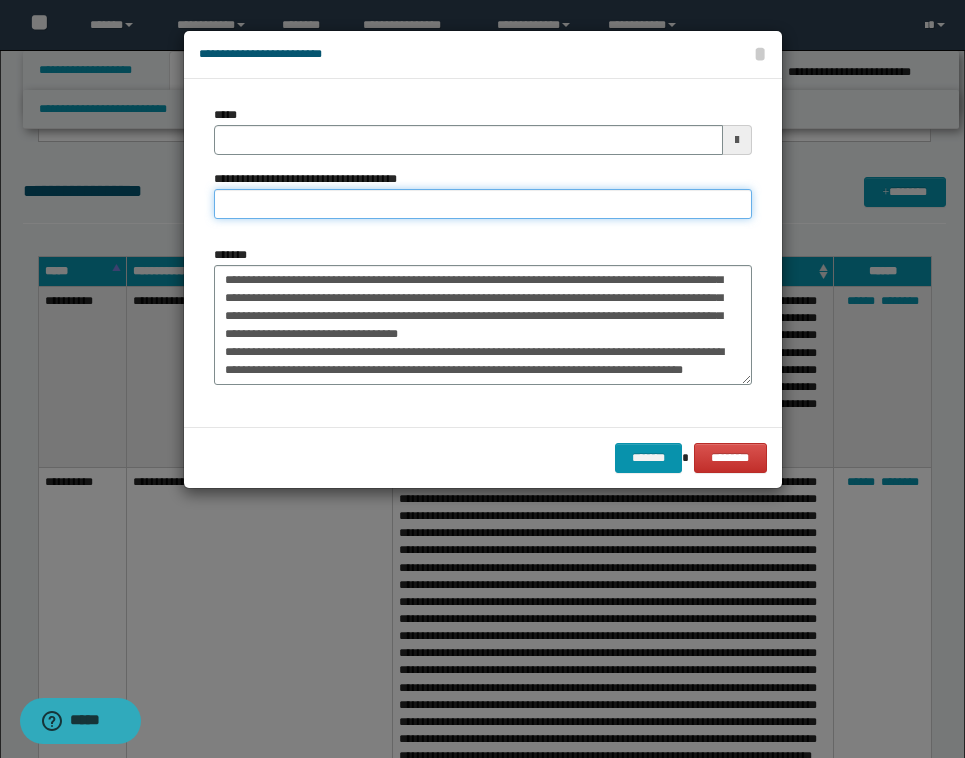 click on "**********" at bounding box center [483, 204] 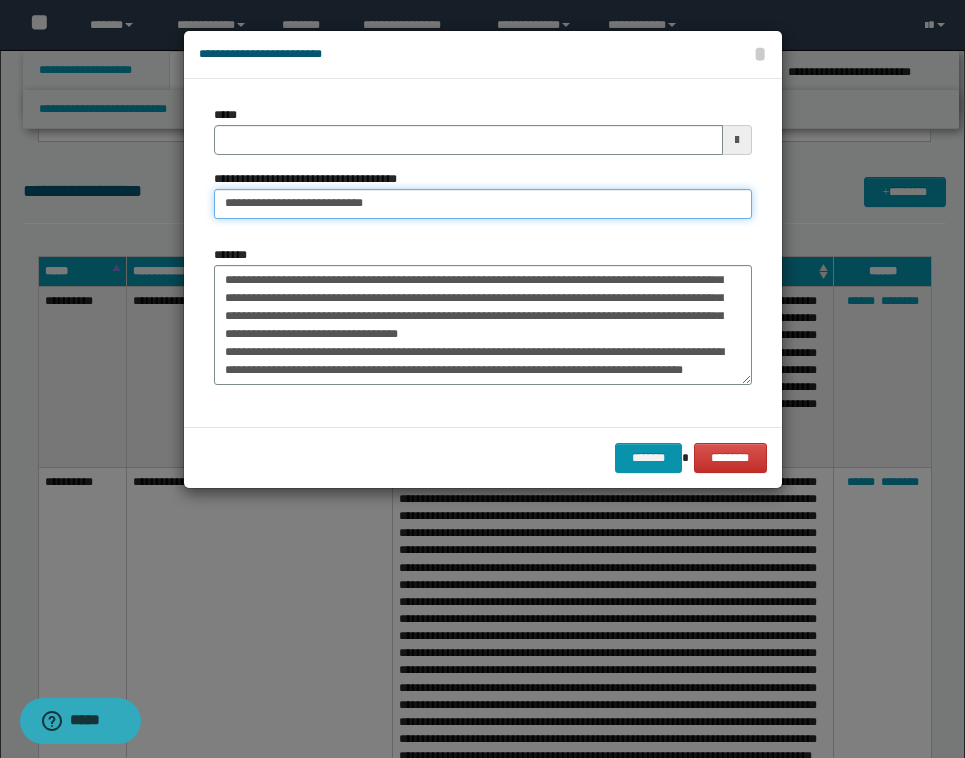 type 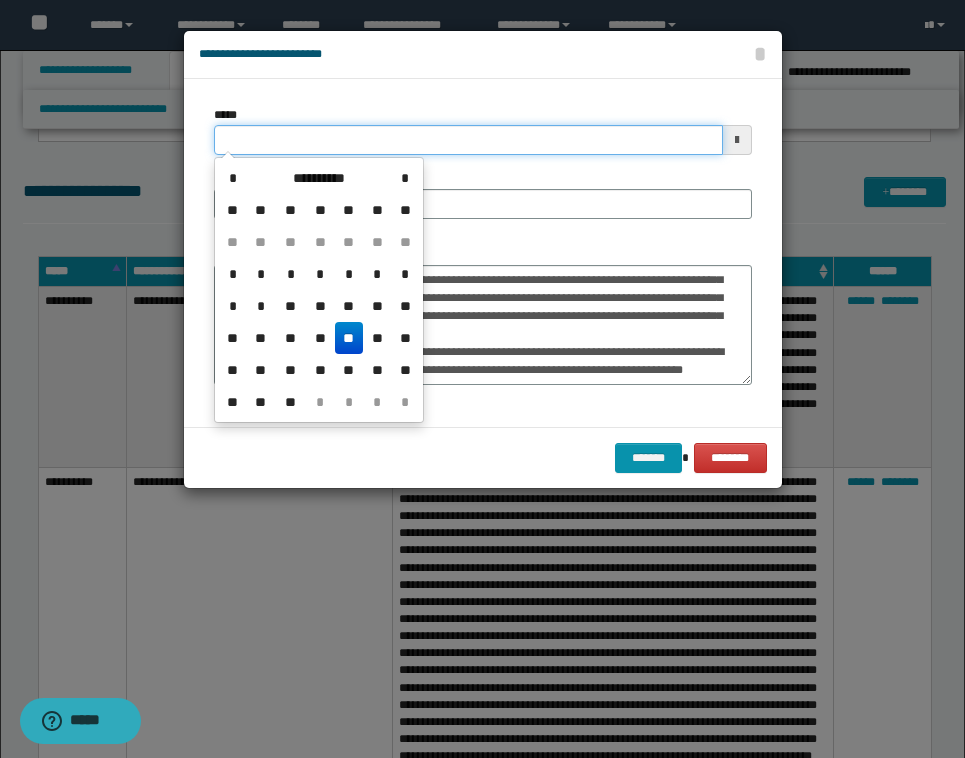 click on "*****" at bounding box center [468, 140] 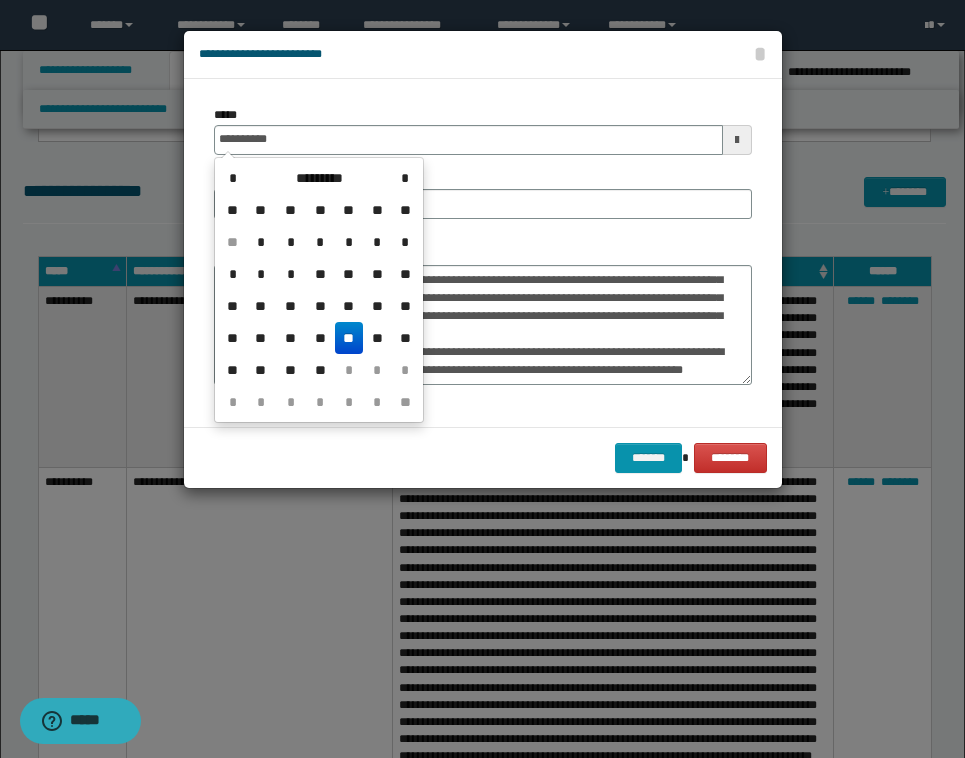 type on "**********" 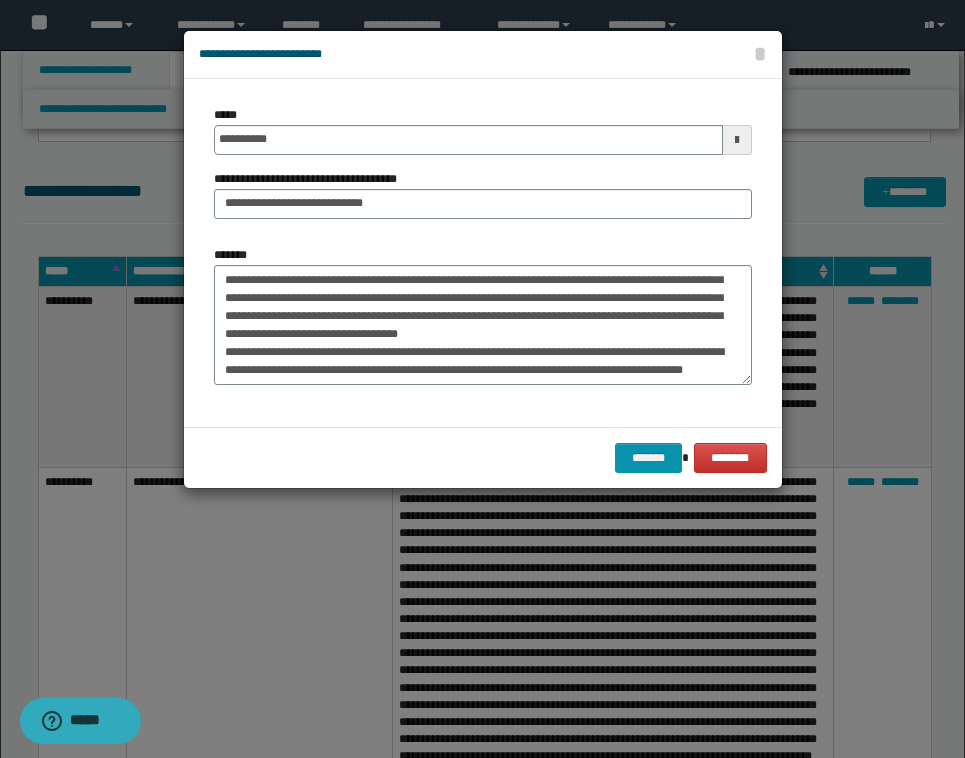 click on "**********" at bounding box center (483, 170) 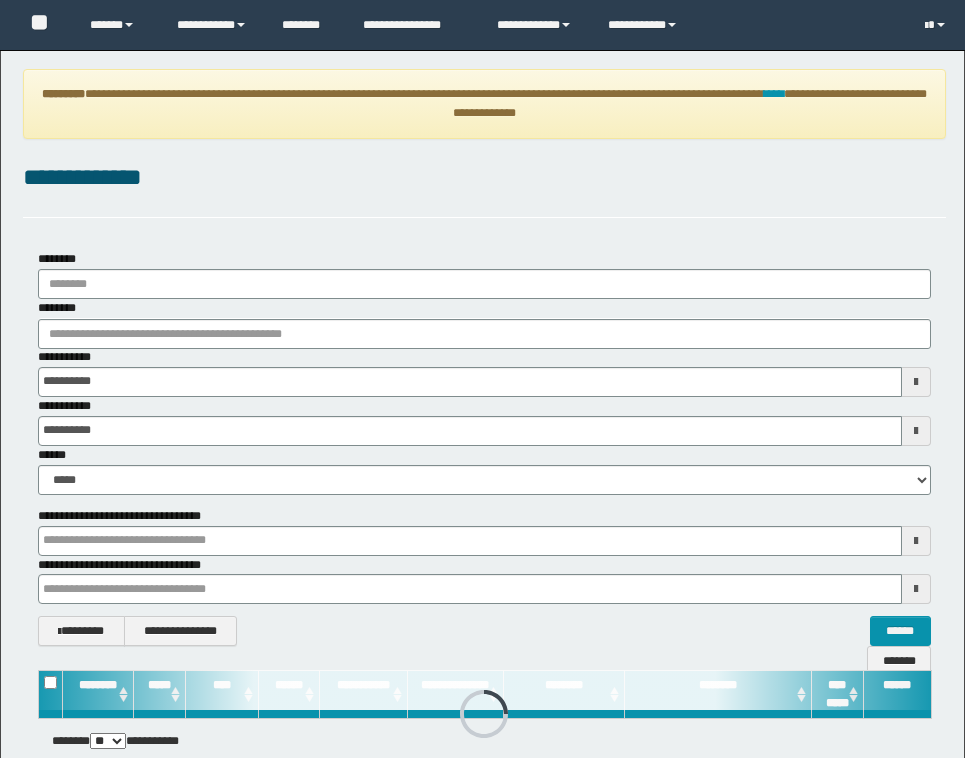 scroll, scrollTop: 0, scrollLeft: 0, axis: both 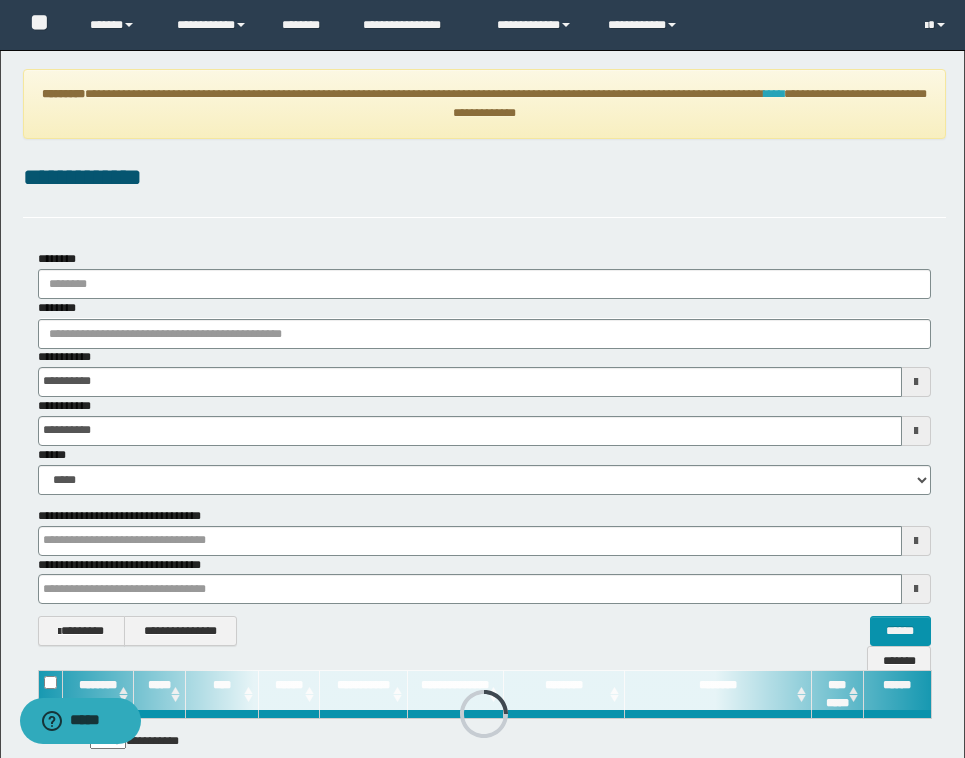 click on "****" at bounding box center [774, 94] 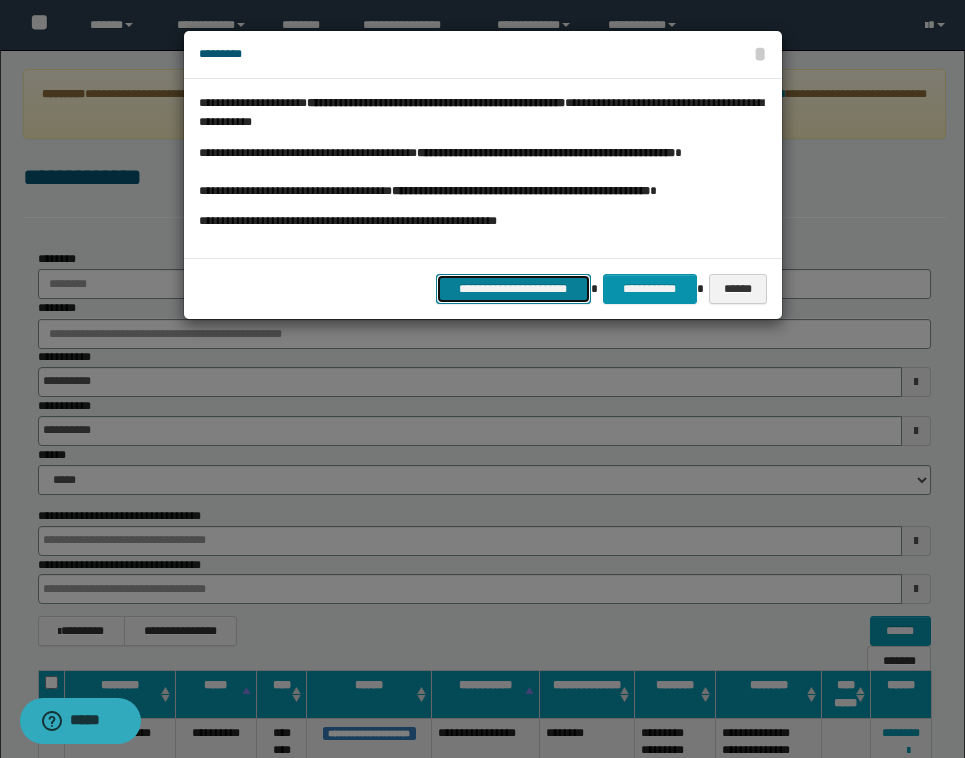 click on "**********" at bounding box center (513, 289) 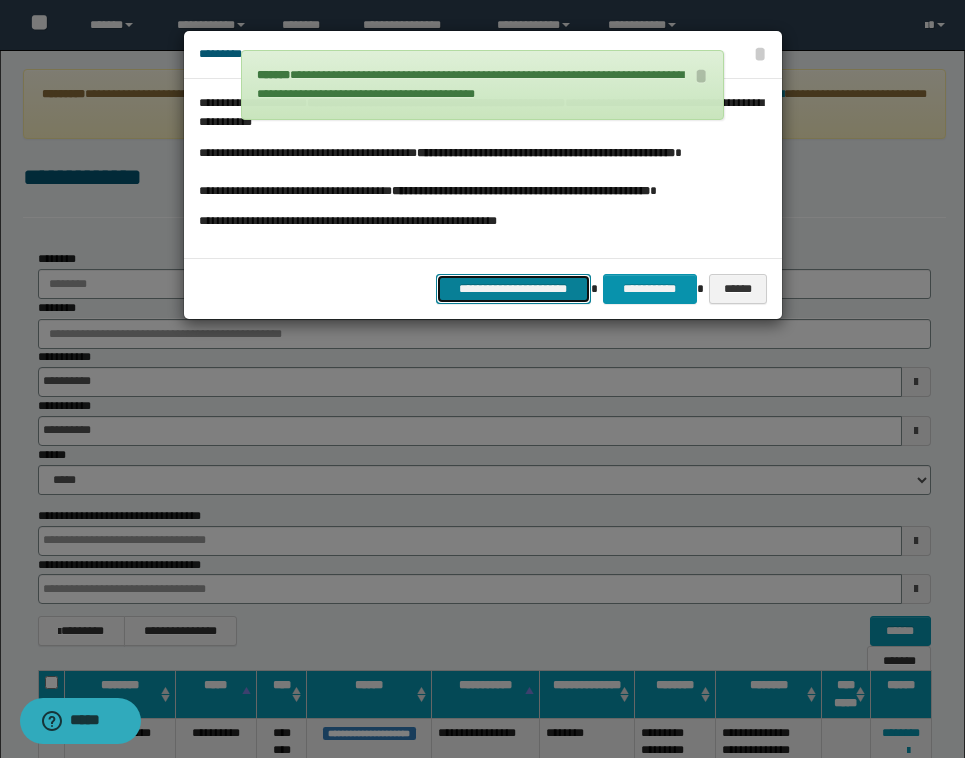 click on "**********" at bounding box center [513, 289] 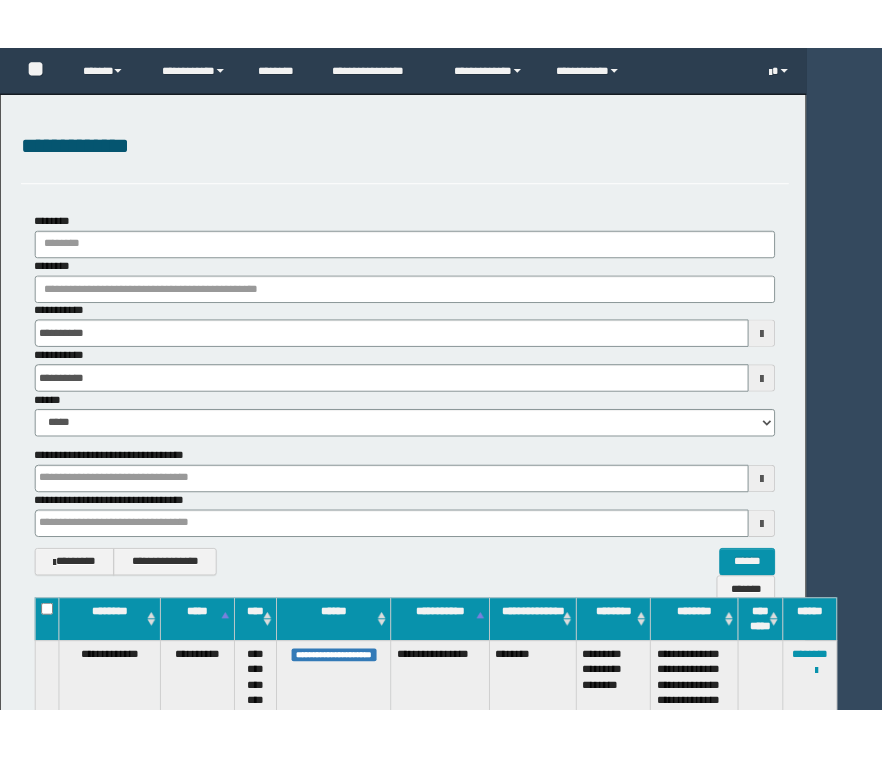 scroll, scrollTop: 0, scrollLeft: 0, axis: both 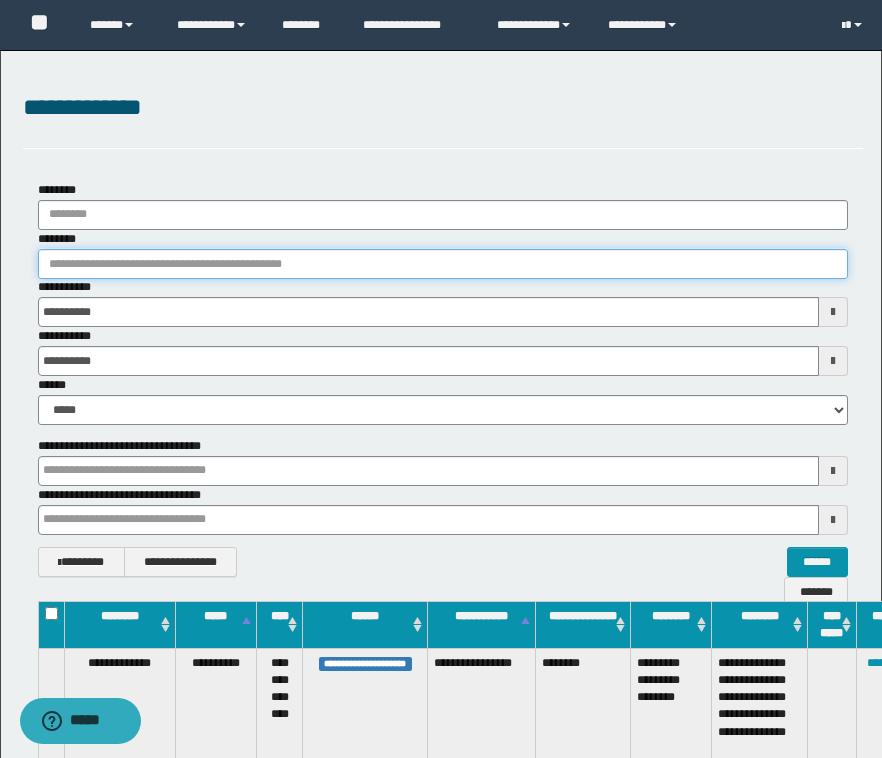 click on "********" at bounding box center [443, 264] 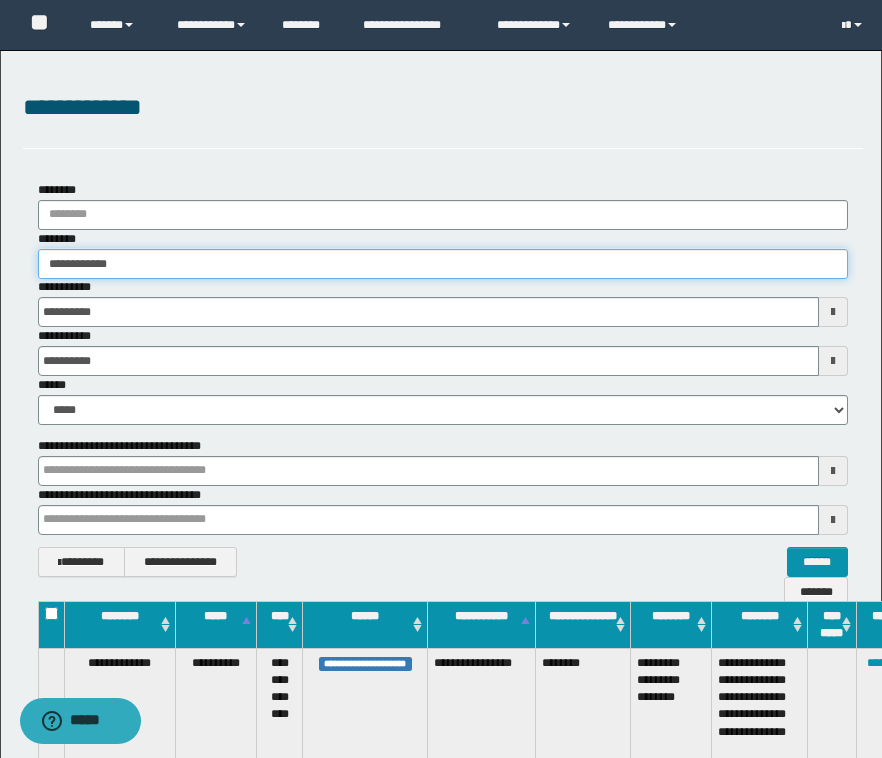 type on "**********" 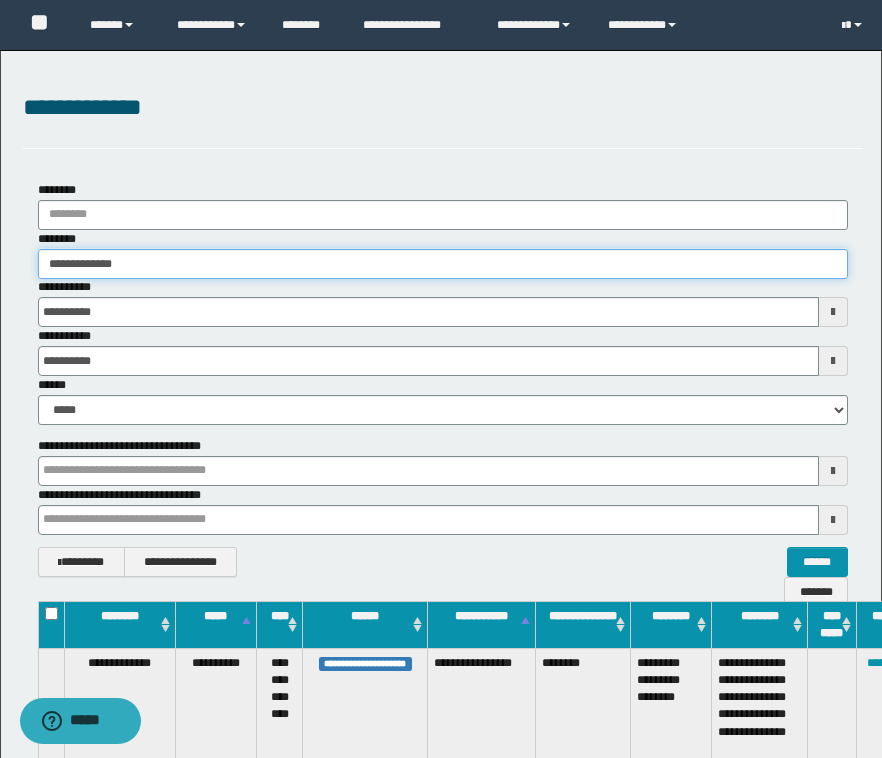 type on "**********" 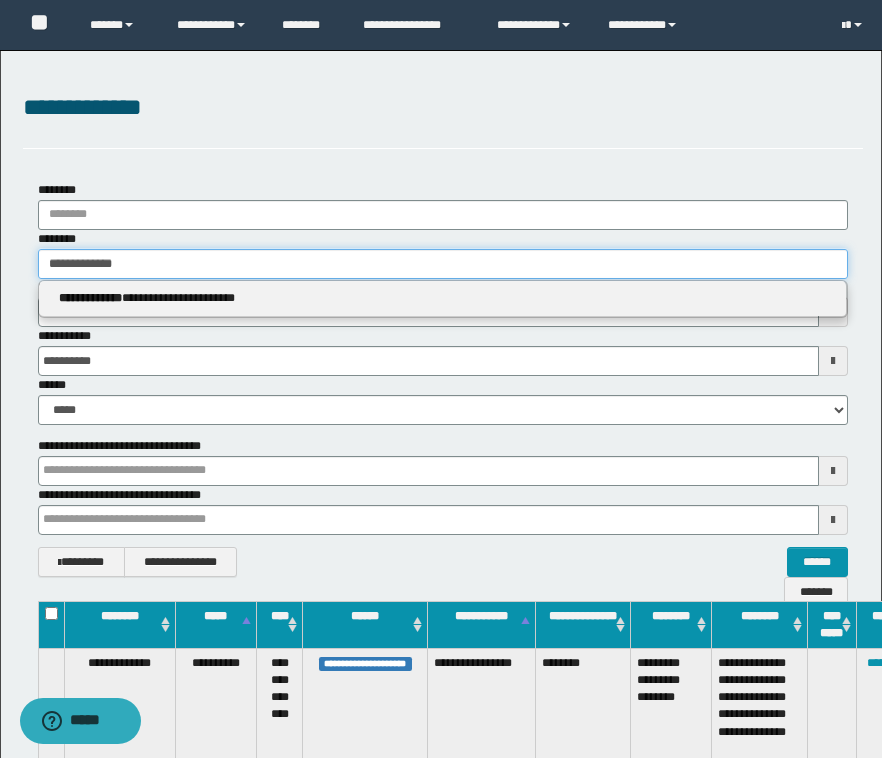 type on "**********" 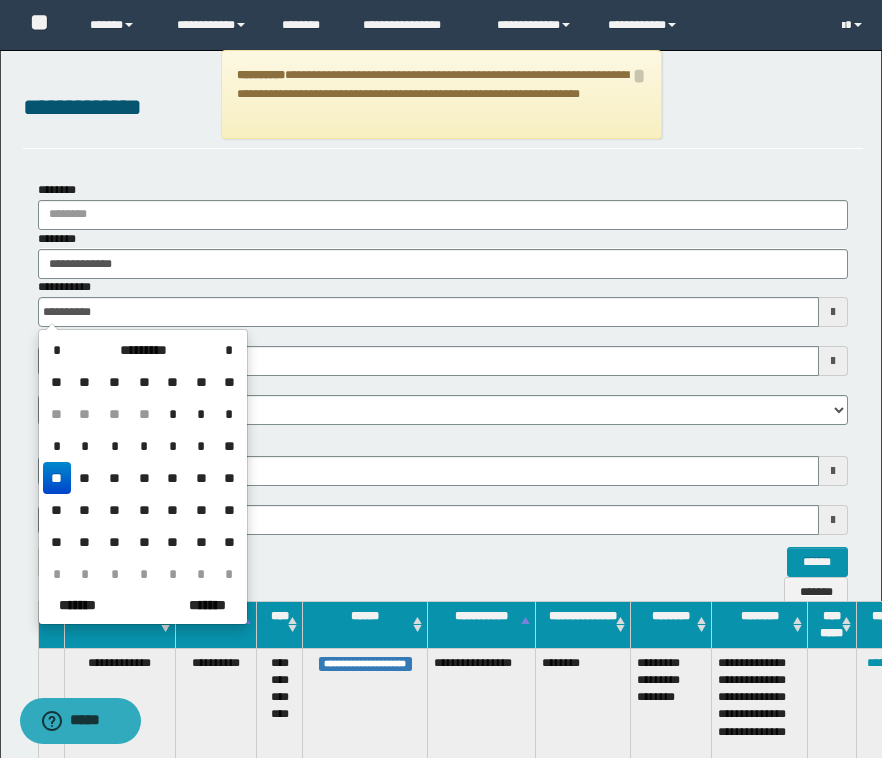 click on "**********" at bounding box center (443, 119) 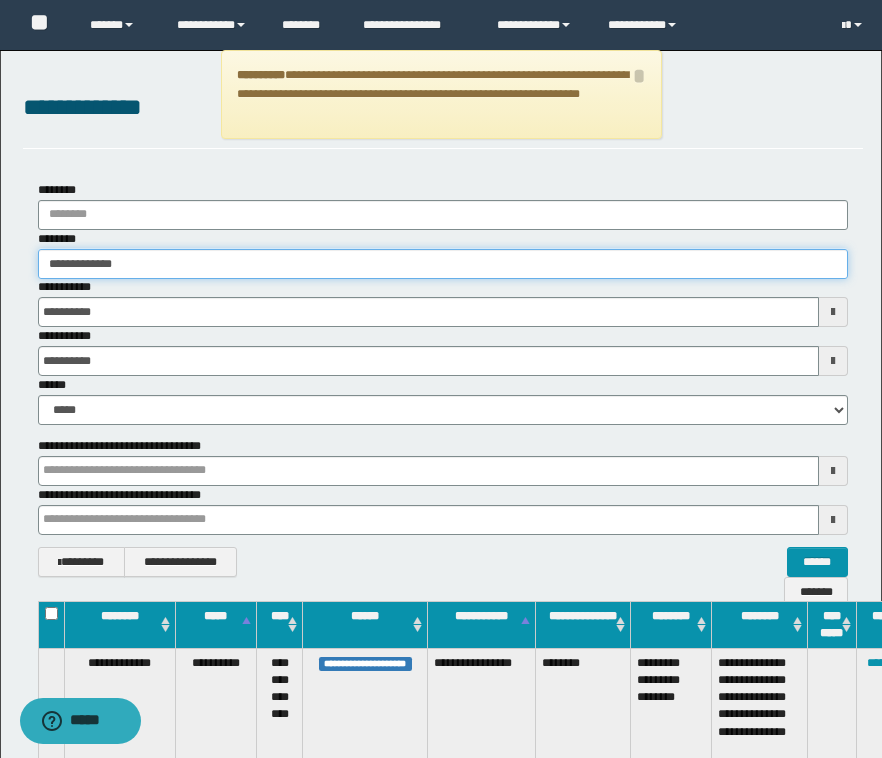type on "**********" 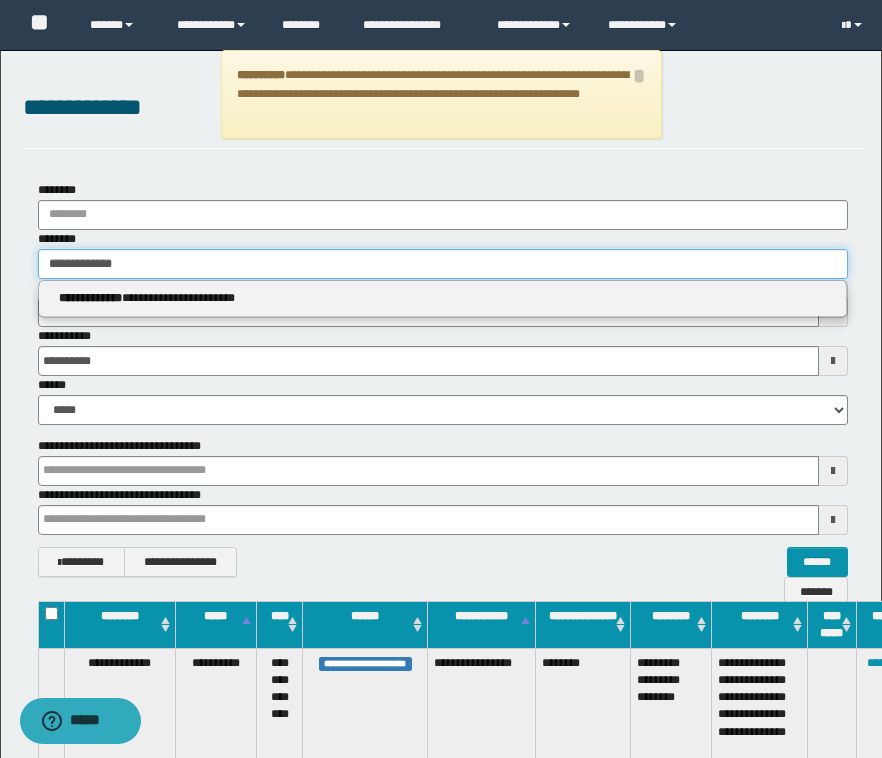 click on "**********" at bounding box center (443, 264) 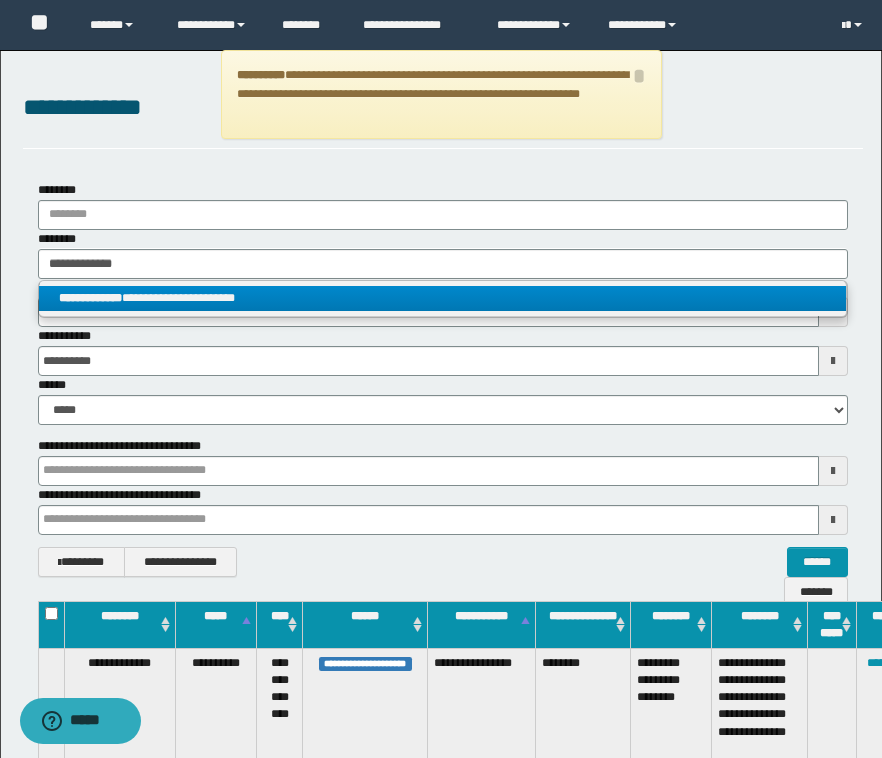click on "**********" at bounding box center (442, 298) 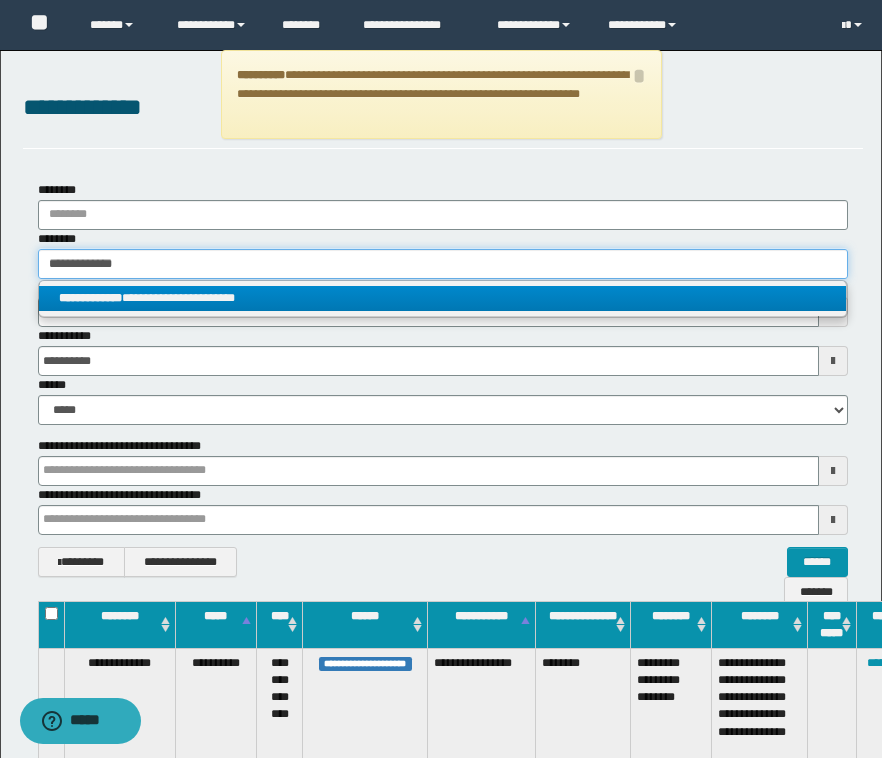 type 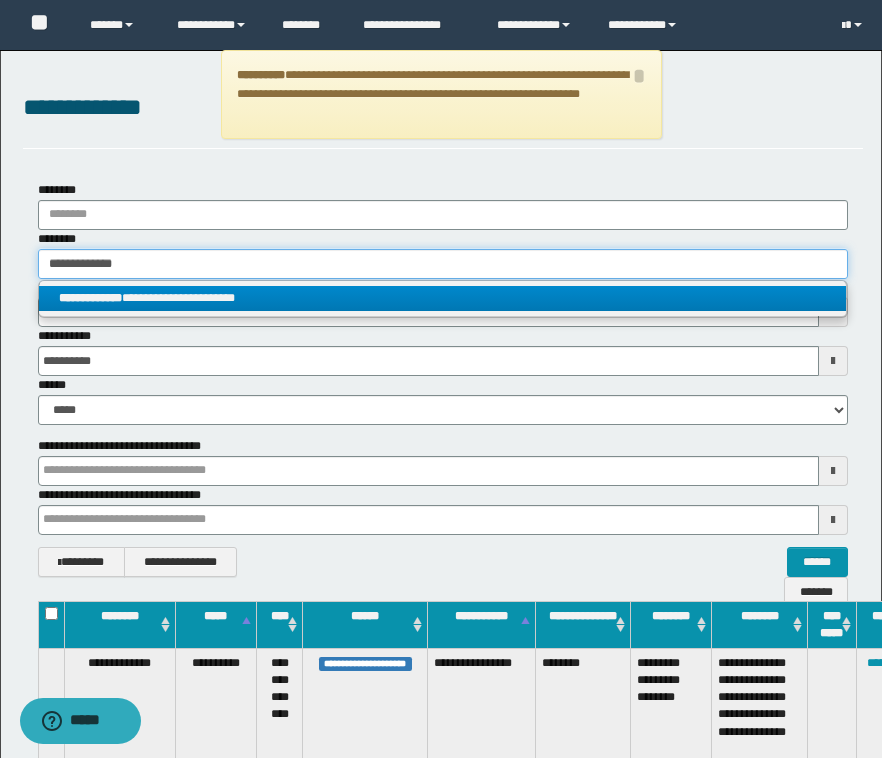 type on "**********" 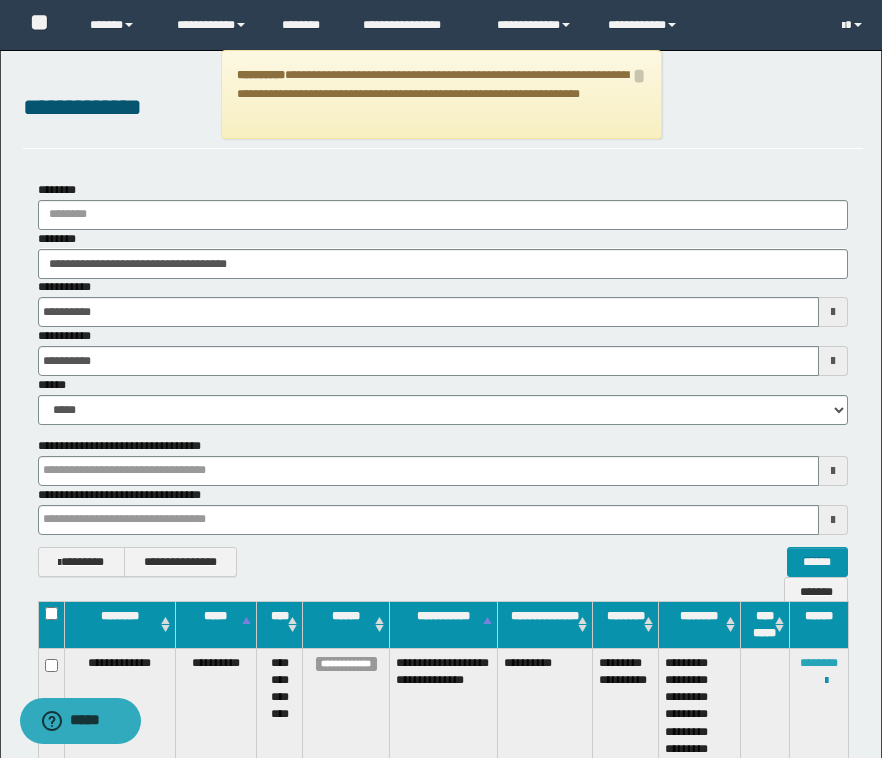 click on "********" at bounding box center [819, 663] 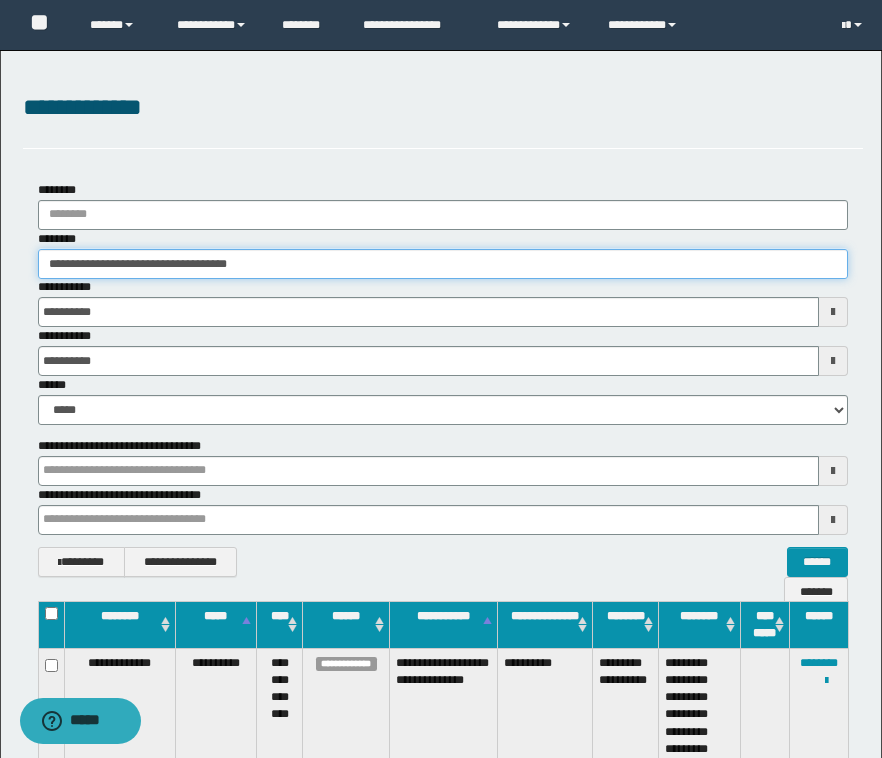 drag, startPoint x: 289, startPoint y: 259, endPoint x: 38, endPoint y: 242, distance: 251.57504 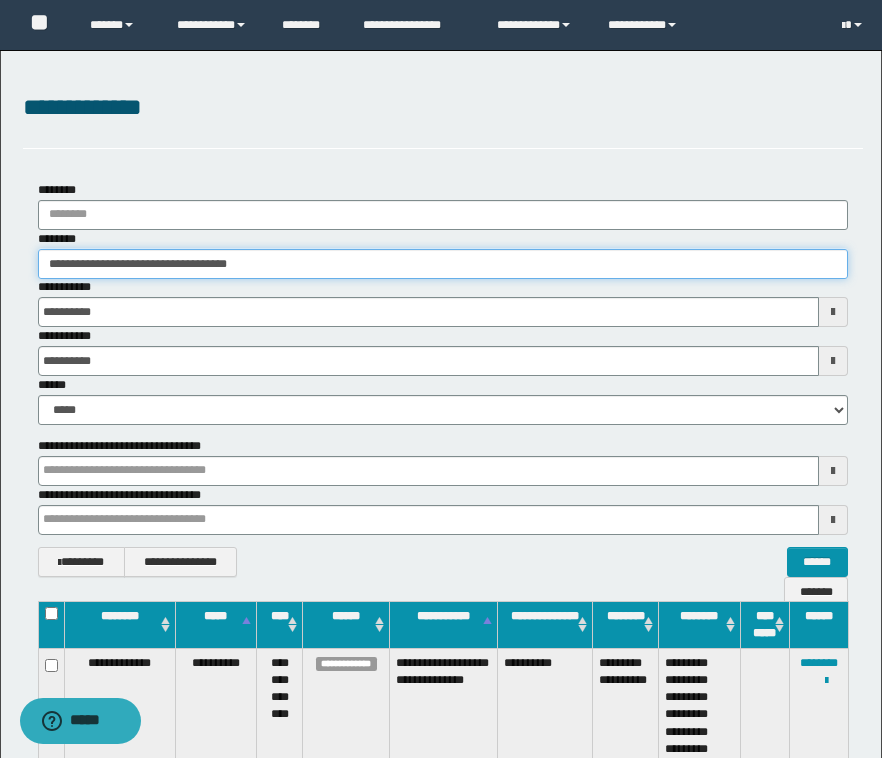 click on "**********" at bounding box center [443, 254] 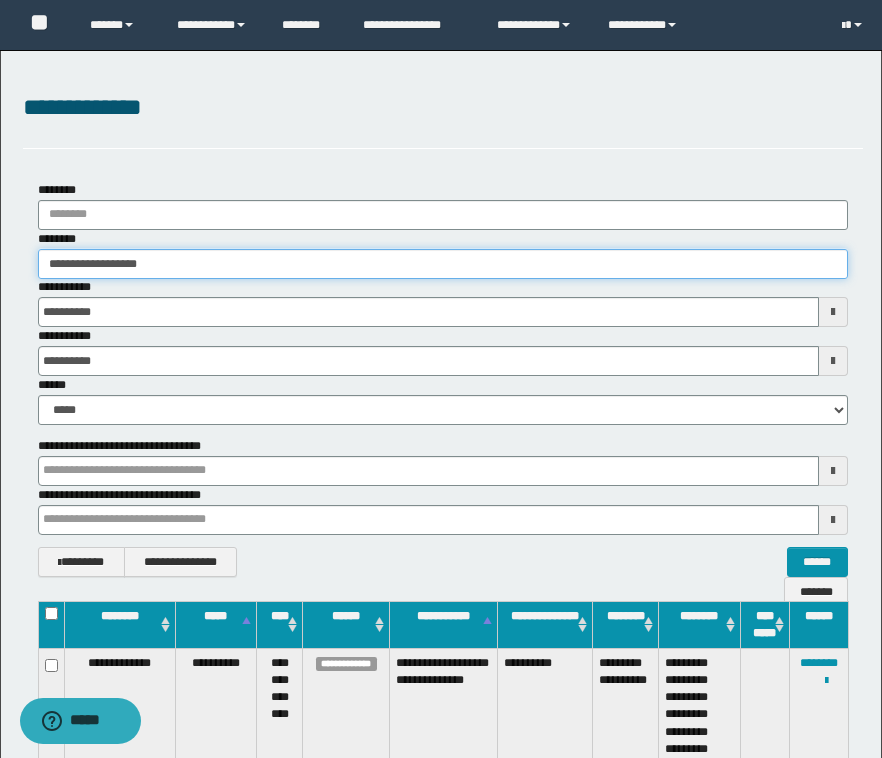 type on "**********" 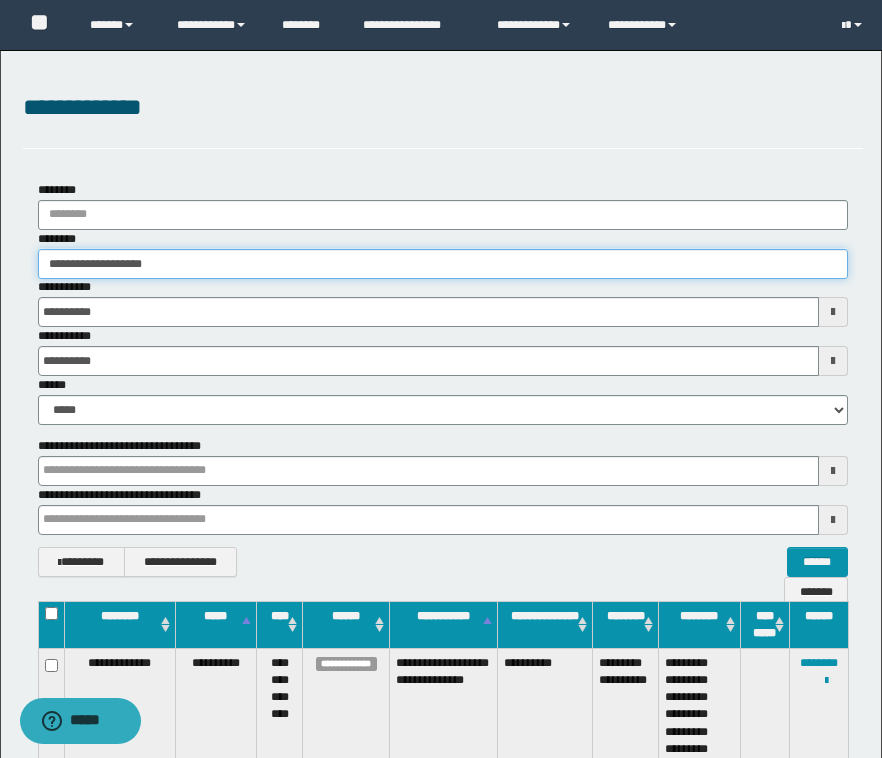 type on "**********" 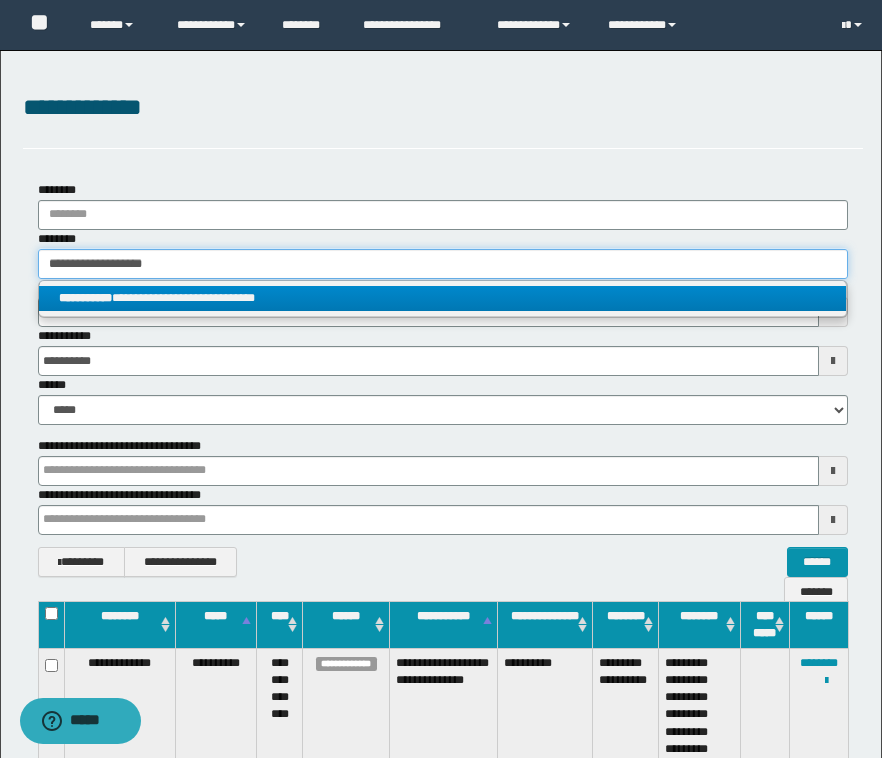 type on "**********" 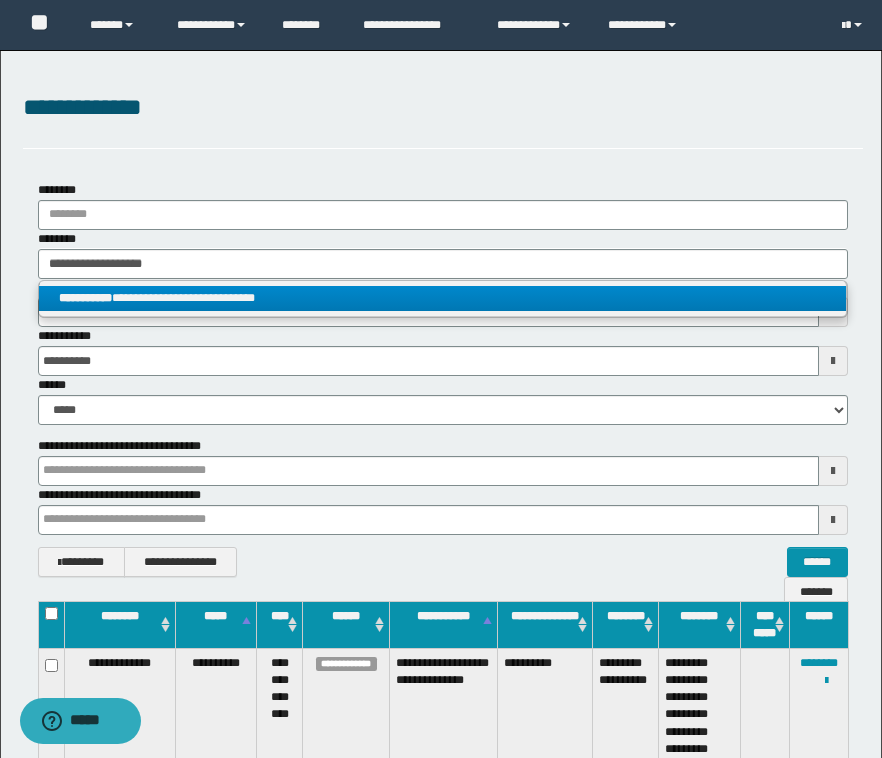 click on "**********" at bounding box center [442, 298] 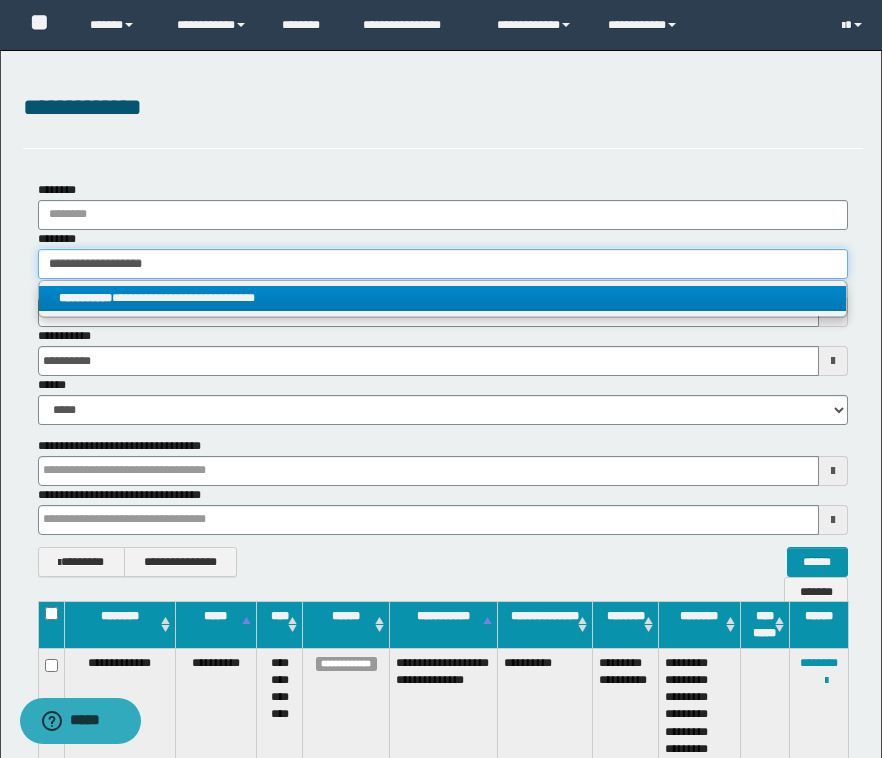 type 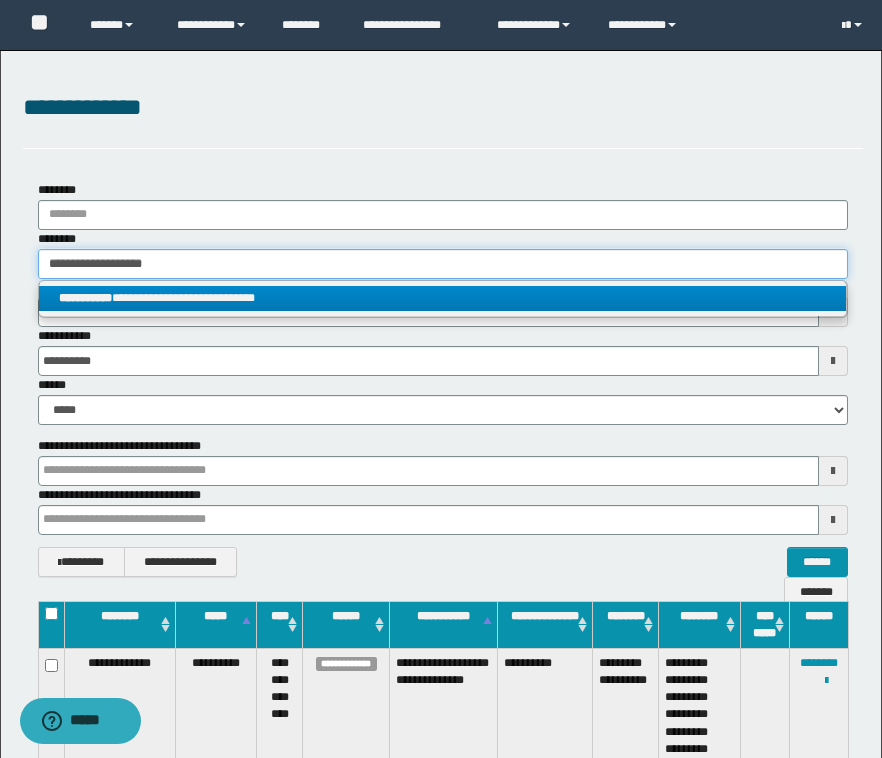 type on "**********" 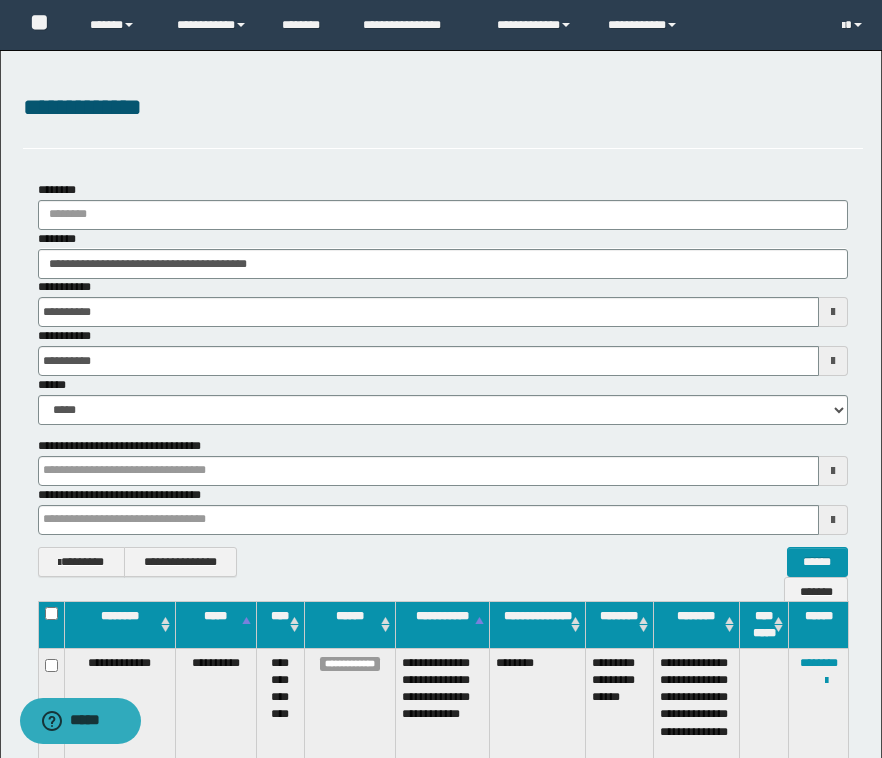 click on "**********" at bounding box center (443, 700) 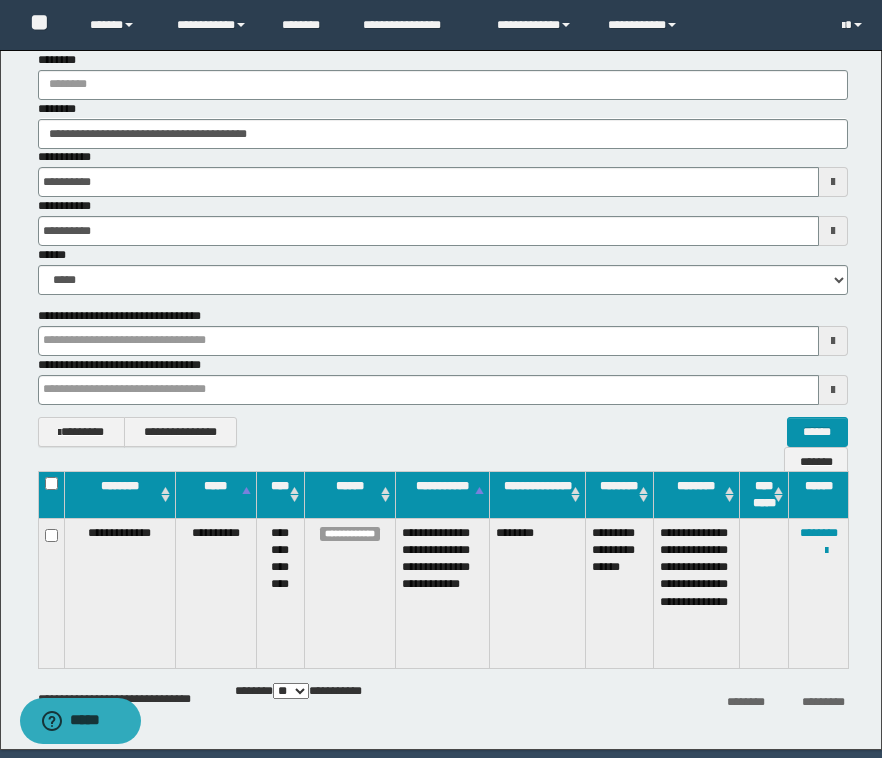 scroll, scrollTop: 160, scrollLeft: 0, axis: vertical 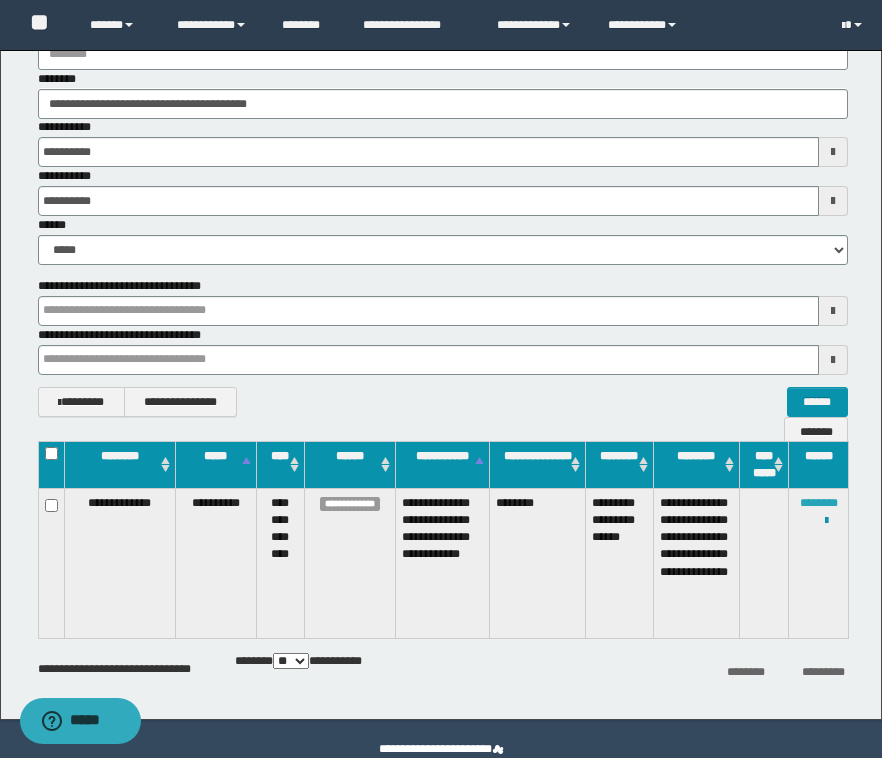 click on "********" at bounding box center (819, 503) 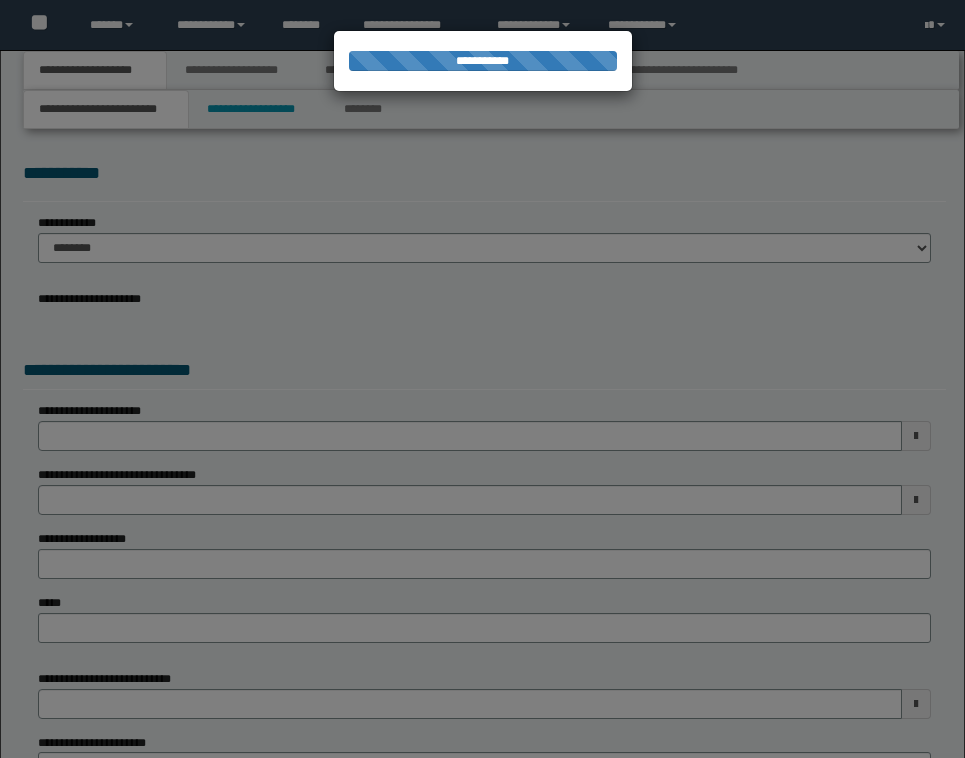 scroll, scrollTop: 0, scrollLeft: 0, axis: both 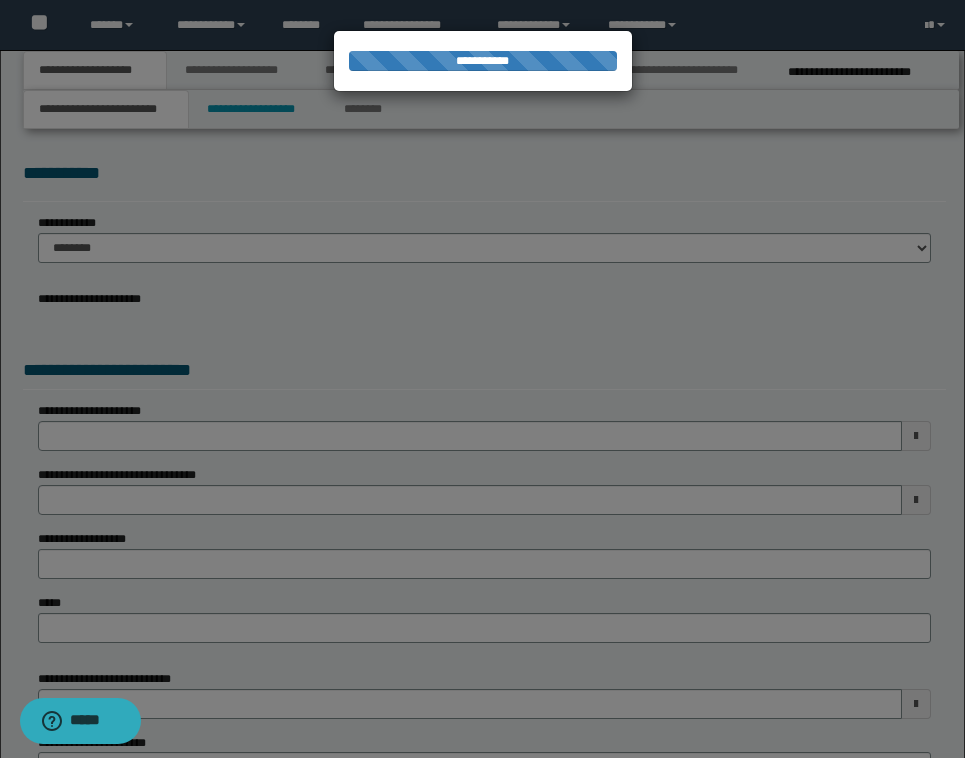 select on "*" 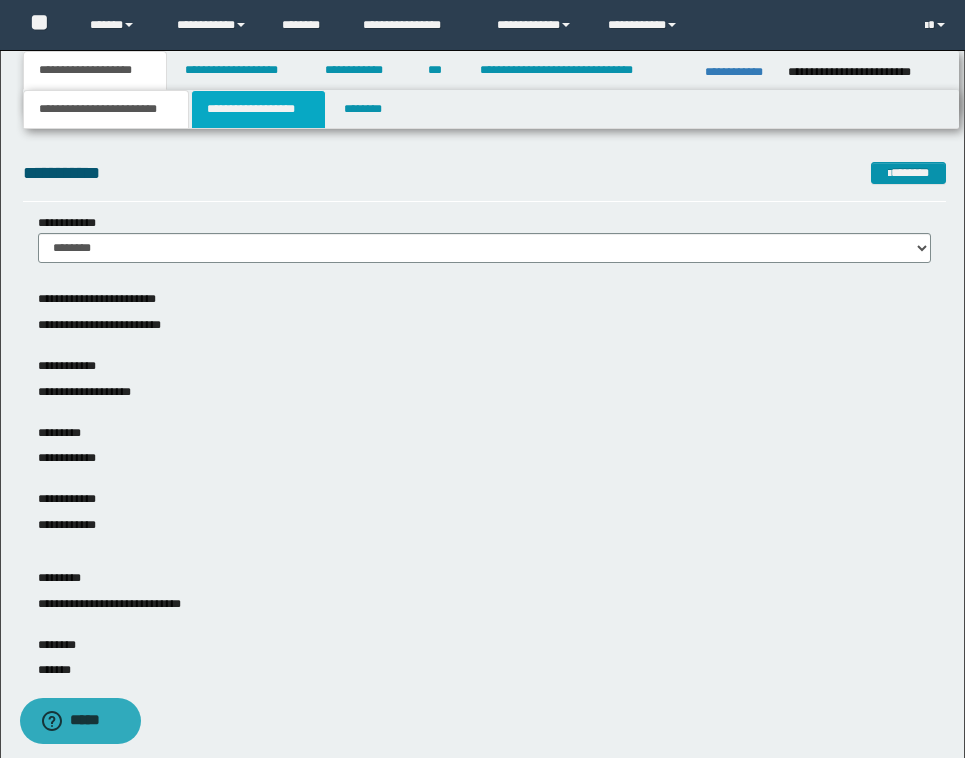 click on "**********" at bounding box center (258, 109) 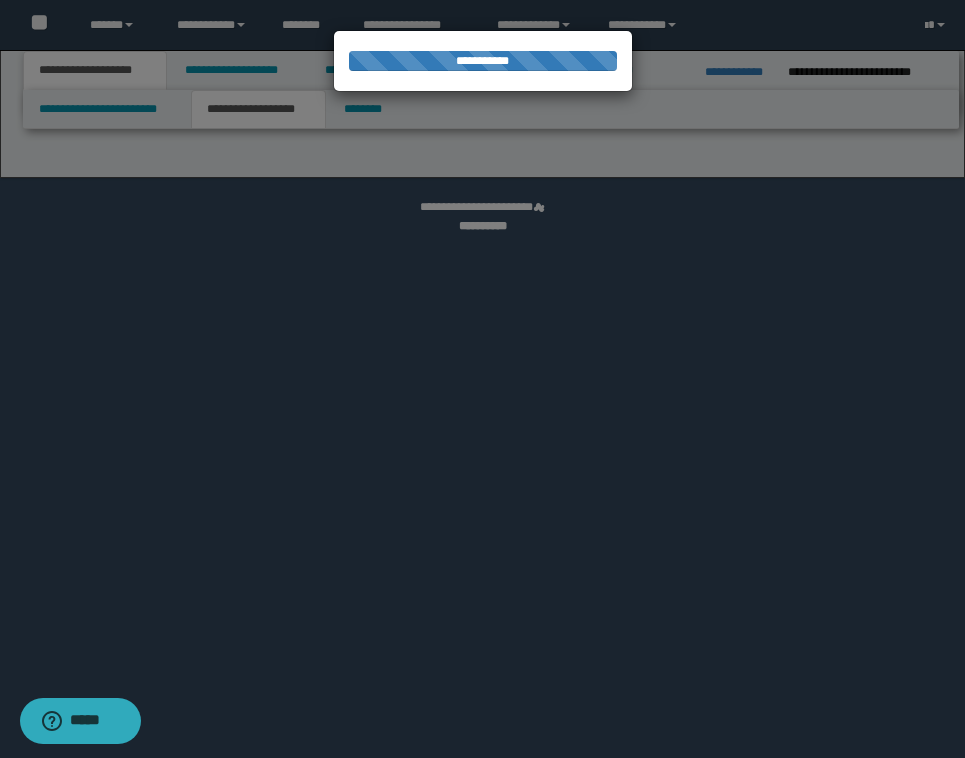 select on "*" 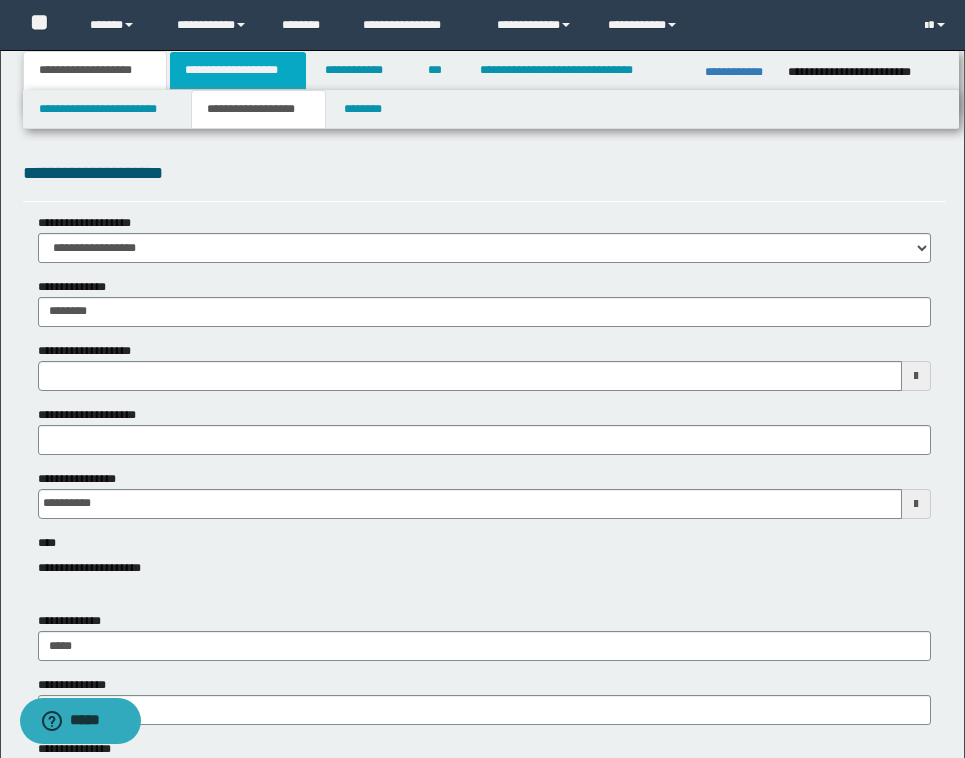 click on "**********" at bounding box center [238, 70] 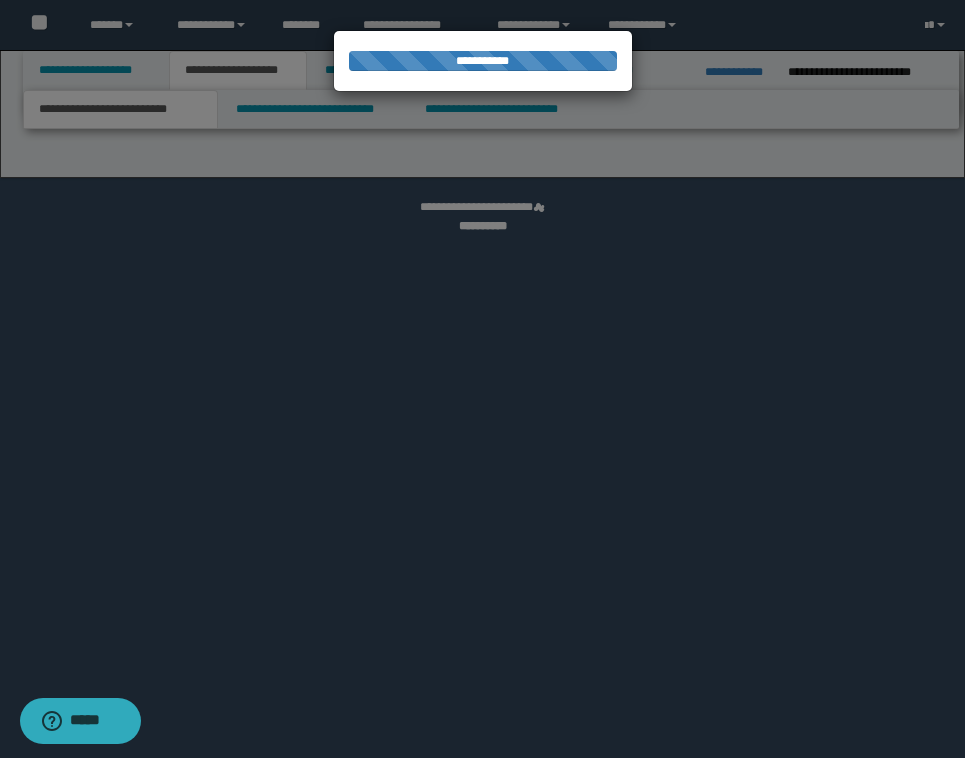 select on "*" 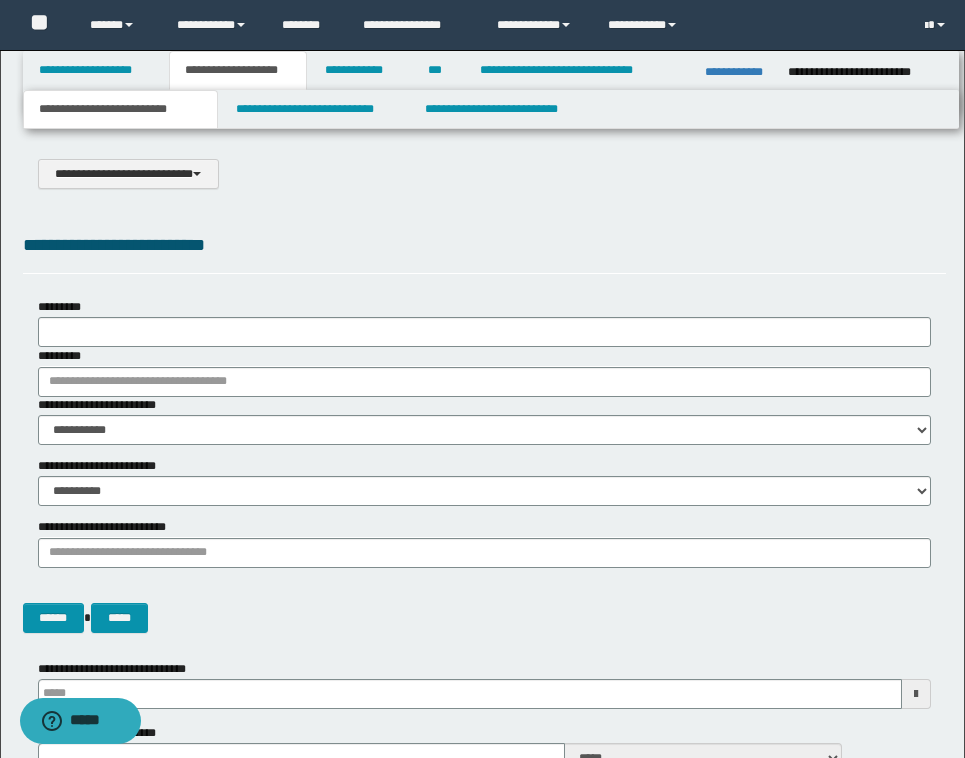 scroll, scrollTop: 0, scrollLeft: 0, axis: both 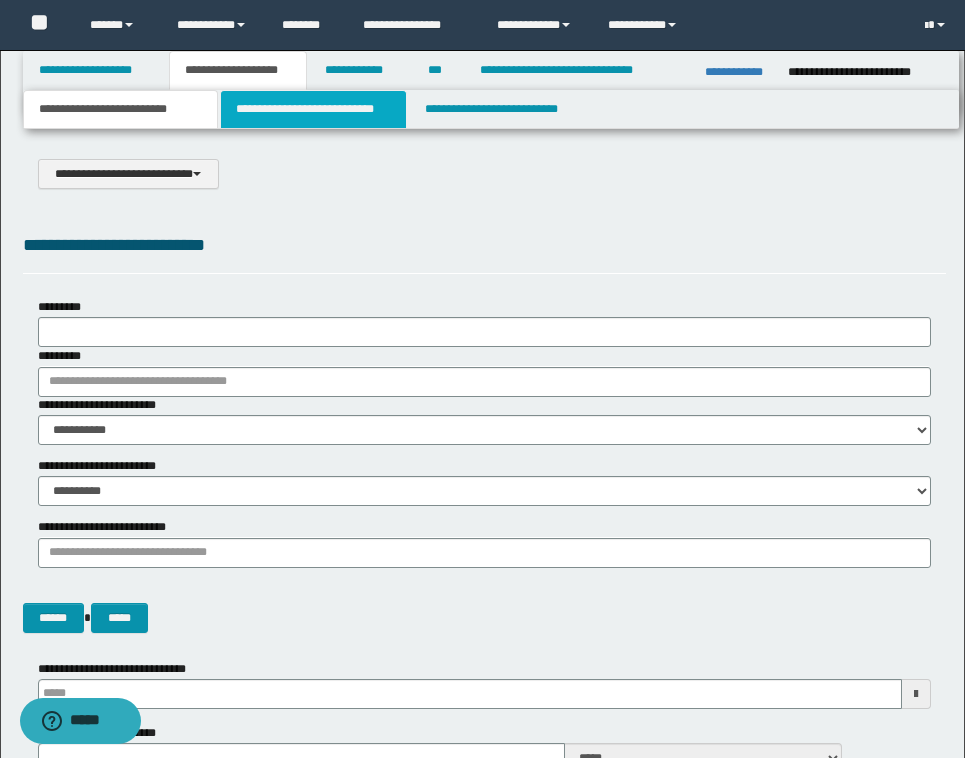 click on "**********" at bounding box center (314, 109) 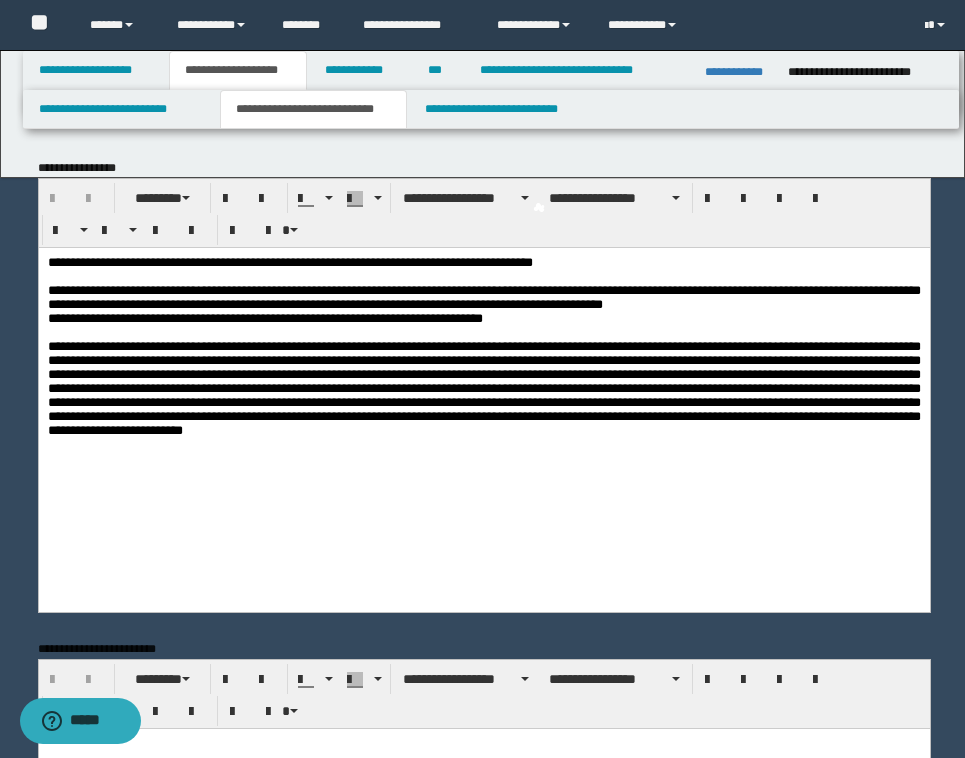 scroll, scrollTop: 0, scrollLeft: 0, axis: both 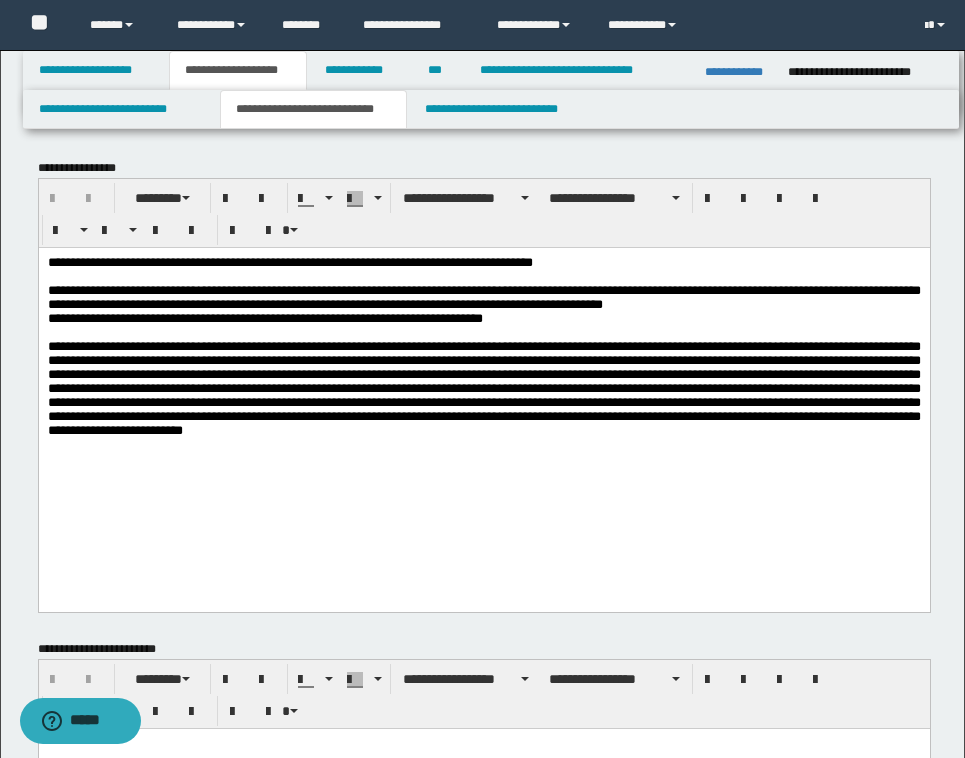 click on "**********" at bounding box center [482, 1478] 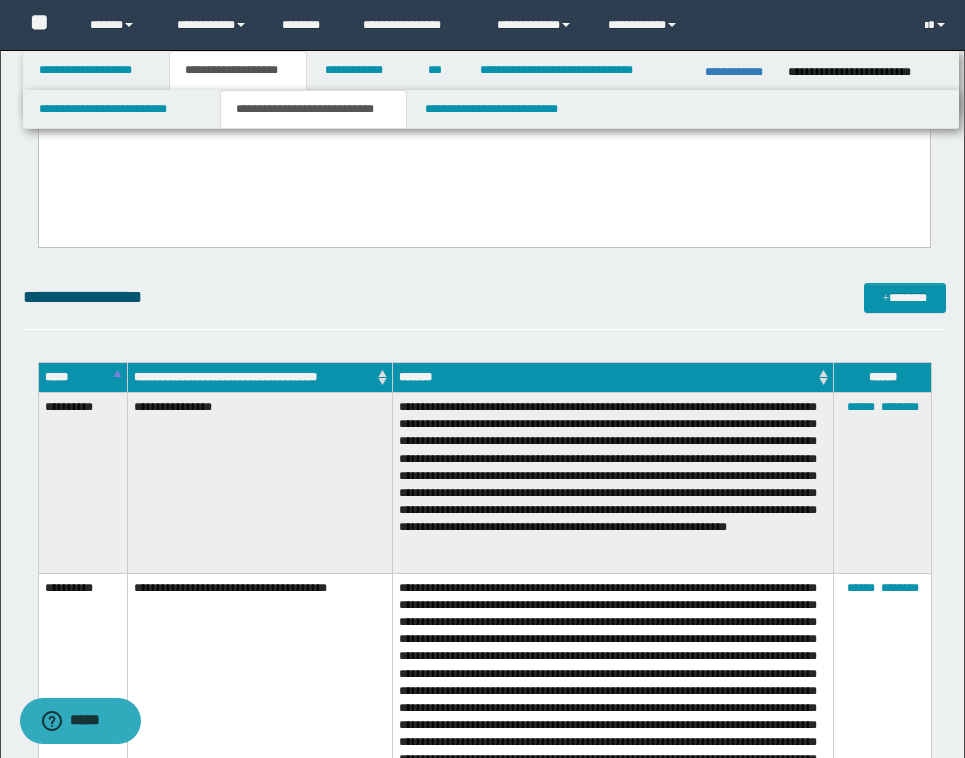 scroll, scrollTop: 600, scrollLeft: 0, axis: vertical 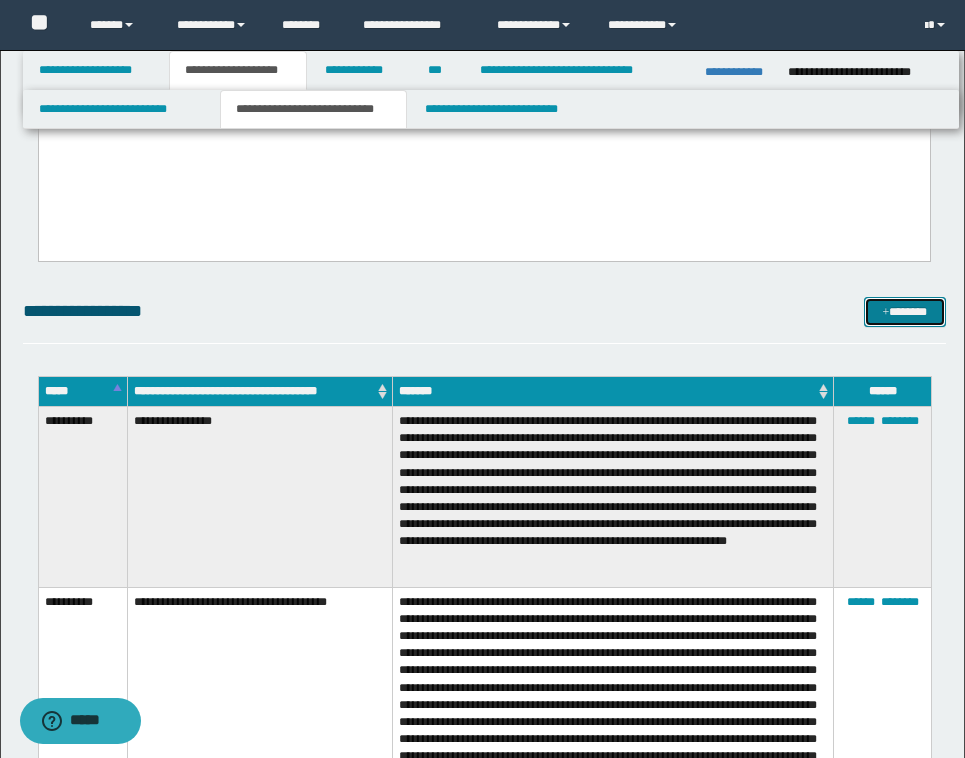 click on "*******" at bounding box center [905, 312] 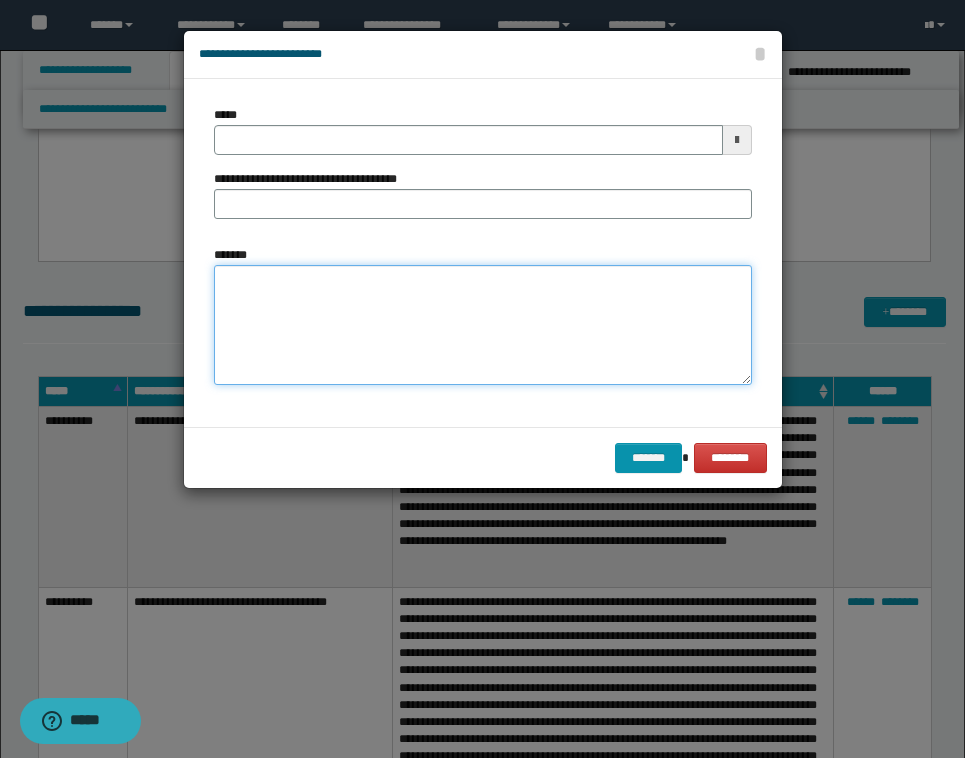 click on "*******" at bounding box center (483, 325) 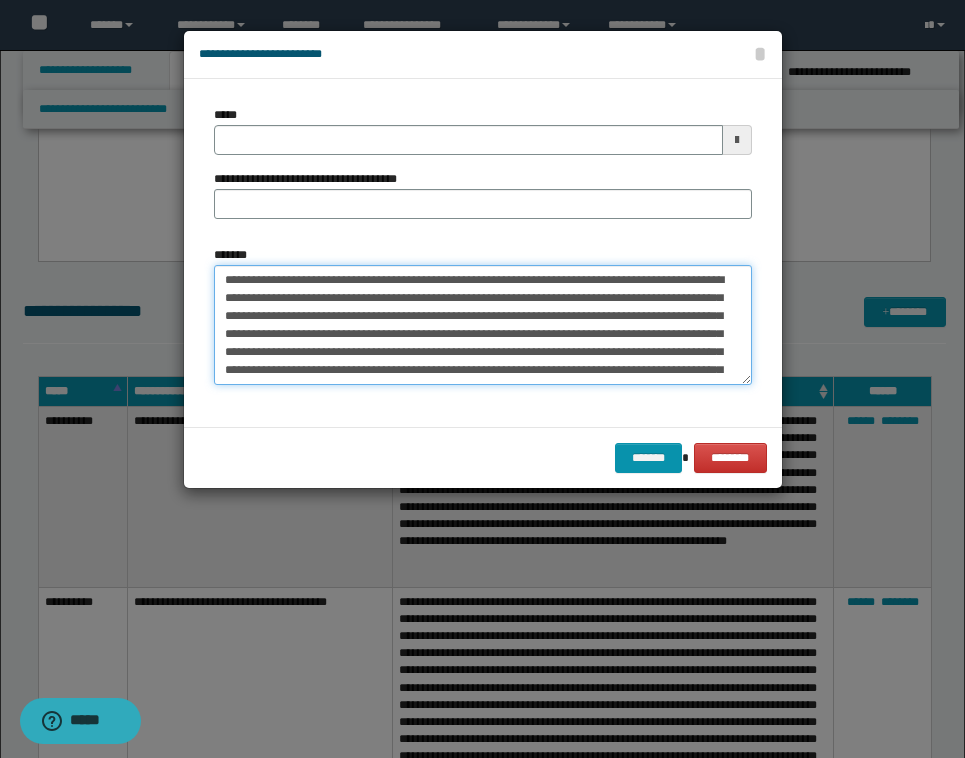 scroll, scrollTop: 533, scrollLeft: 0, axis: vertical 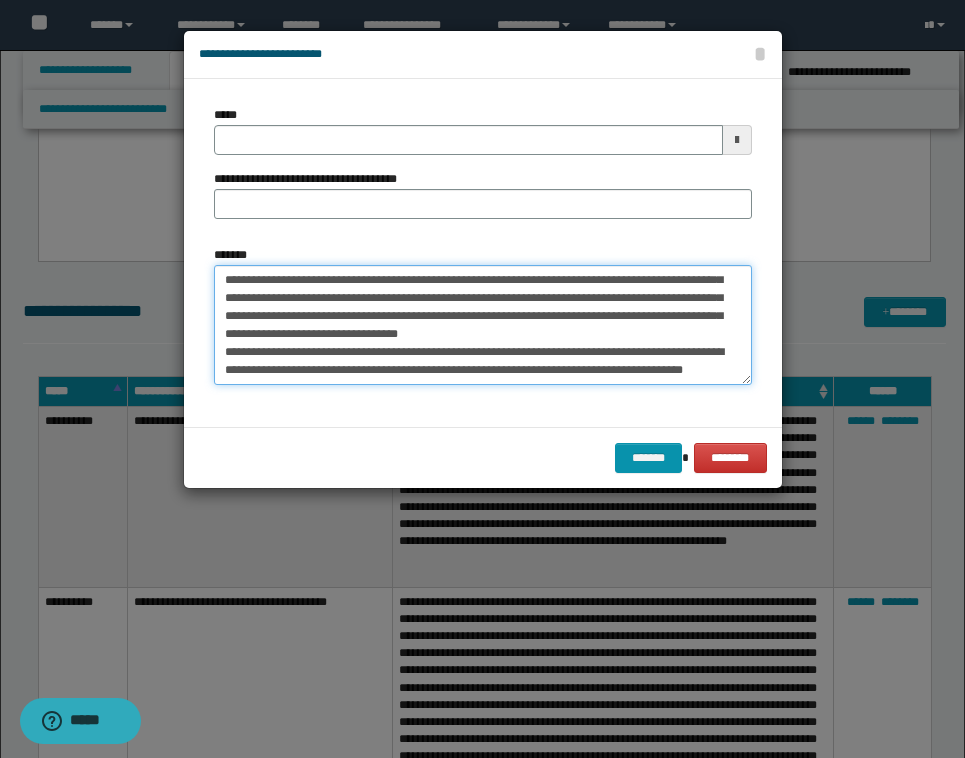 type on "**********" 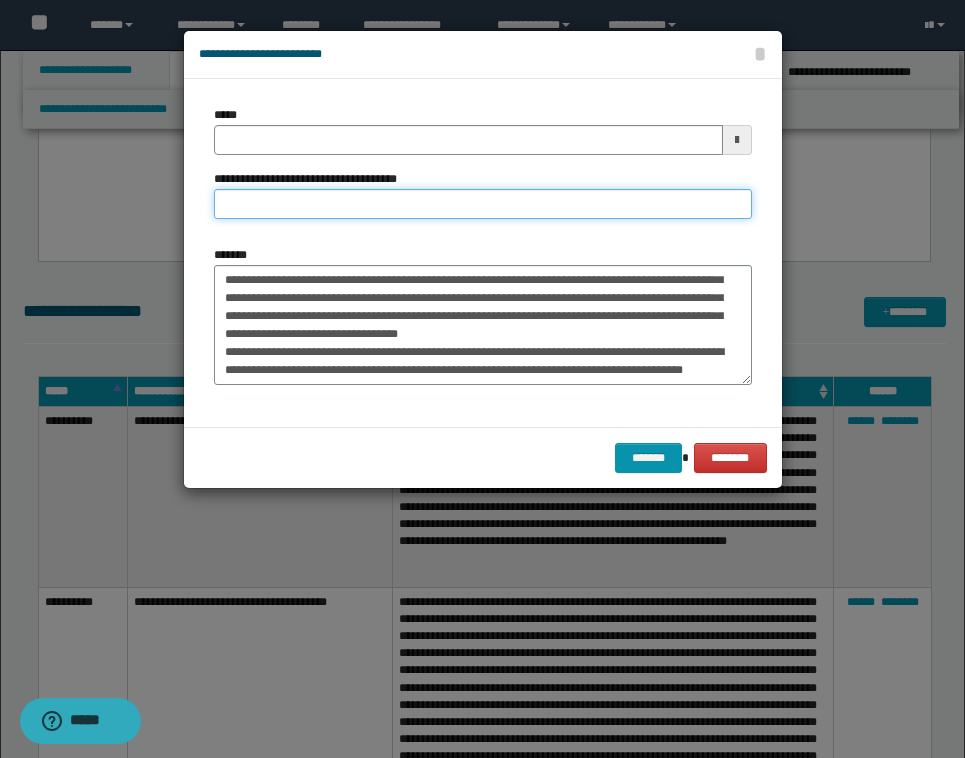 click on "**********" at bounding box center [483, 204] 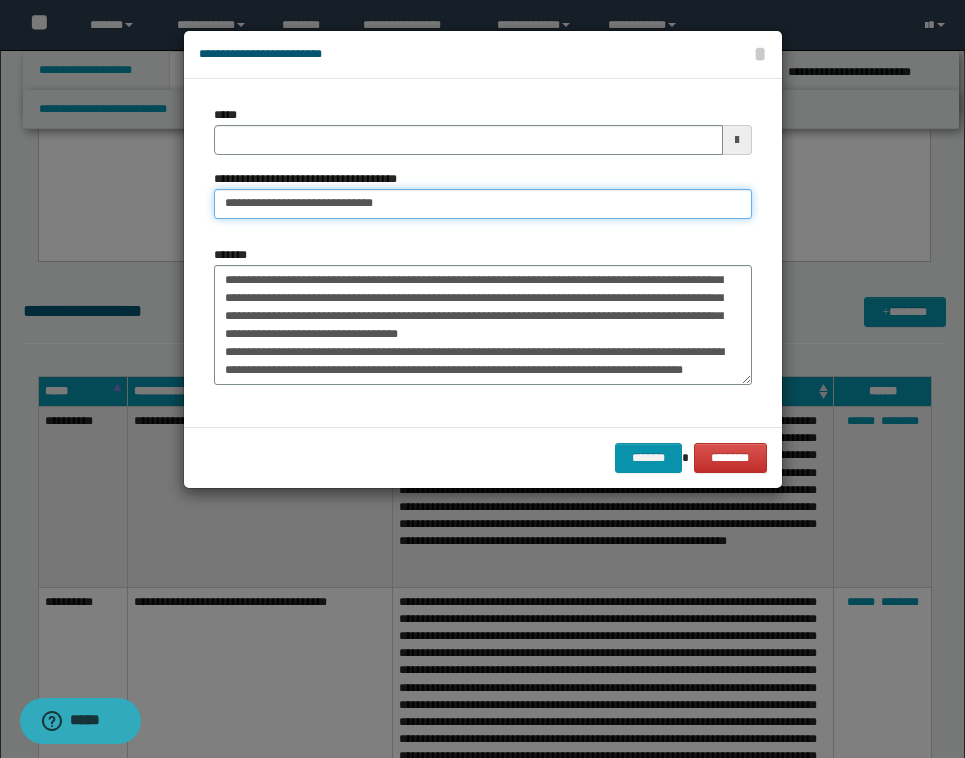 type 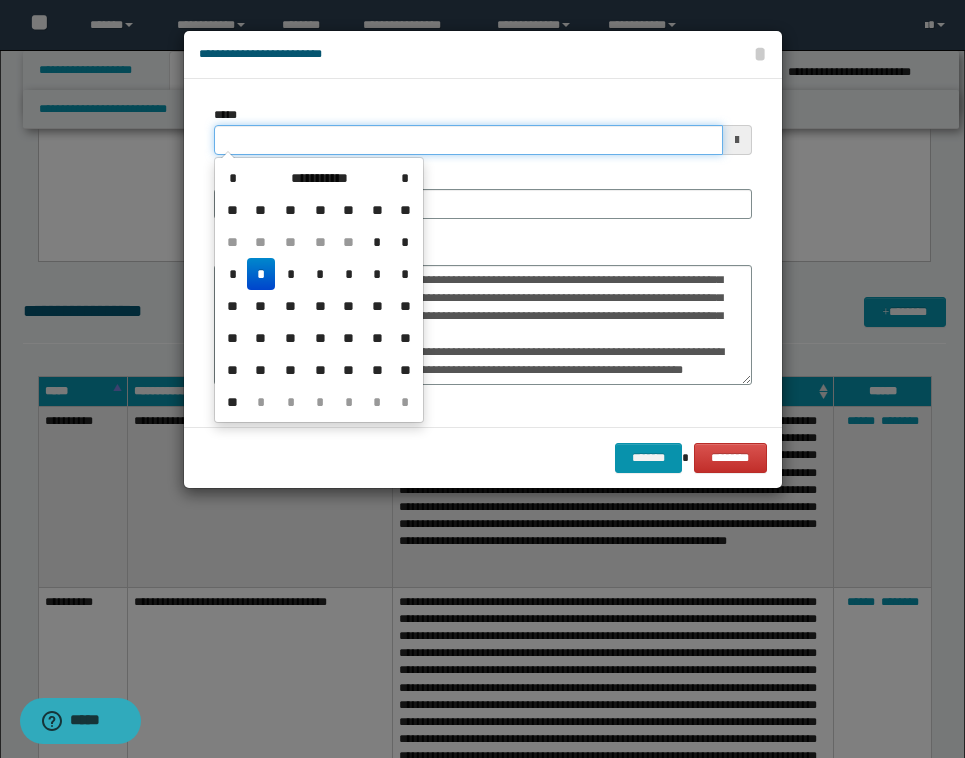 click on "*****" at bounding box center [468, 140] 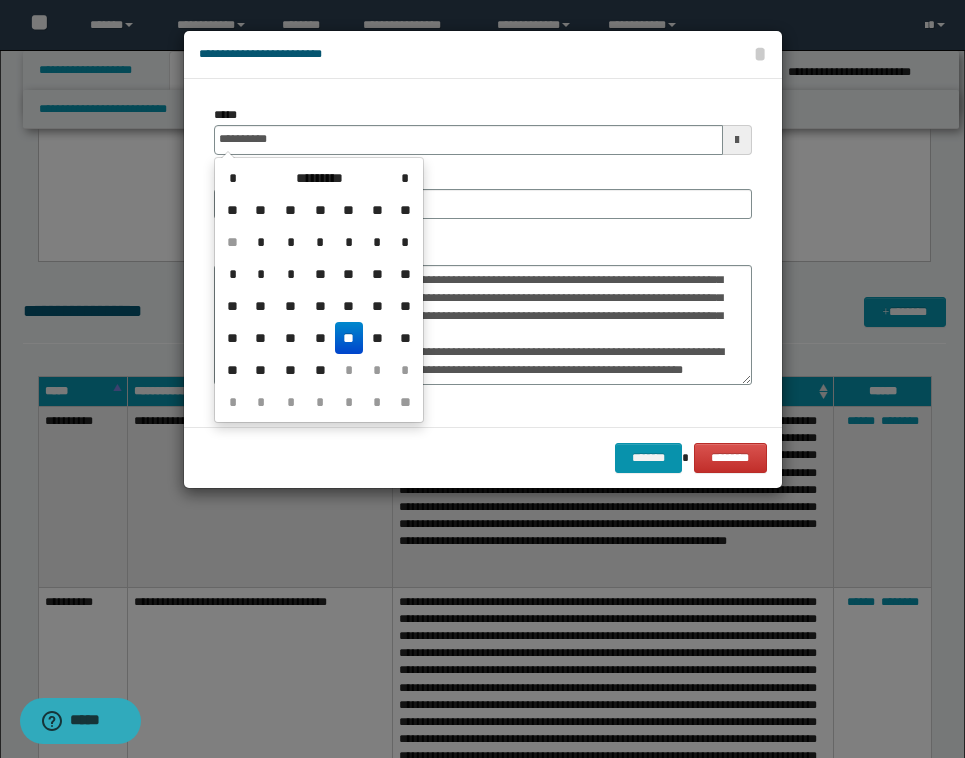 type on "**********" 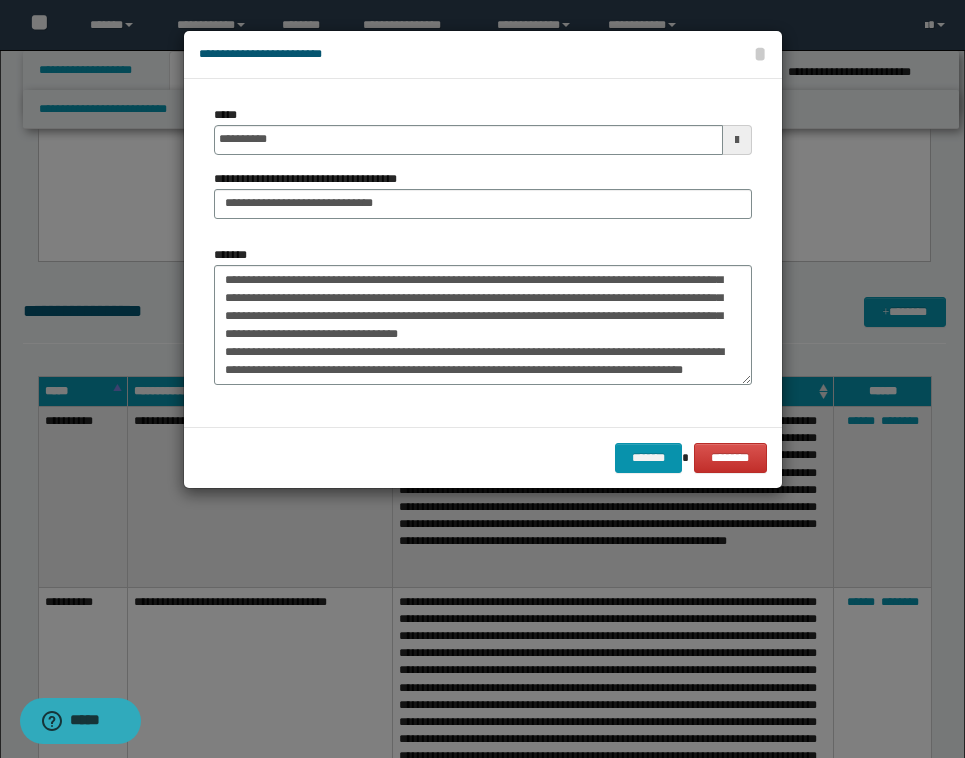 click on "**********" at bounding box center [483, 194] 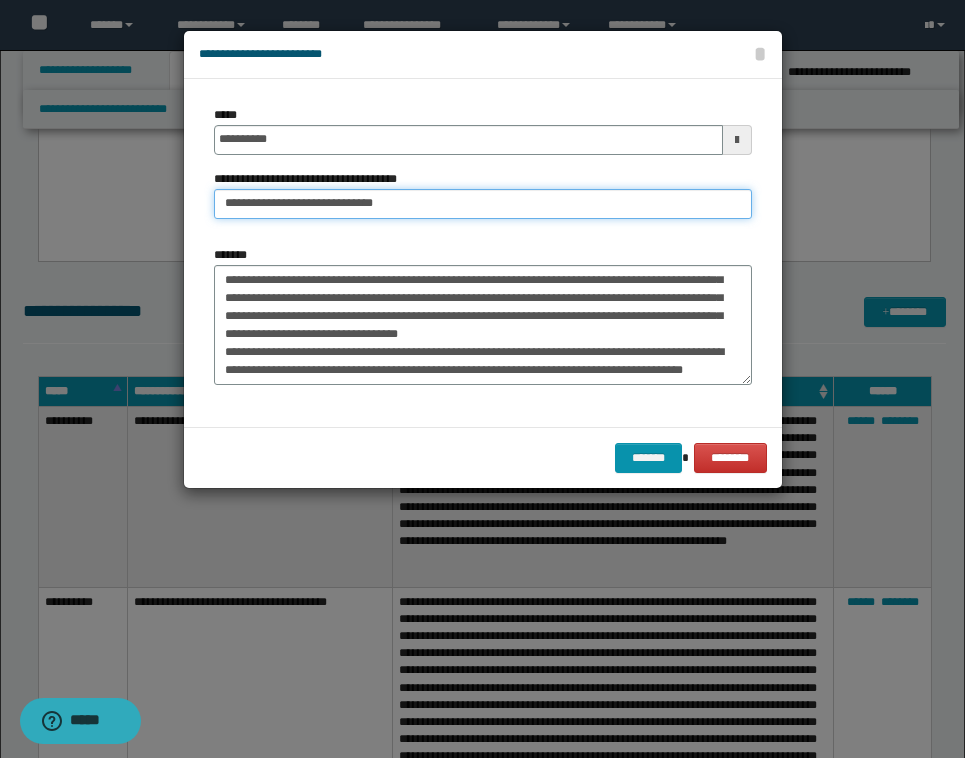 drag, startPoint x: 403, startPoint y: 205, endPoint x: 330, endPoint y: 202, distance: 73.061615 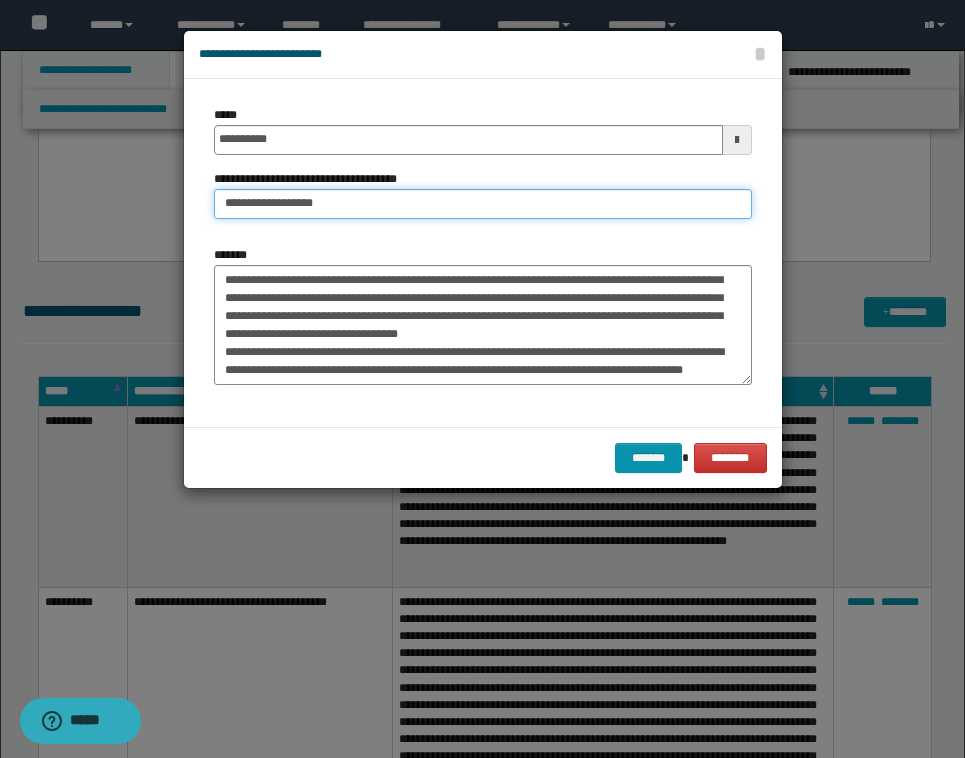 type on "**********" 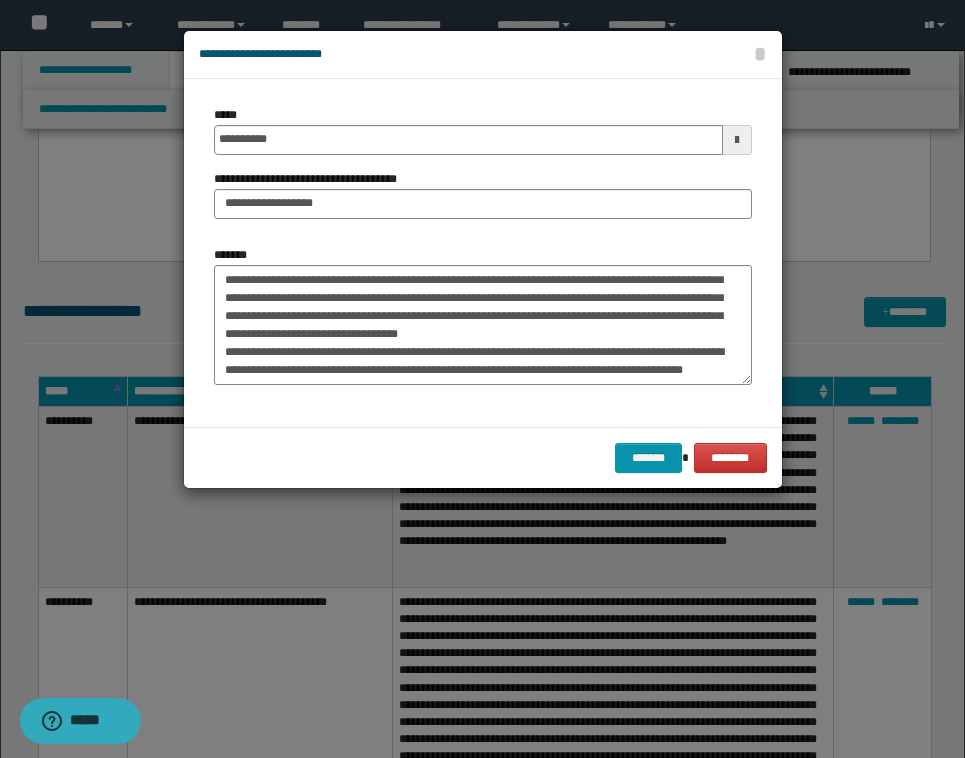 click on "**********" at bounding box center (483, 253) 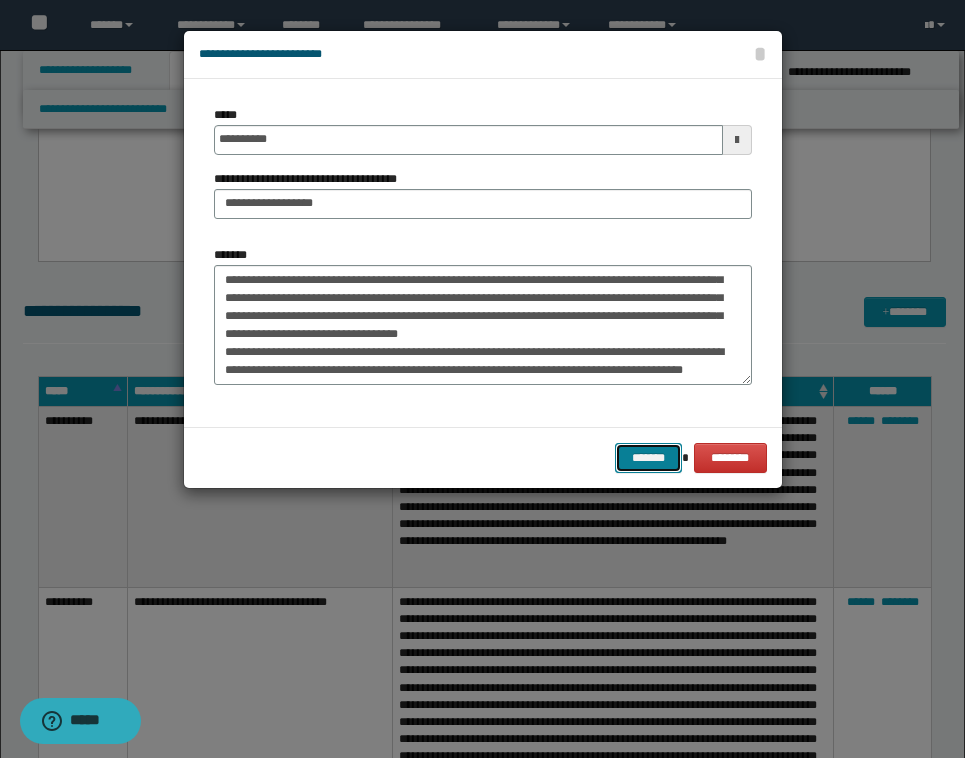 click on "*******" at bounding box center [649, 458] 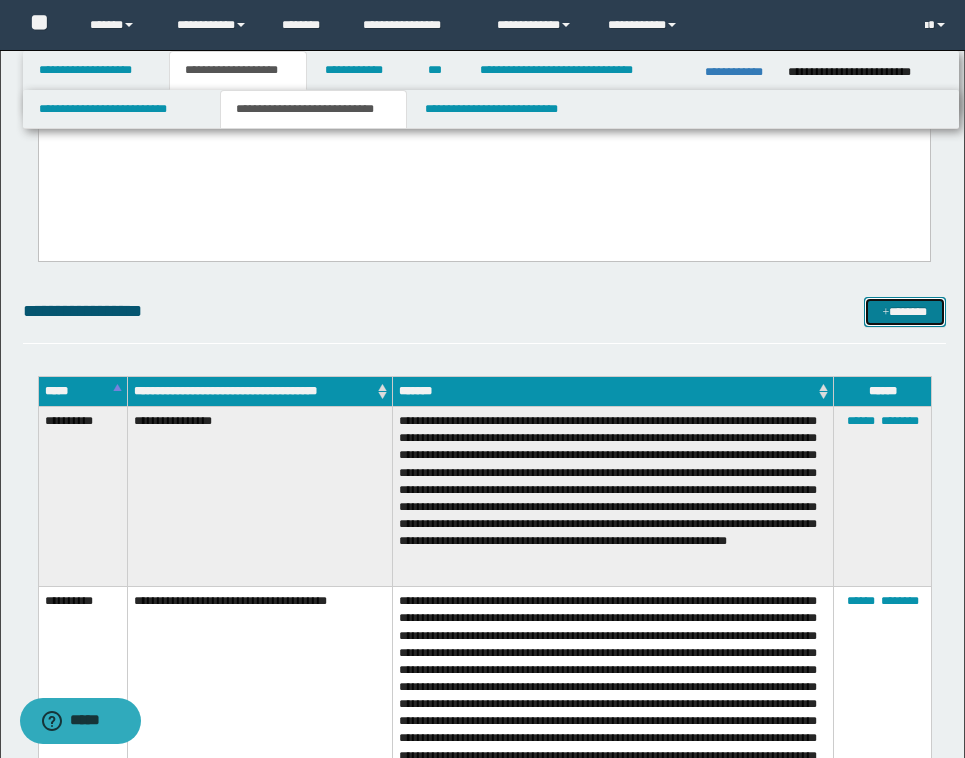 click on "*******" at bounding box center [905, 312] 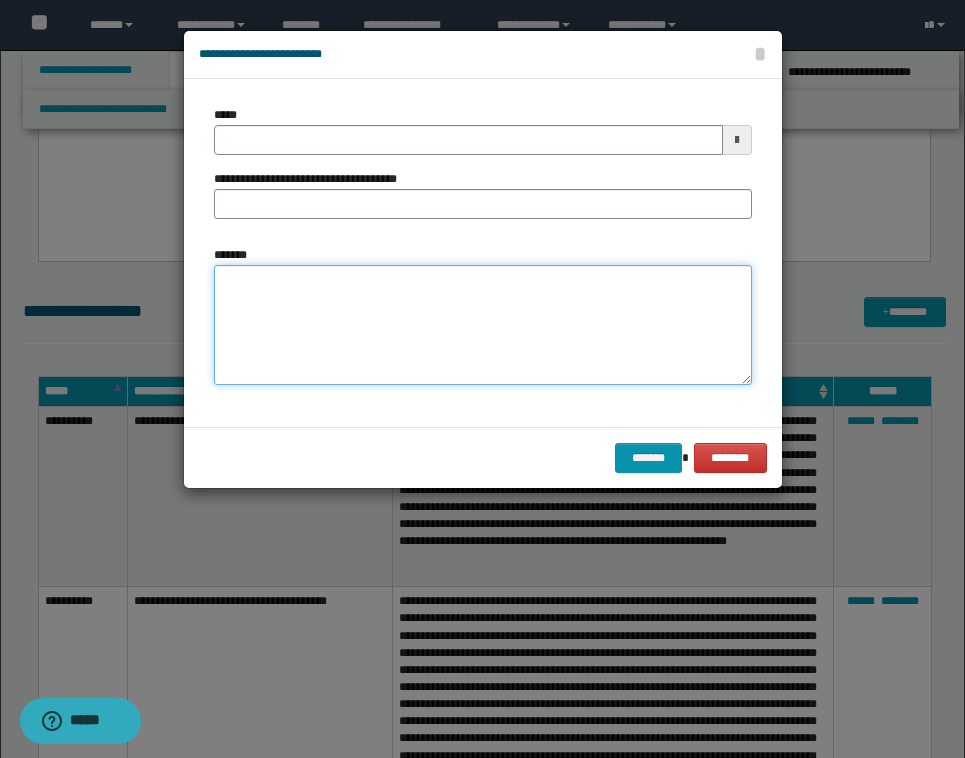 click on "*******" at bounding box center [483, 325] 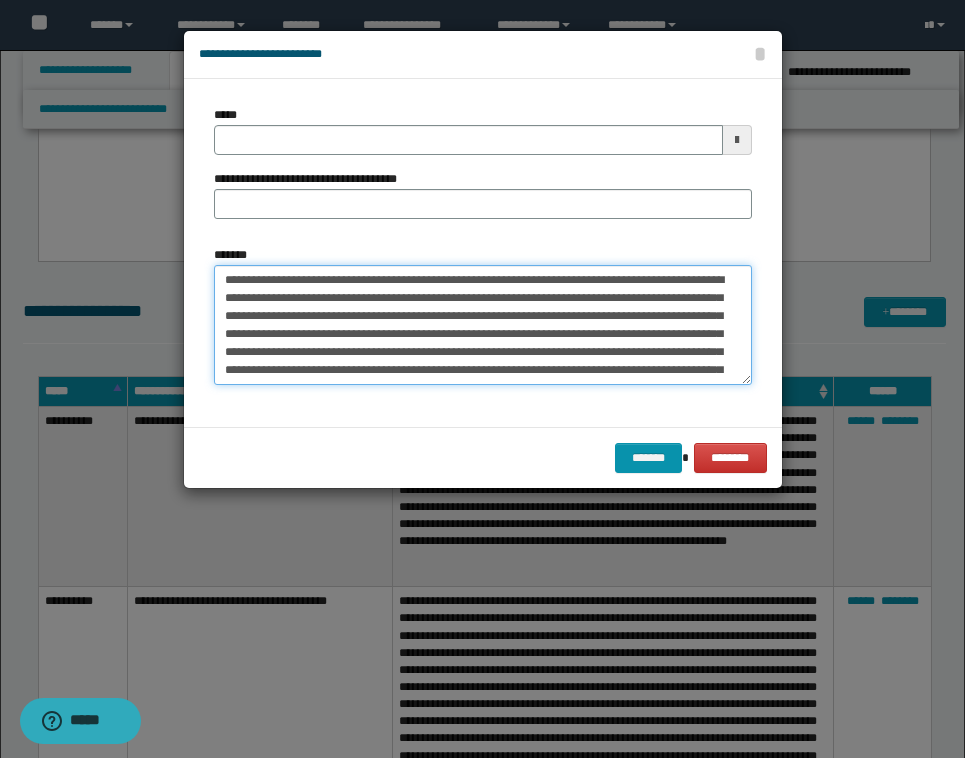 scroll, scrollTop: 65, scrollLeft: 0, axis: vertical 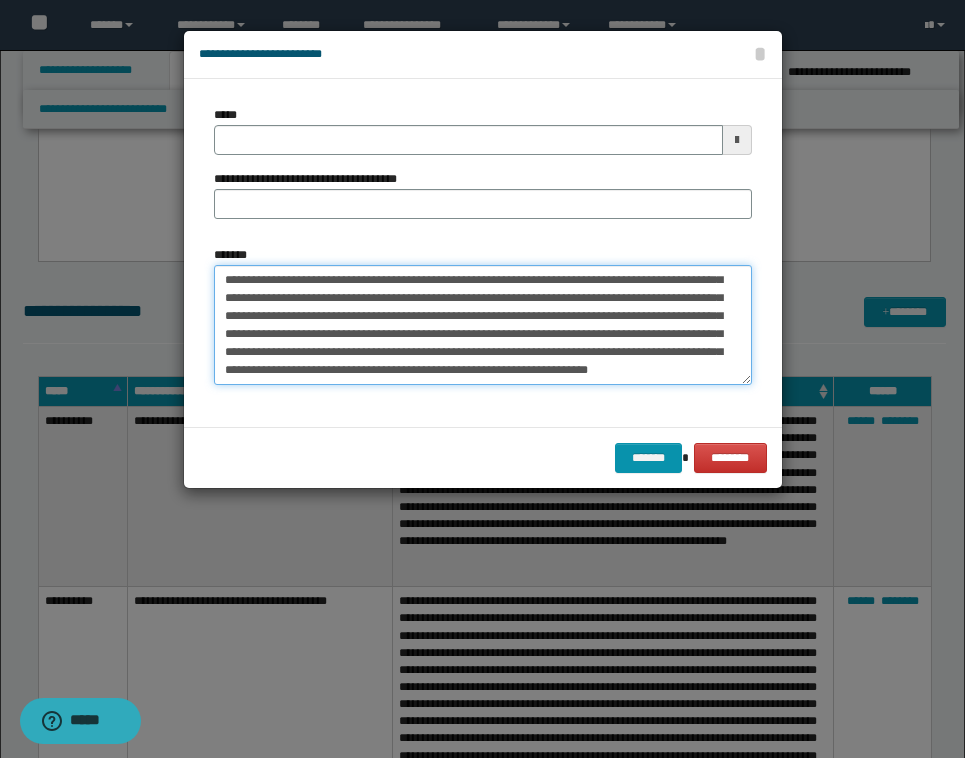 type on "**********" 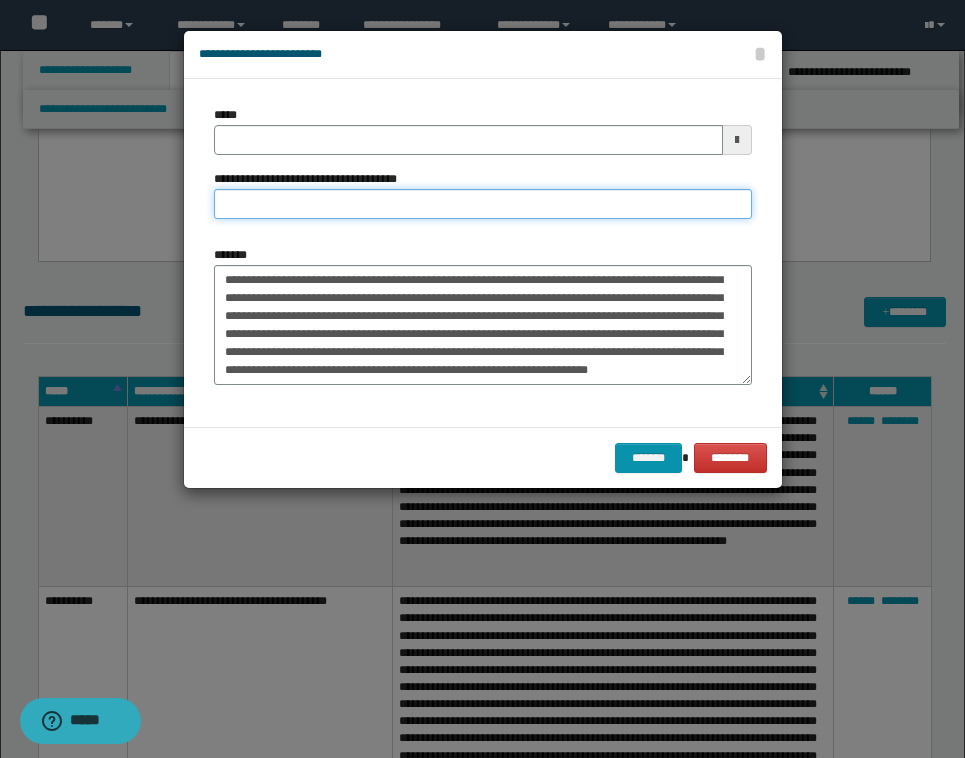 click on "**********" at bounding box center (483, 204) 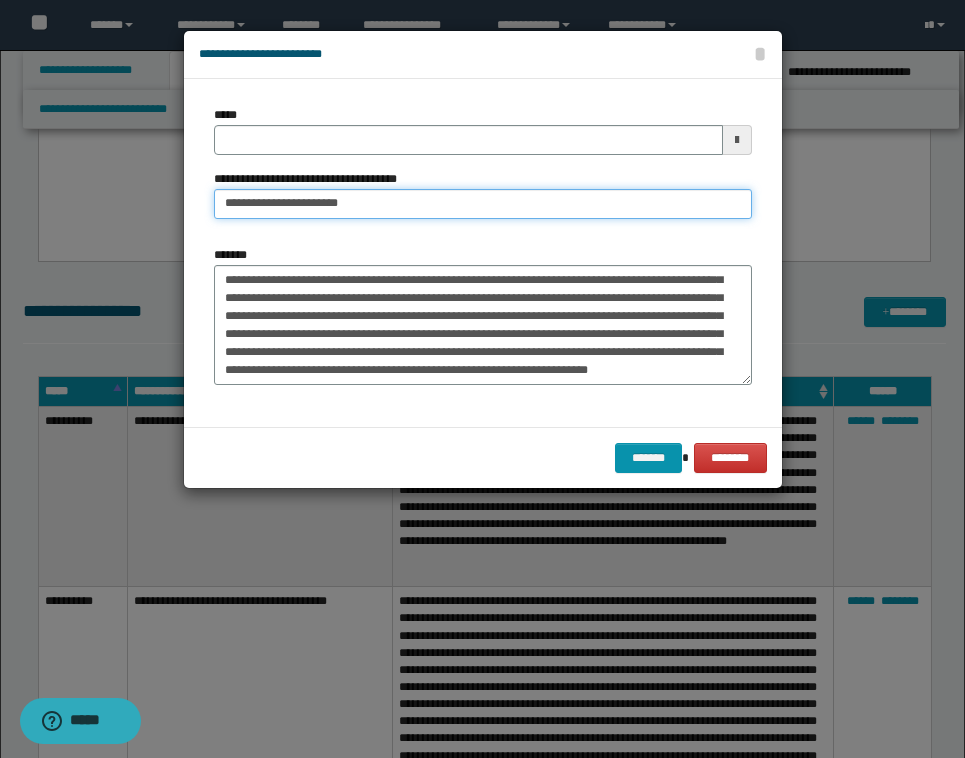 type 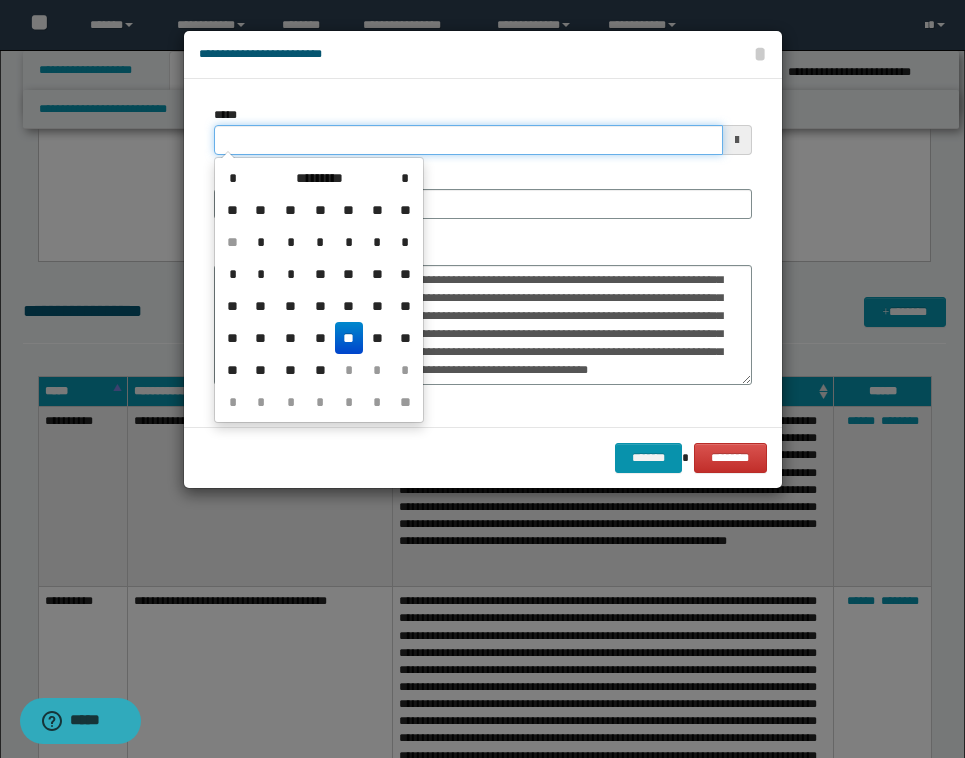 click on "*****" at bounding box center [468, 140] 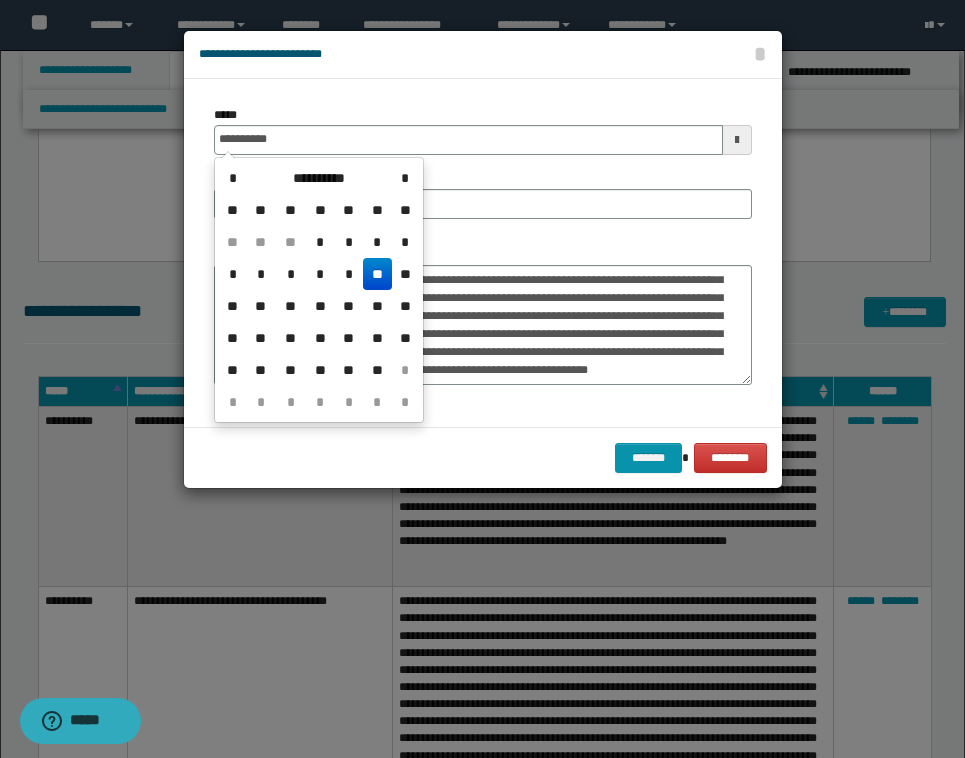 type on "**********" 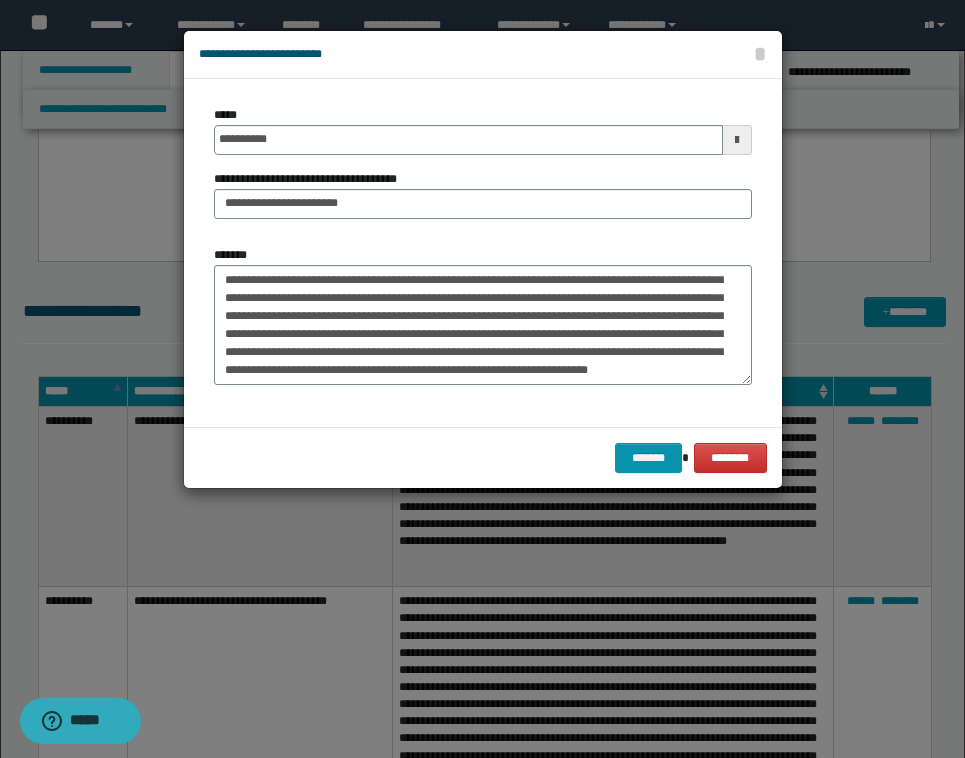 click on "**********" at bounding box center [483, 194] 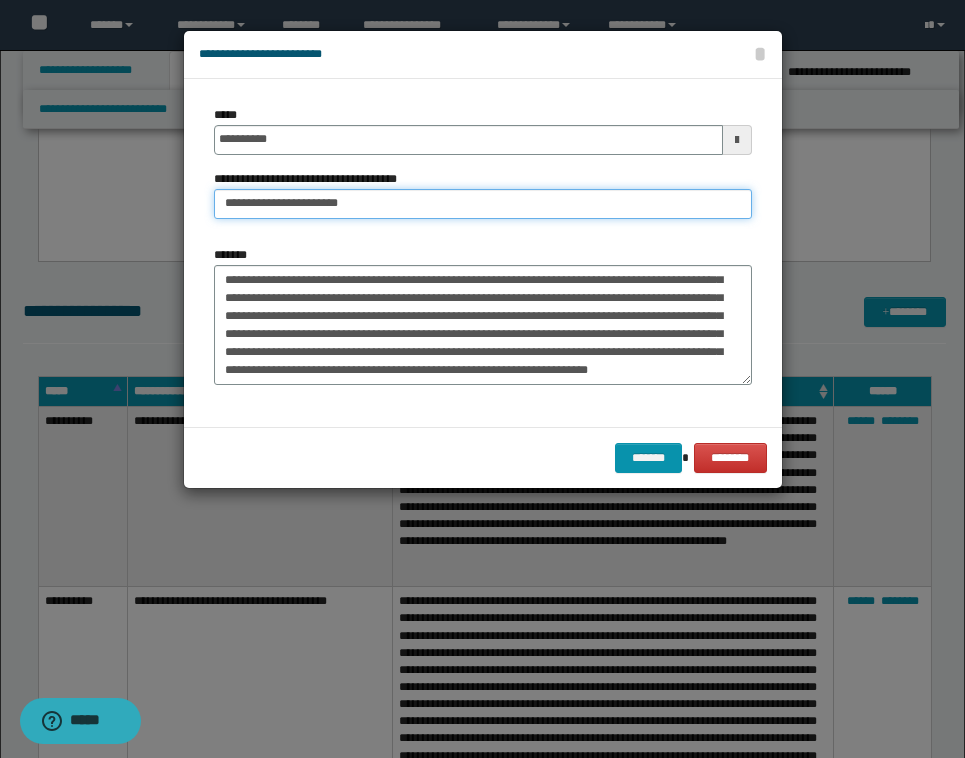 drag, startPoint x: 359, startPoint y: 203, endPoint x: 287, endPoint y: 207, distance: 72.11102 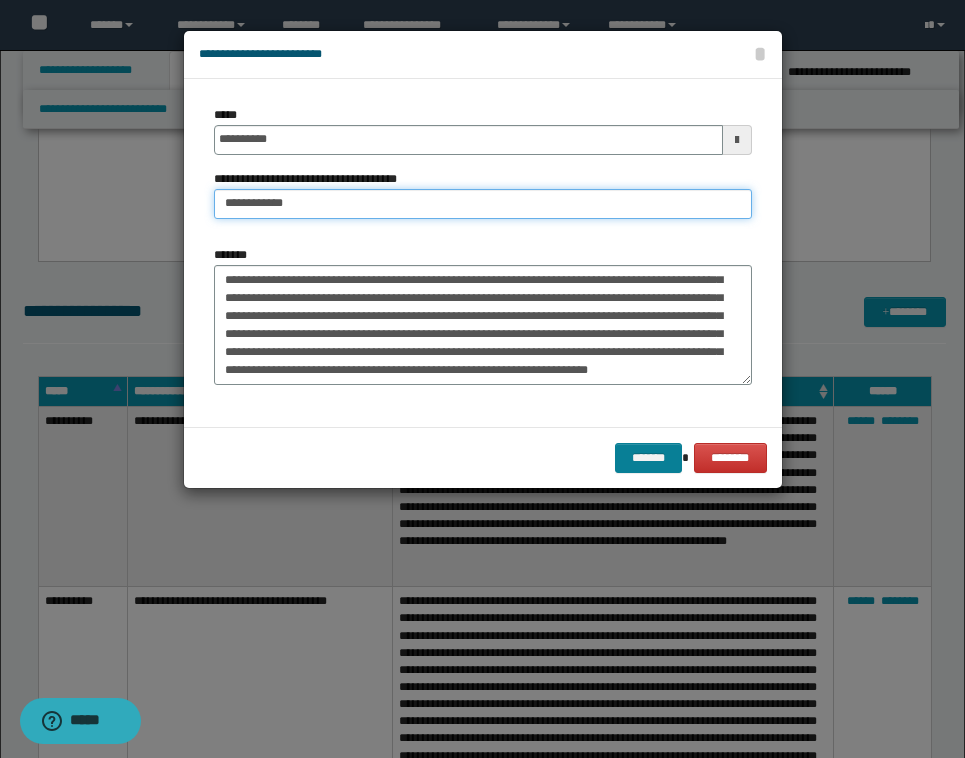 type on "**********" 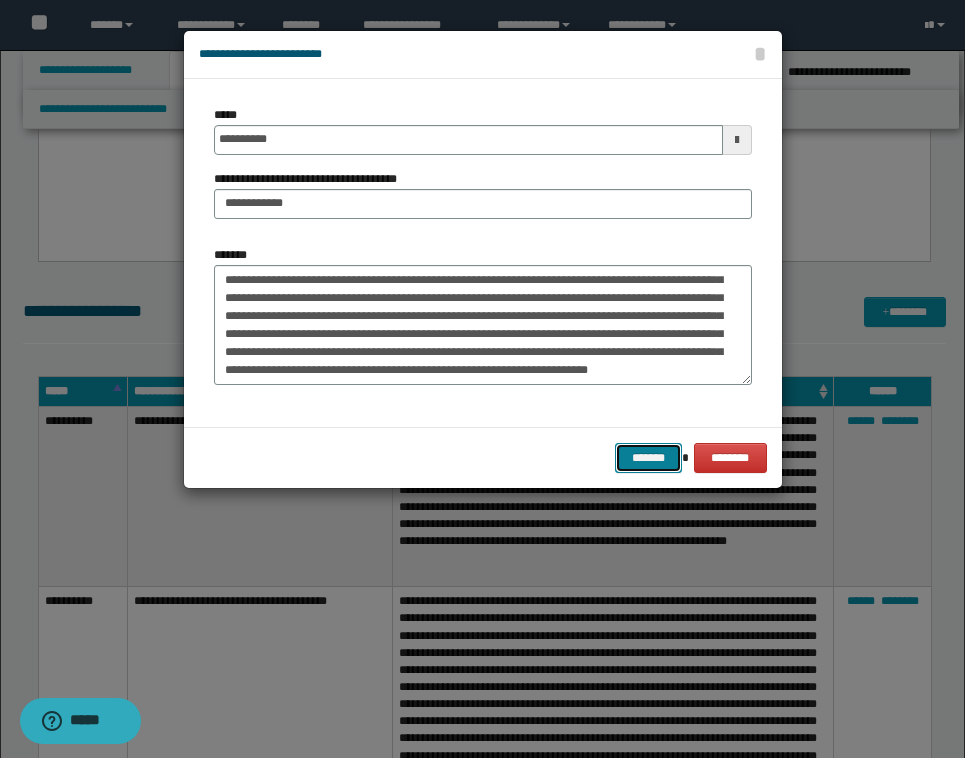 click on "*******" at bounding box center [649, 458] 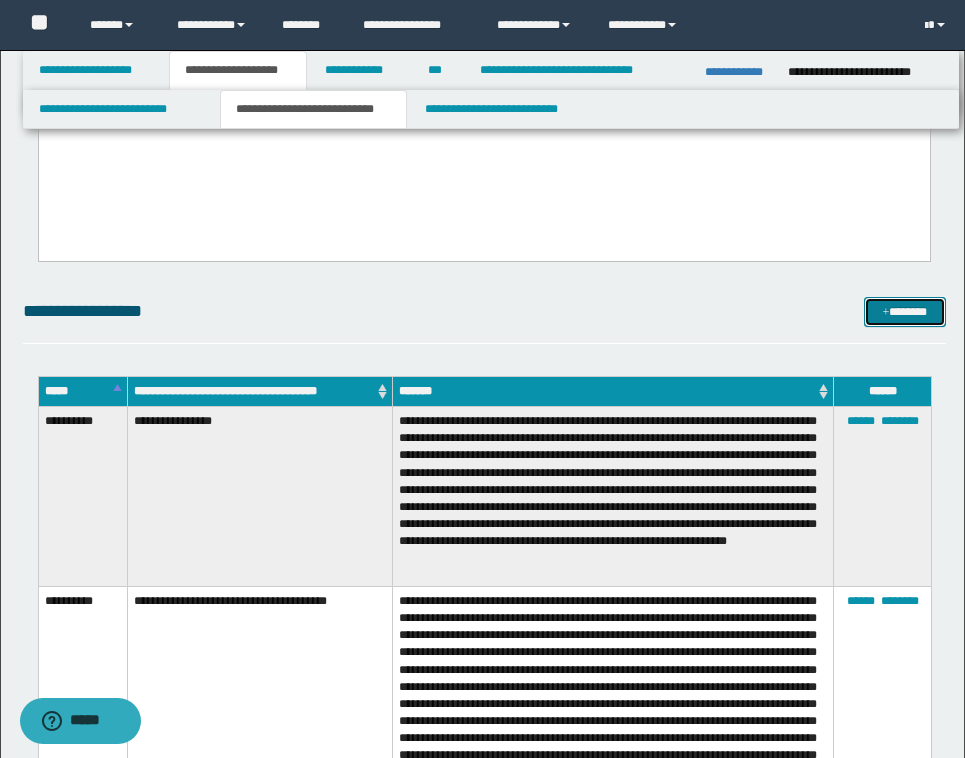 scroll, scrollTop: 1263, scrollLeft: 0, axis: vertical 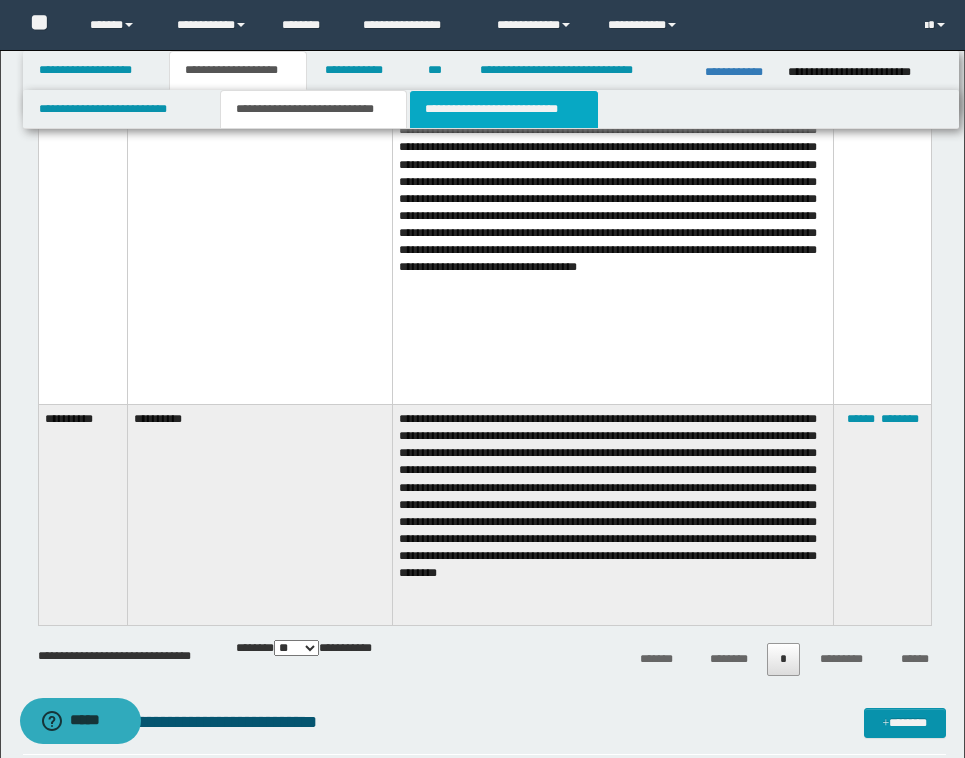 click on "**********" at bounding box center (504, 109) 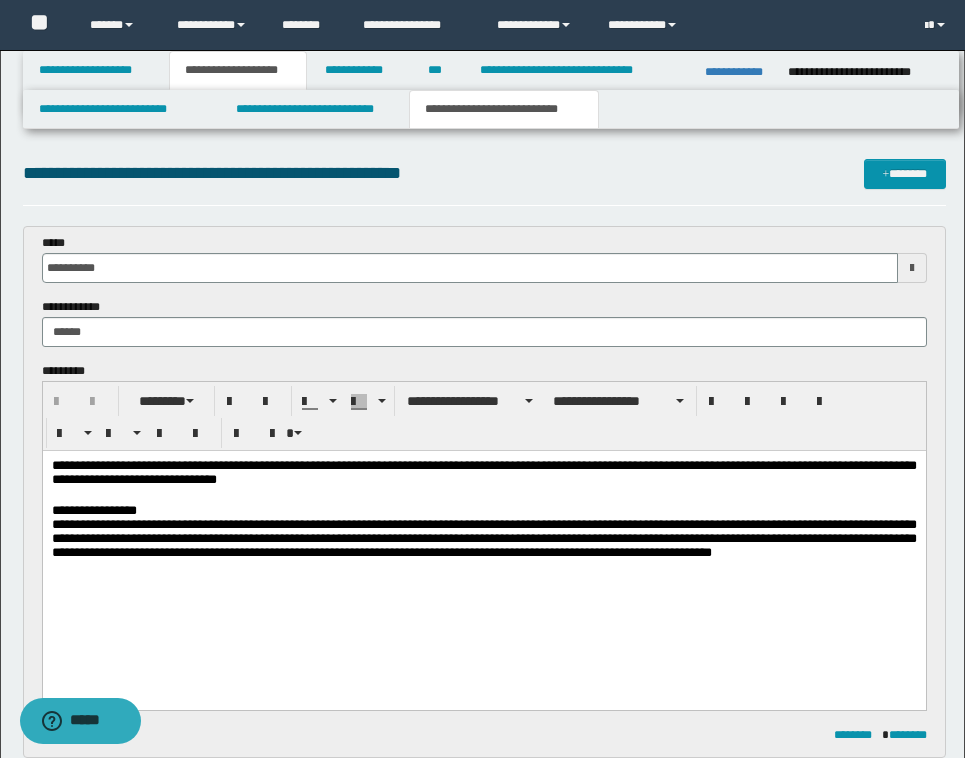 scroll, scrollTop: 0, scrollLeft: 0, axis: both 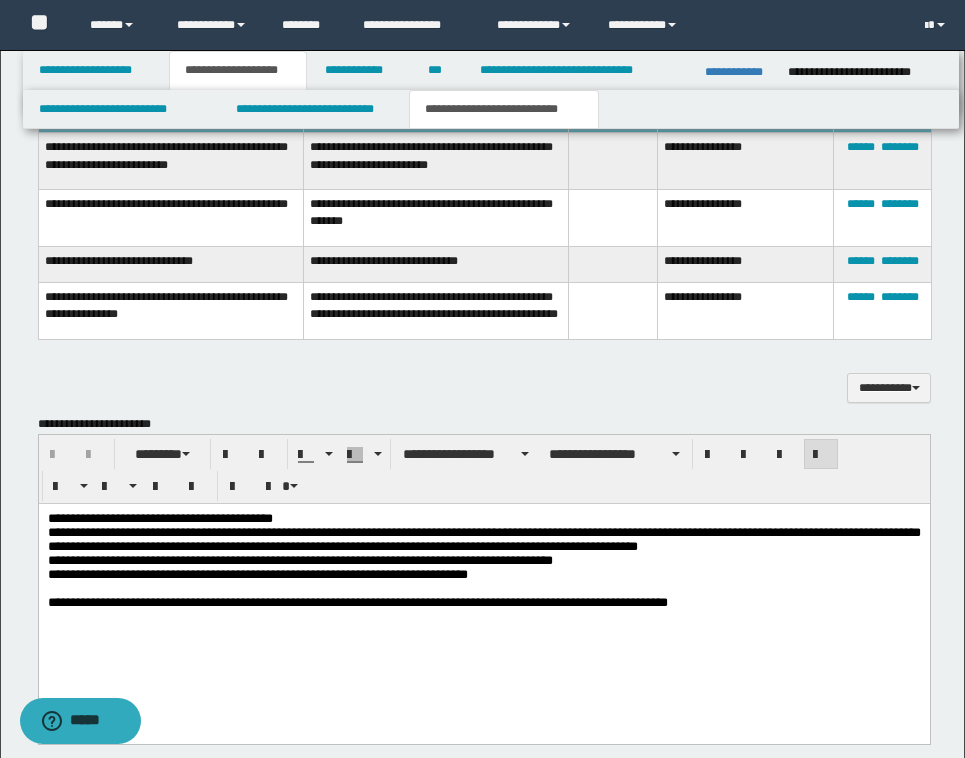 click on "**********" at bounding box center [299, 560] 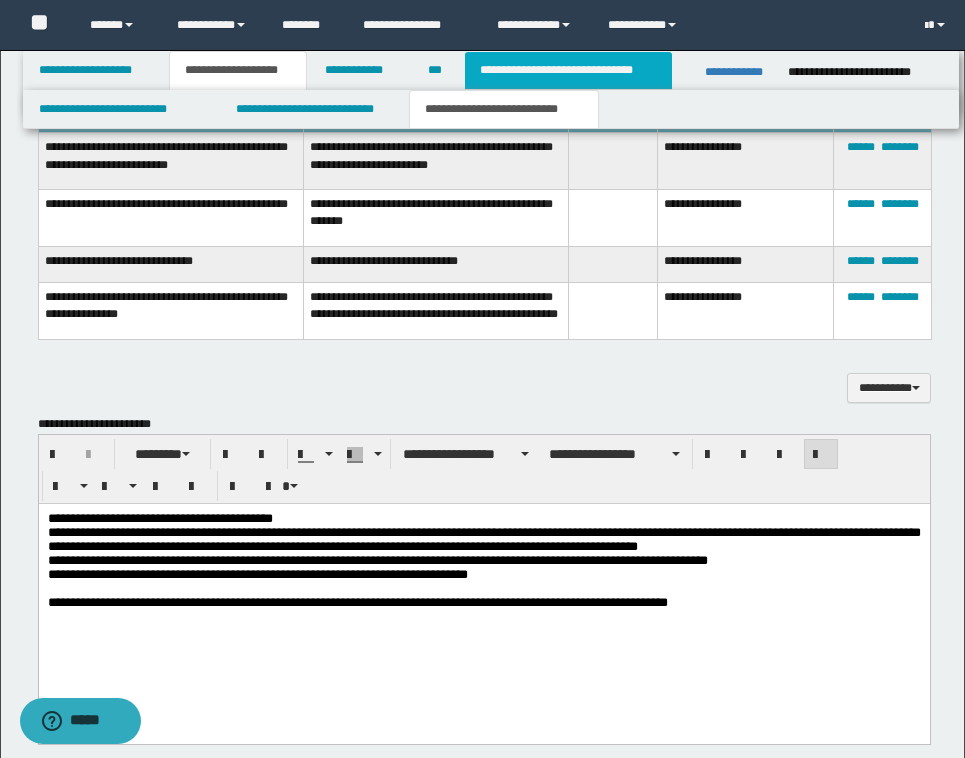 click on "**********" at bounding box center [568, 70] 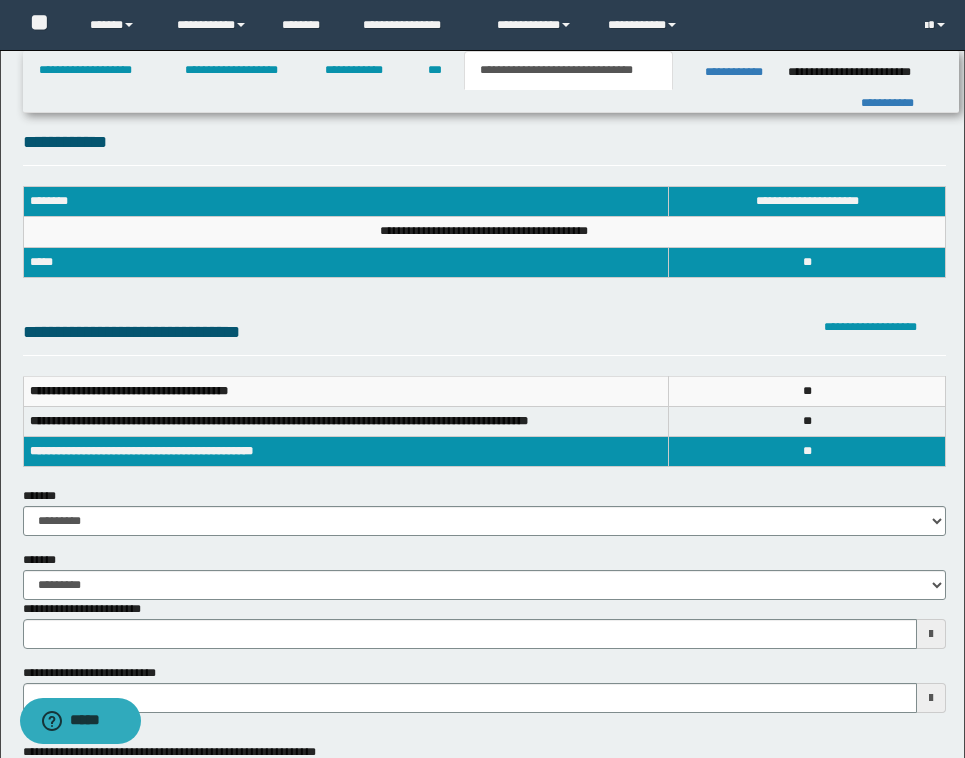 scroll, scrollTop: 0, scrollLeft: 0, axis: both 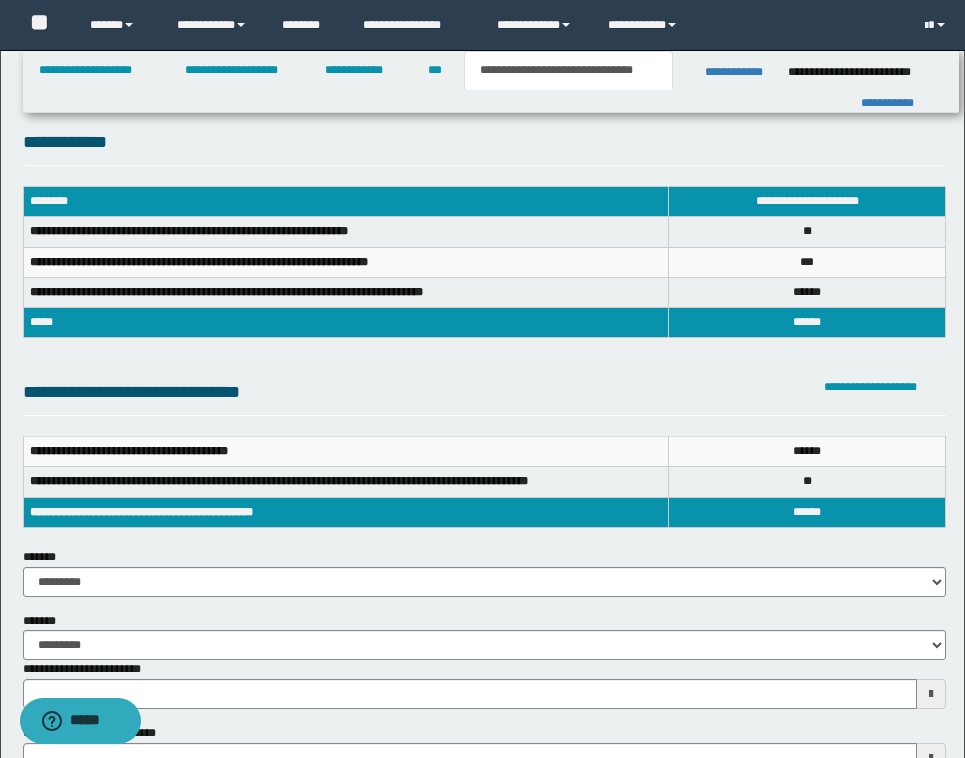 type 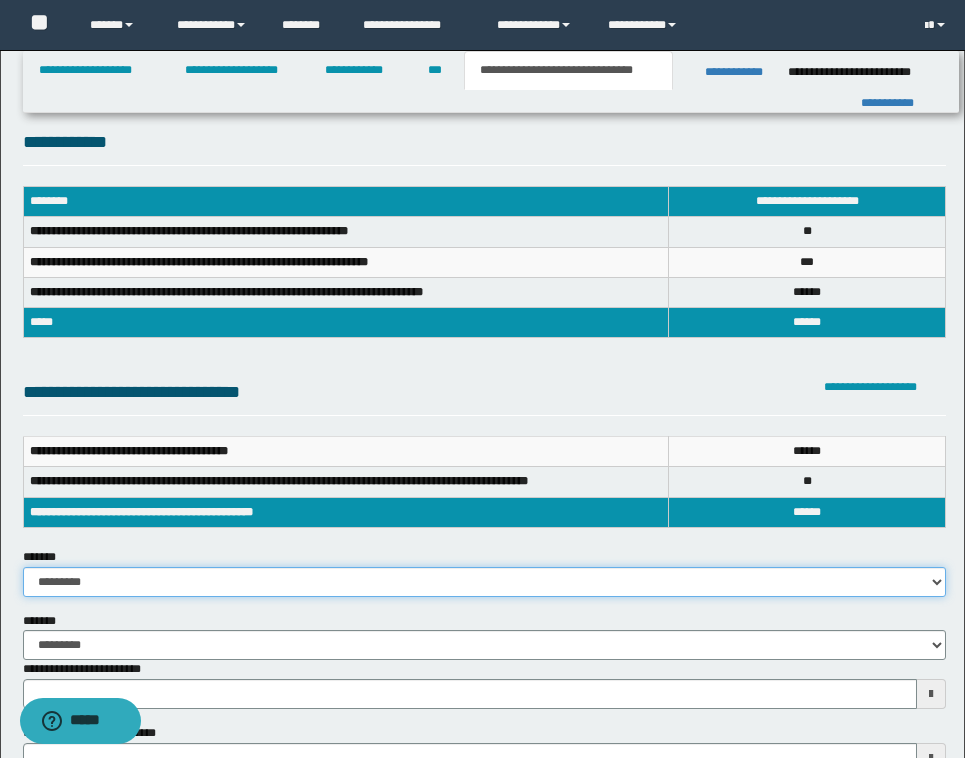 click on "**********" at bounding box center (484, 582) 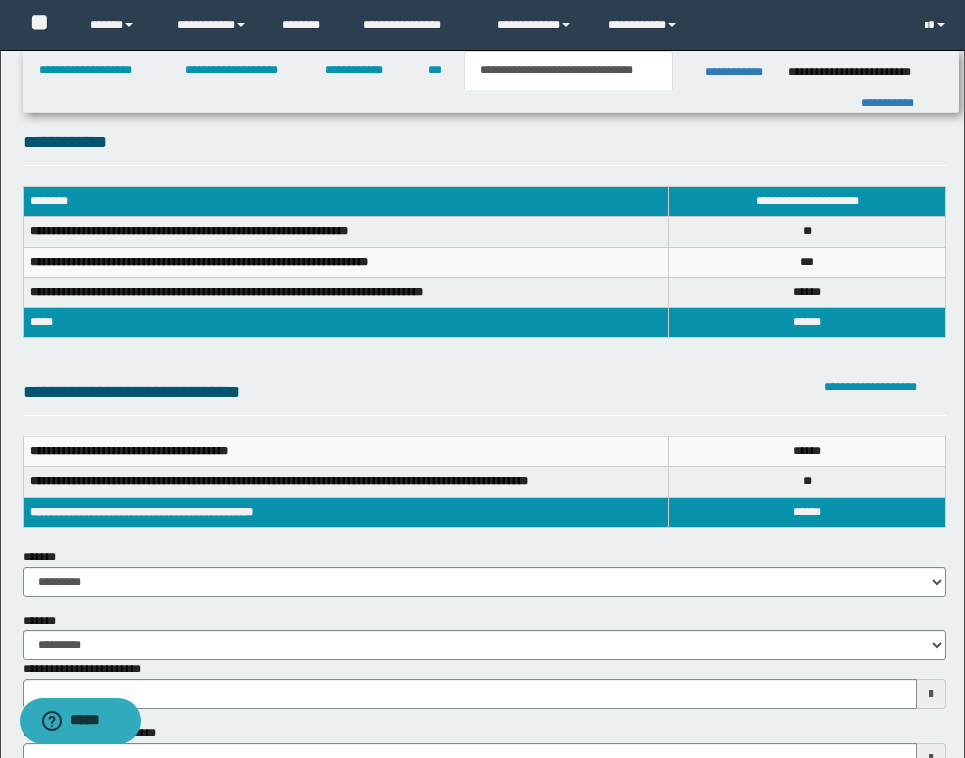 click on "**********" at bounding box center [484, 636] 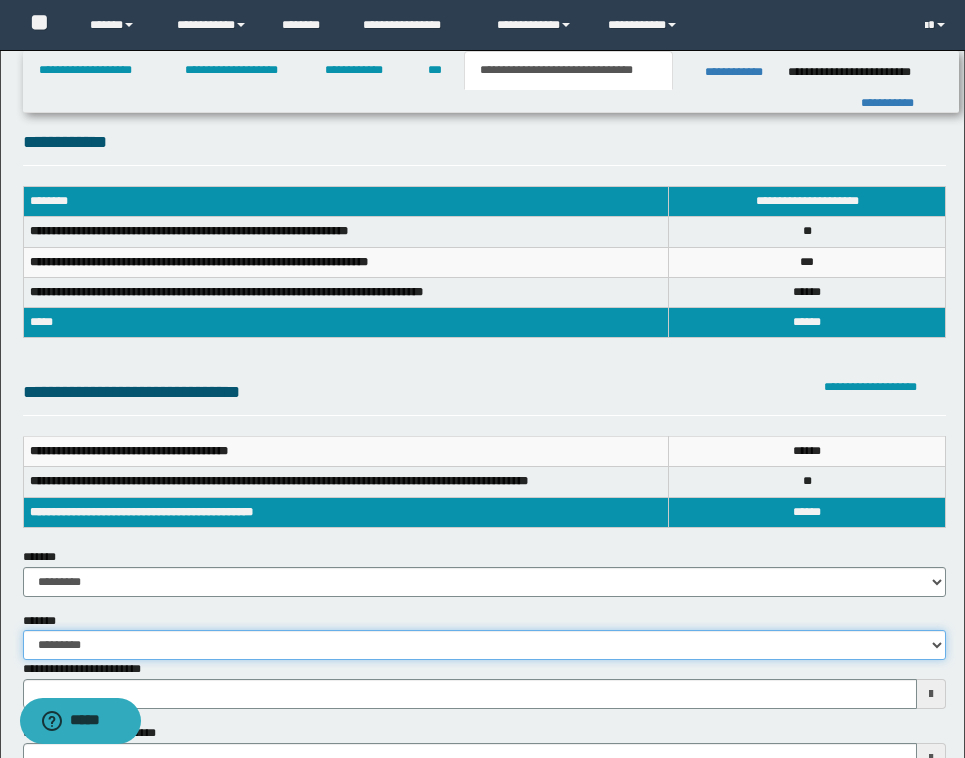 click on "**********" at bounding box center (484, 645) 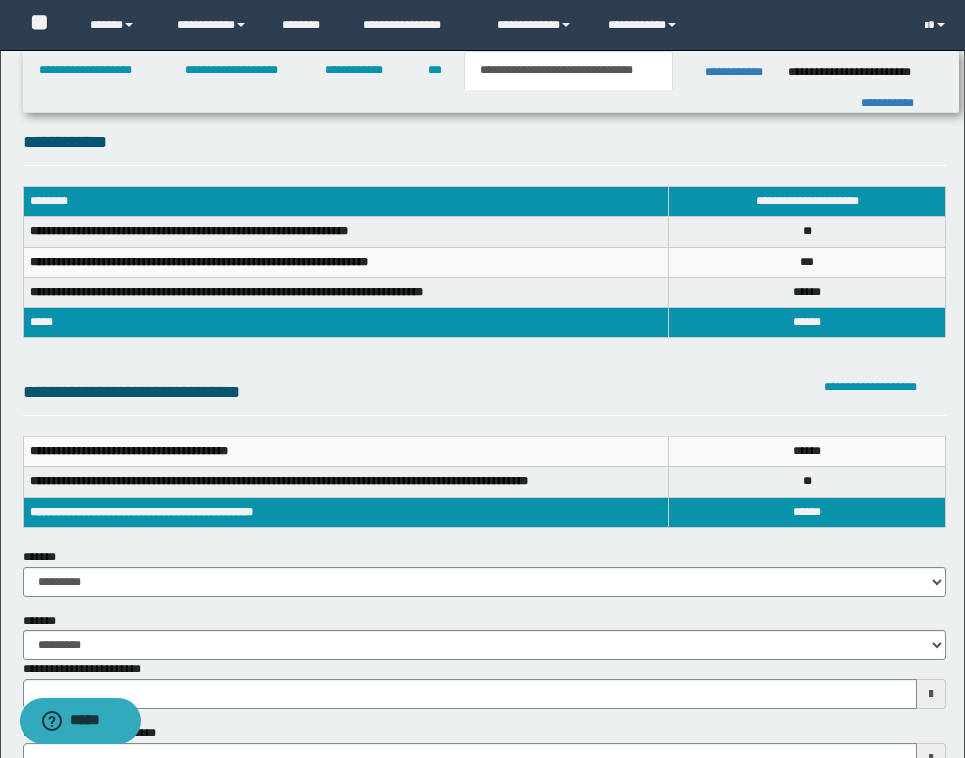 click on "**********" at bounding box center [484, 684] 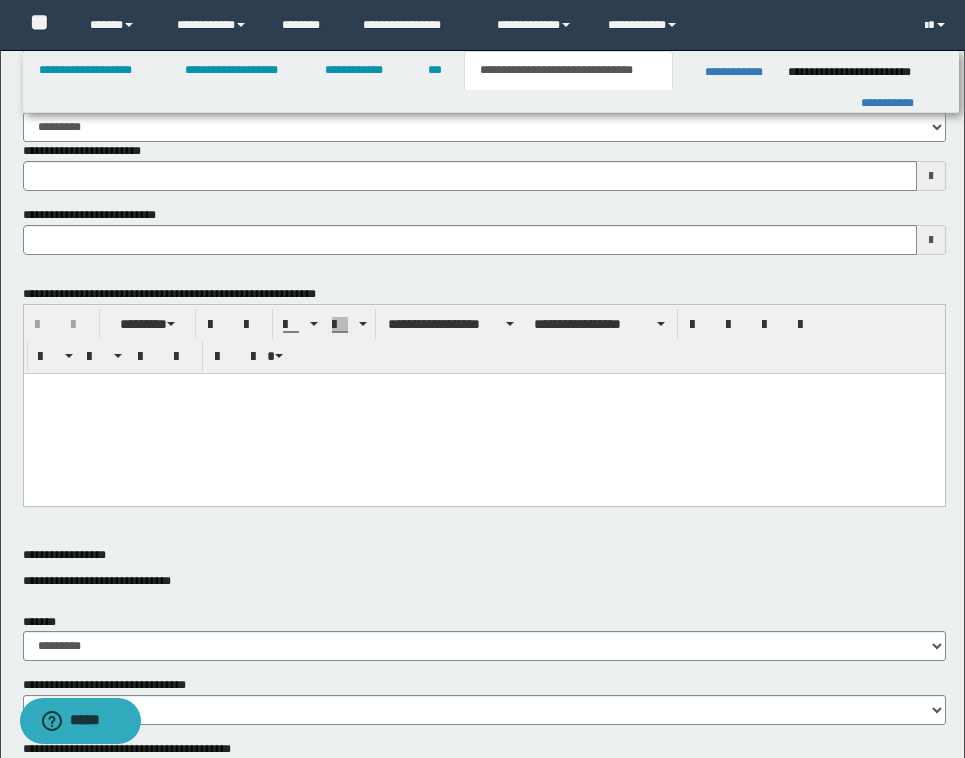 scroll, scrollTop: 480, scrollLeft: 0, axis: vertical 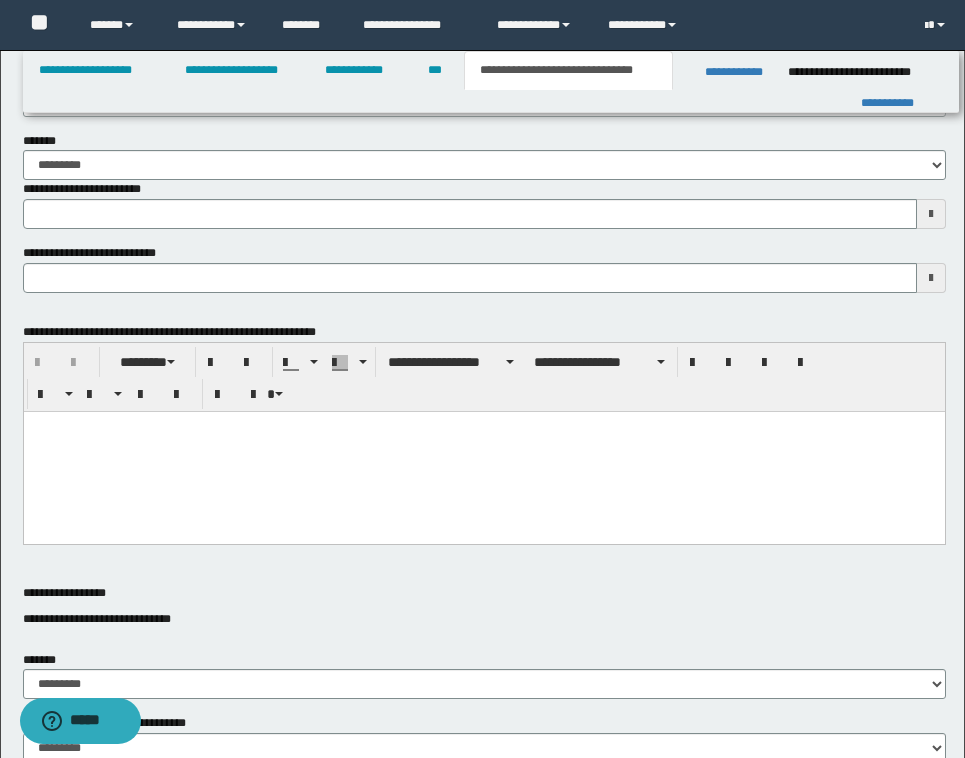 click at bounding box center (483, 451) 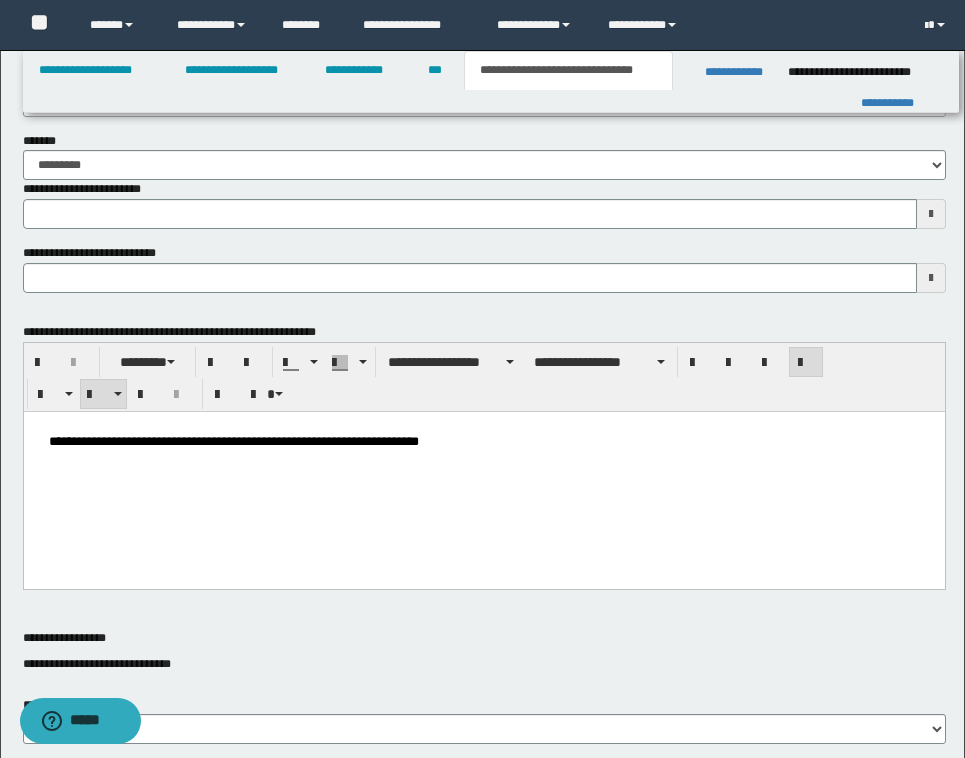 click on "**********" at bounding box center [233, 440] 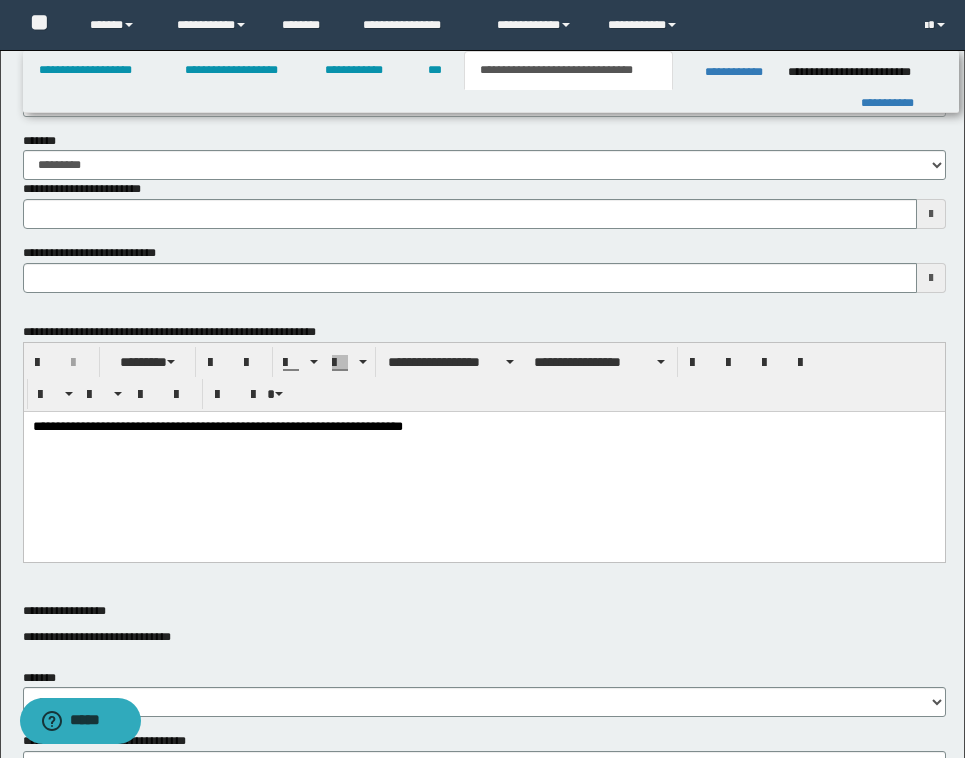 type 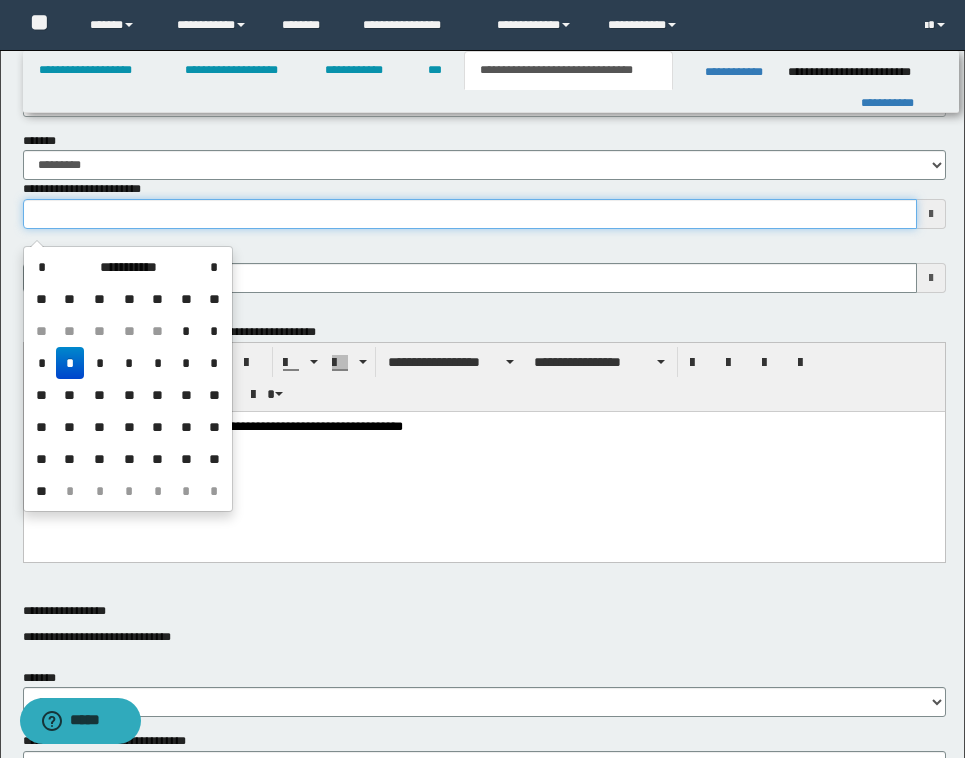 click on "**********" at bounding box center [470, 214] 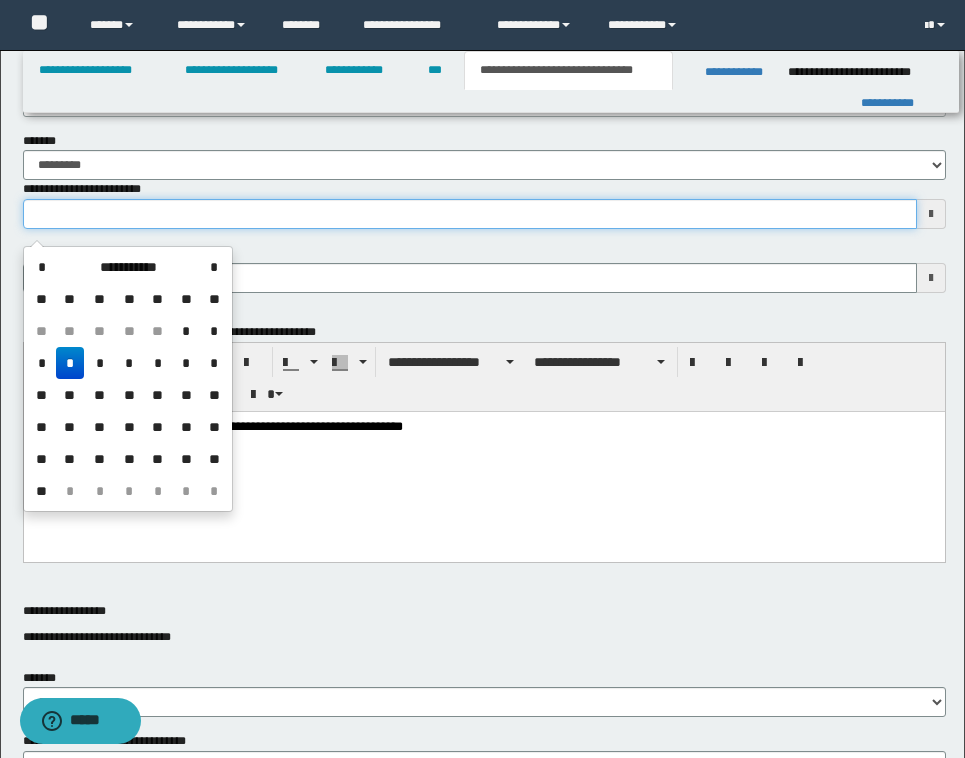 type on "**********" 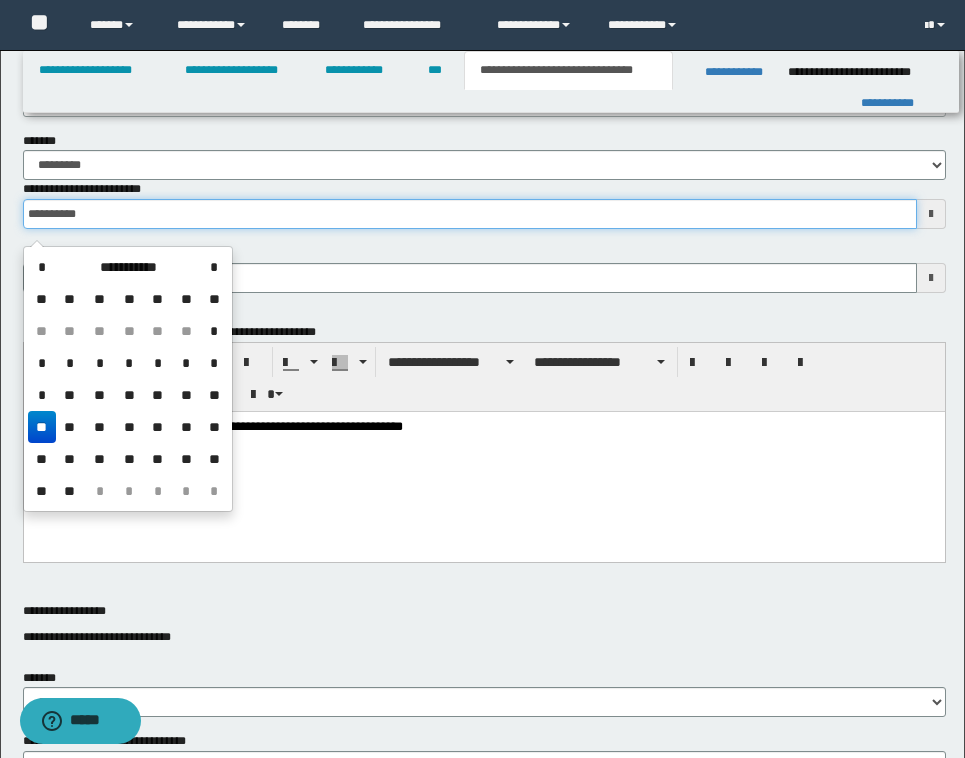 click on "**********" at bounding box center [470, 214] 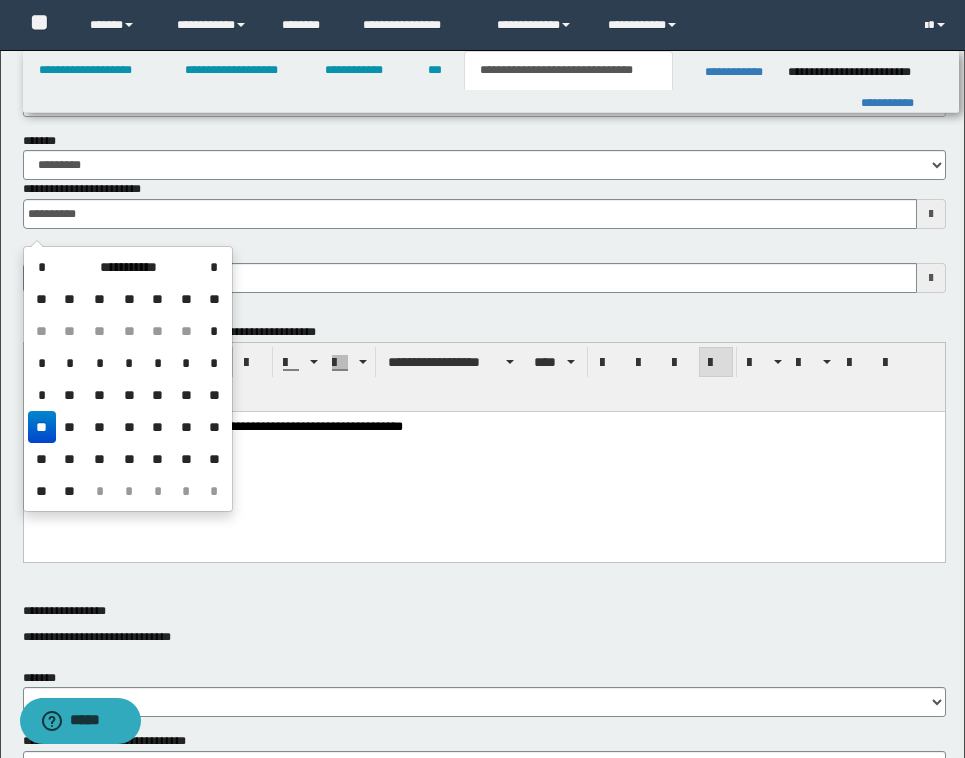 click on "**********" at bounding box center (483, 459) 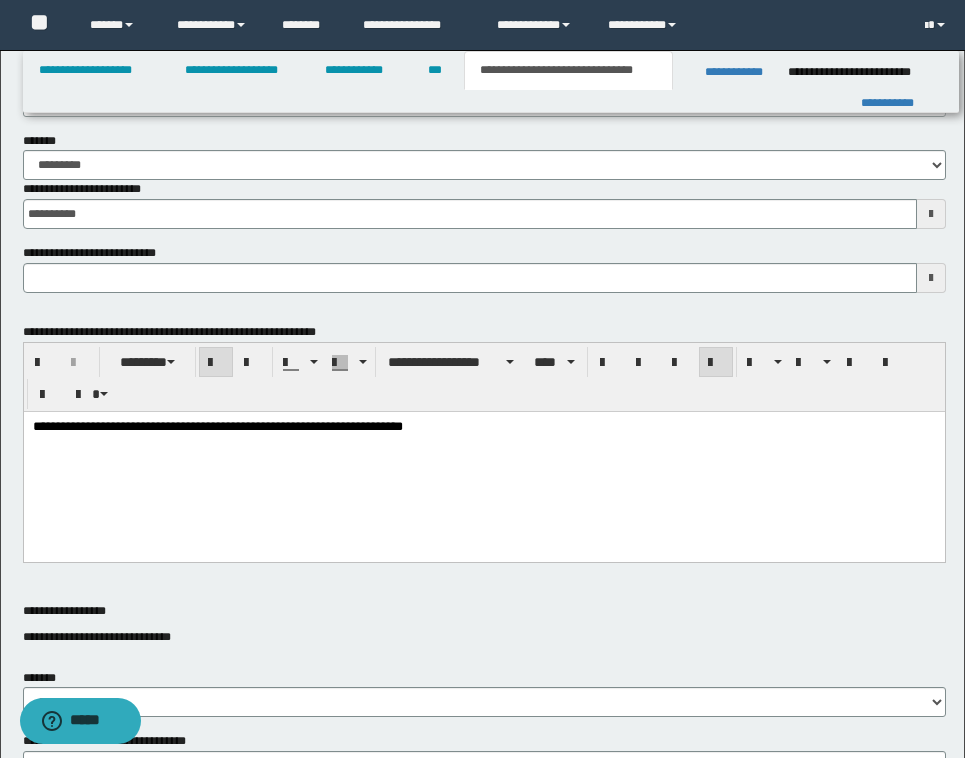 click on "**********" at bounding box center [482, 667] 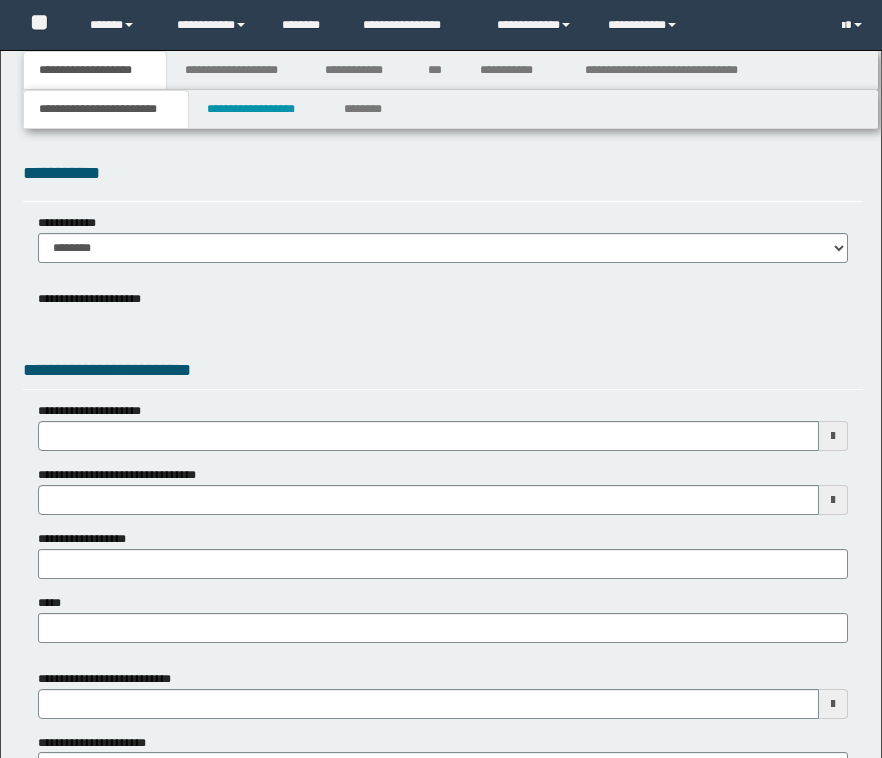 scroll, scrollTop: 0, scrollLeft: 0, axis: both 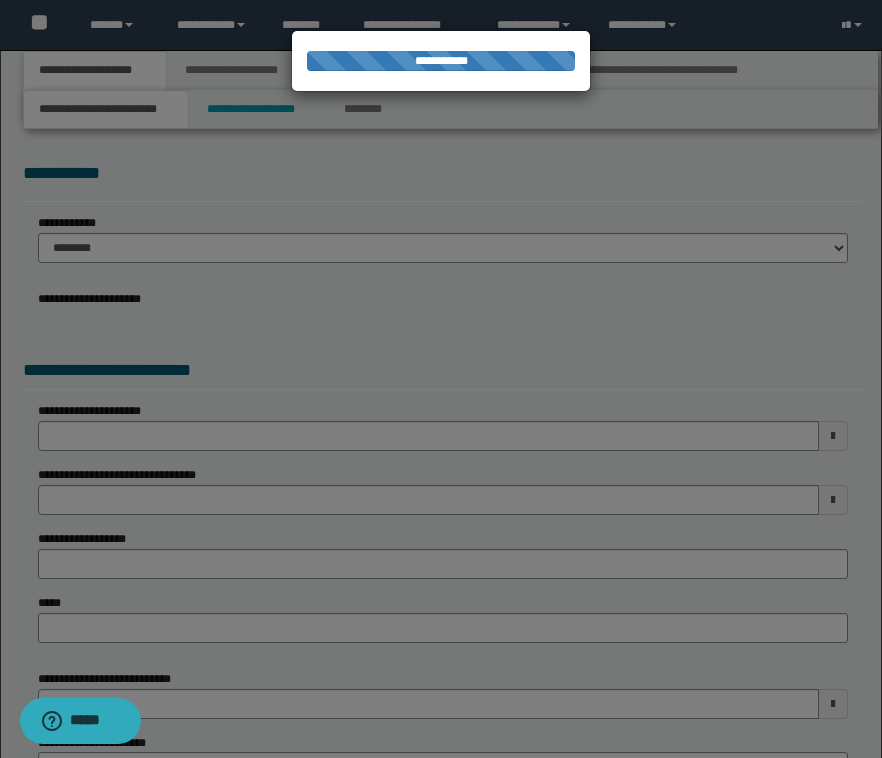 select on "*" 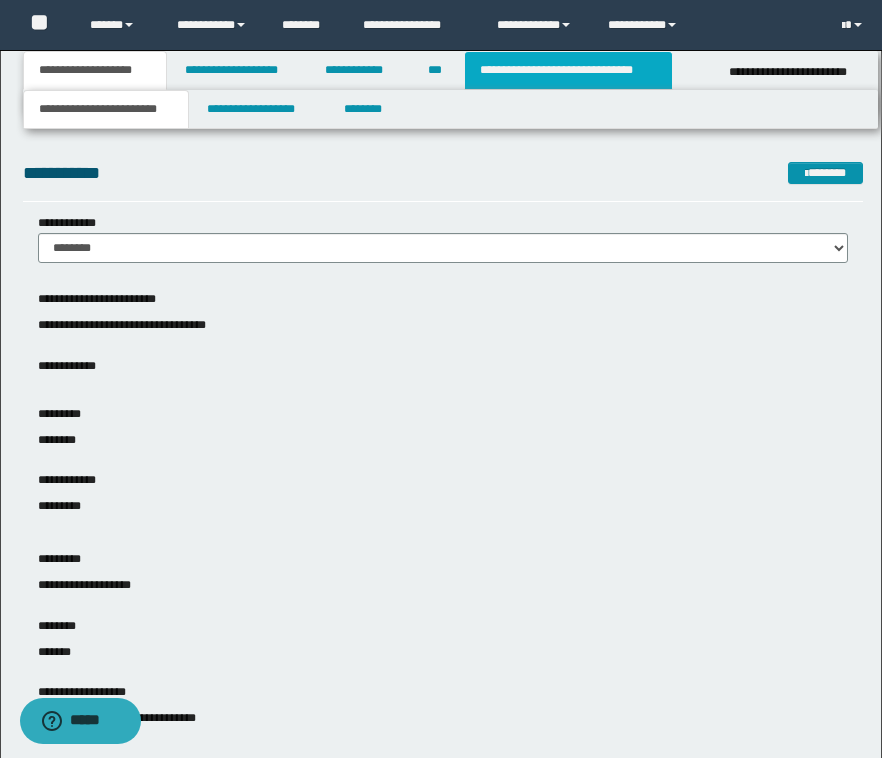 click on "**********" at bounding box center (568, 70) 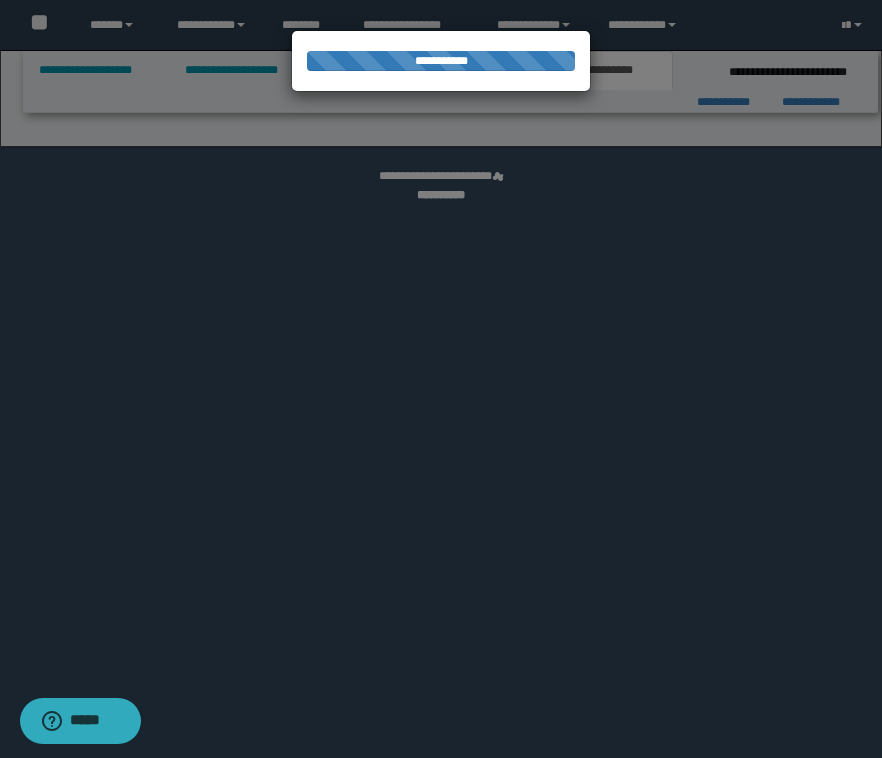 select on "*" 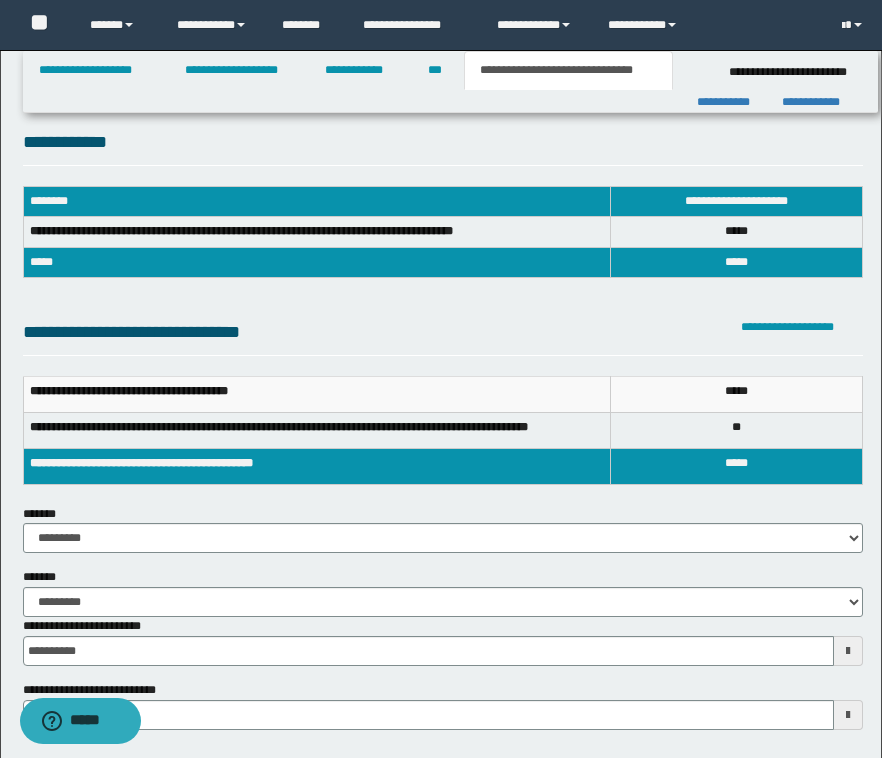 scroll, scrollTop: 0, scrollLeft: 0, axis: both 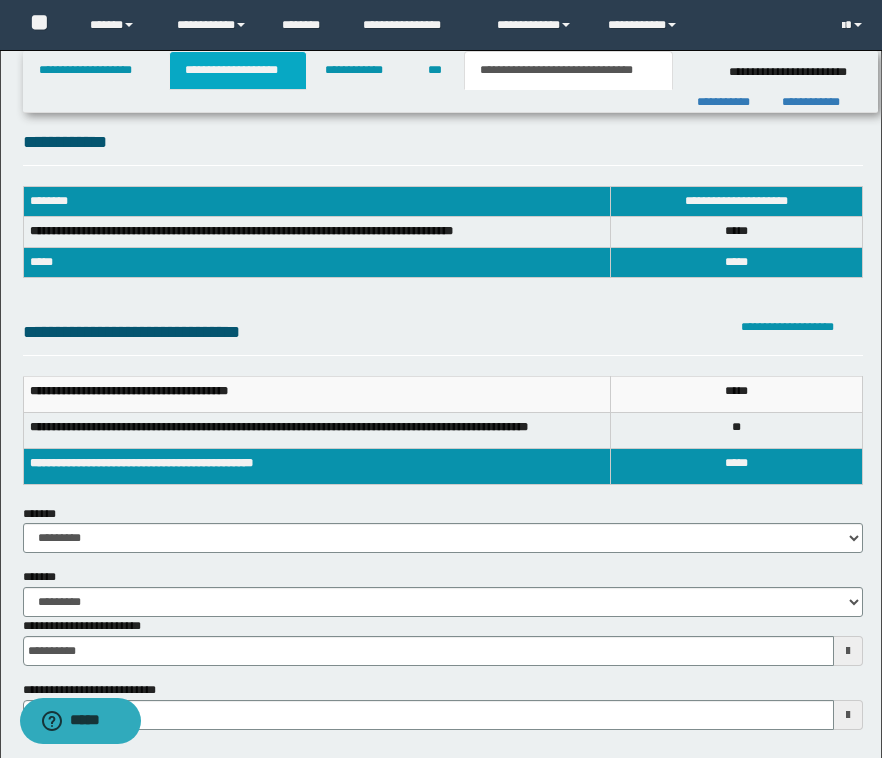 click on "**********" at bounding box center (238, 70) 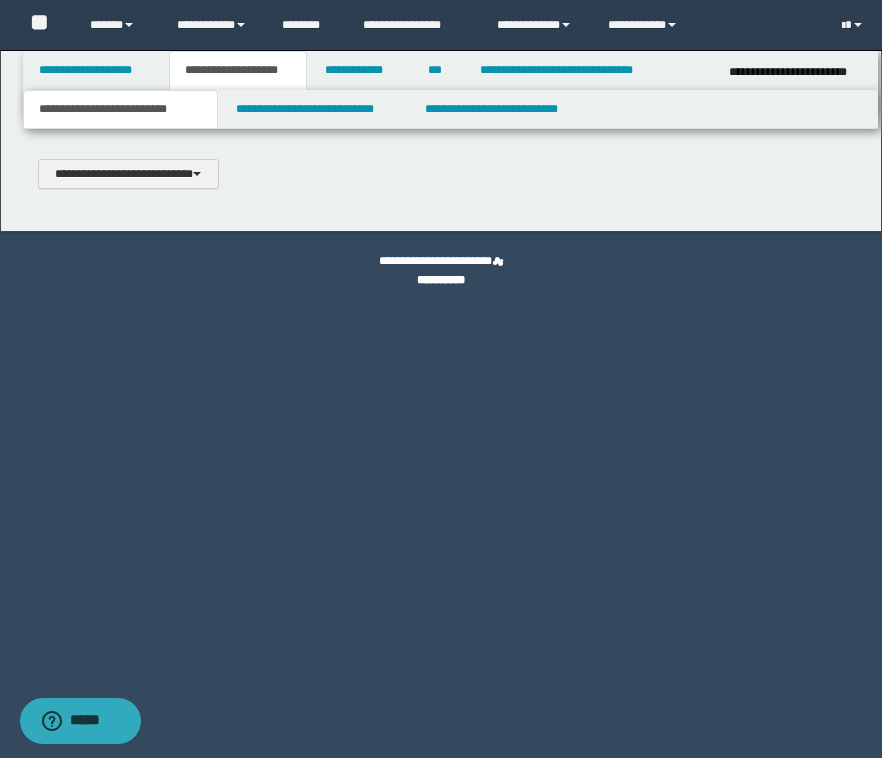 scroll, scrollTop: 0, scrollLeft: 0, axis: both 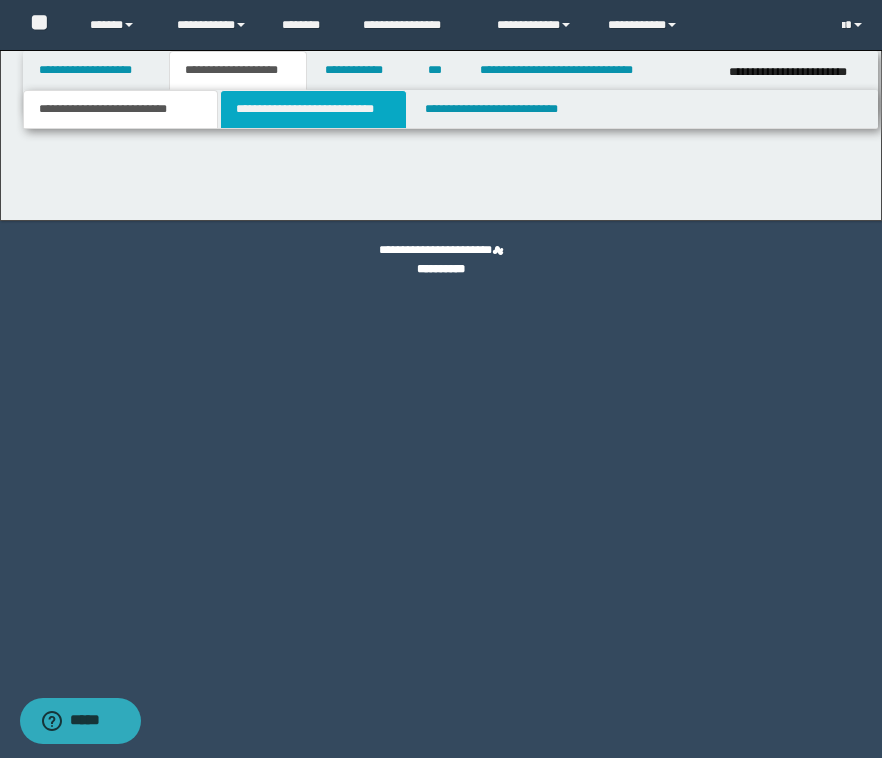 click on "**********" at bounding box center (314, 109) 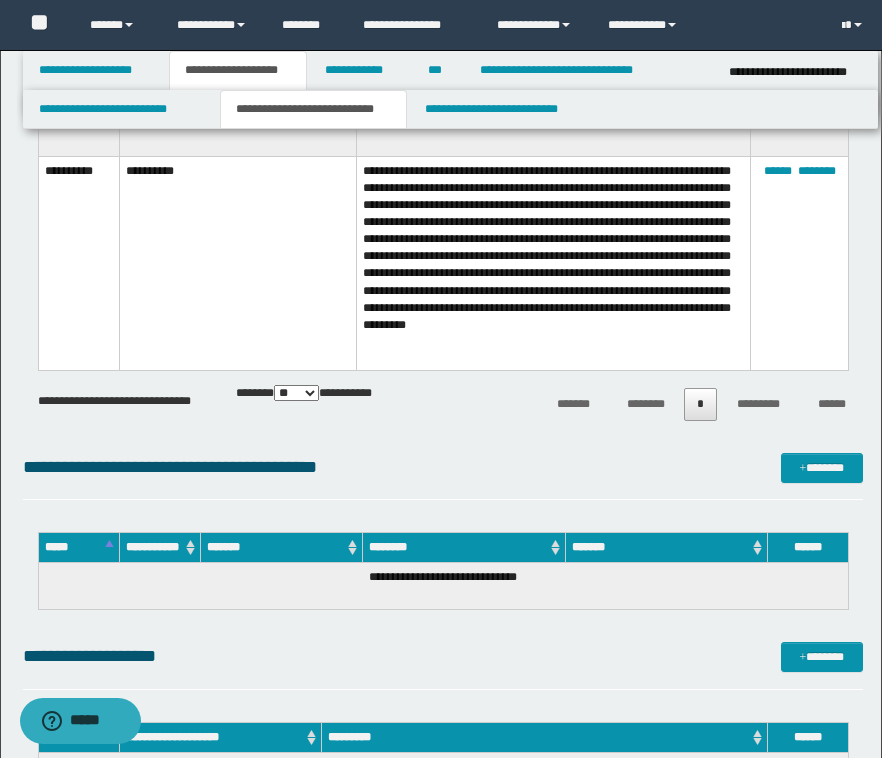 scroll, scrollTop: 920, scrollLeft: 0, axis: vertical 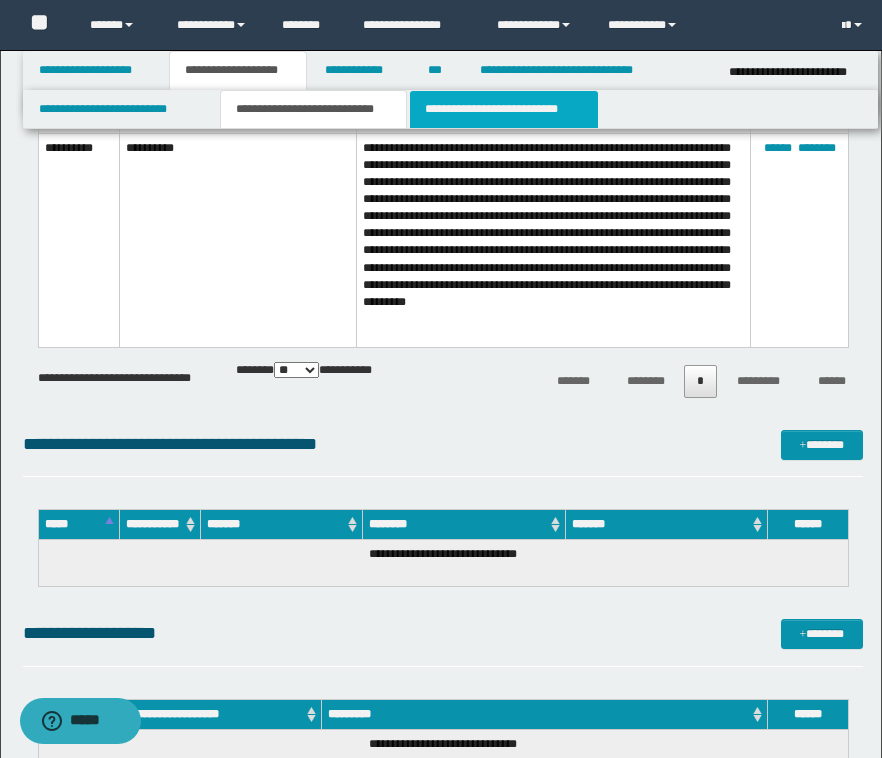click on "**********" at bounding box center [504, 109] 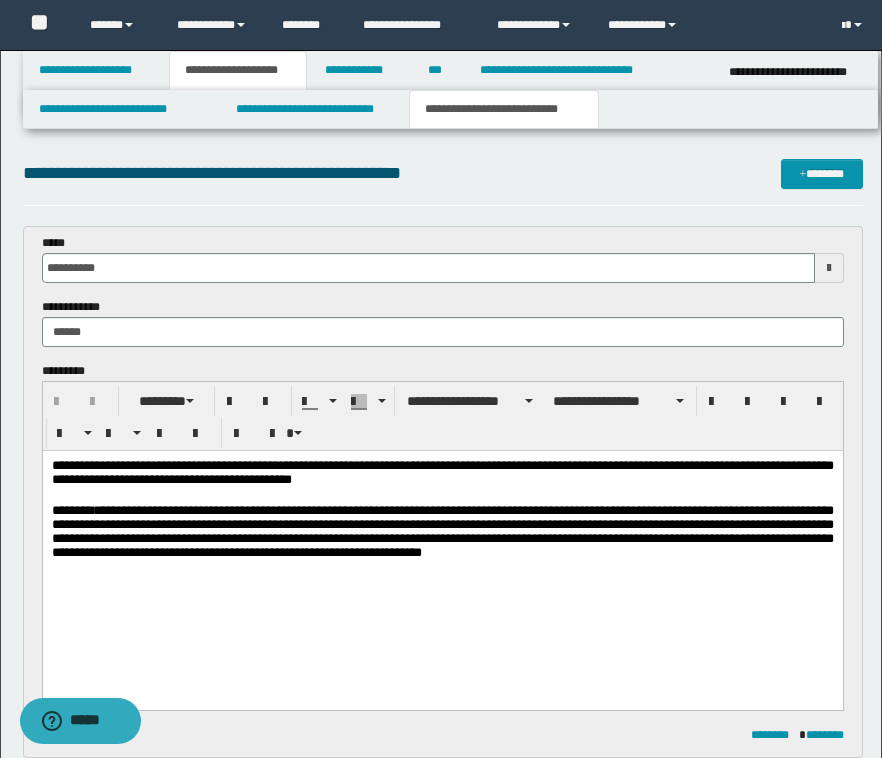 scroll, scrollTop: 0, scrollLeft: 0, axis: both 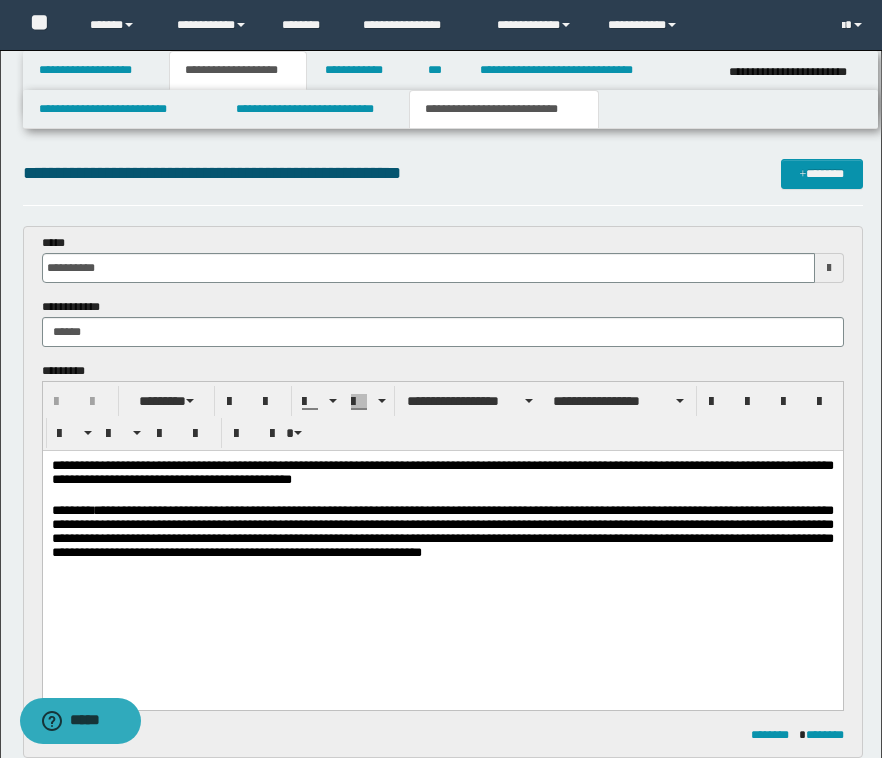 click on "**********" at bounding box center (441, 932) 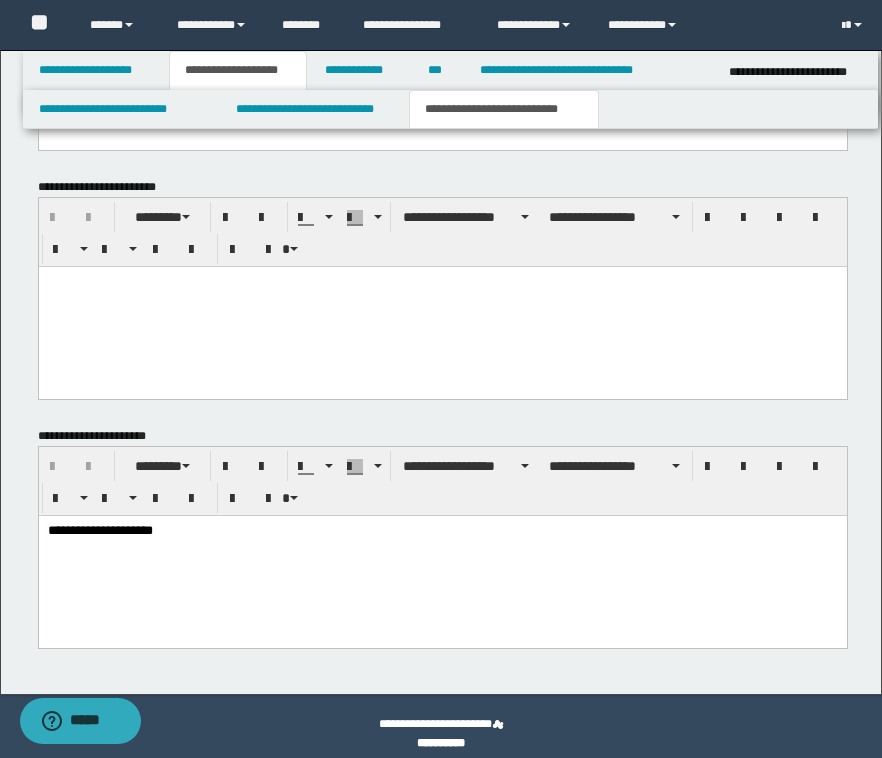 scroll, scrollTop: 1133, scrollLeft: 0, axis: vertical 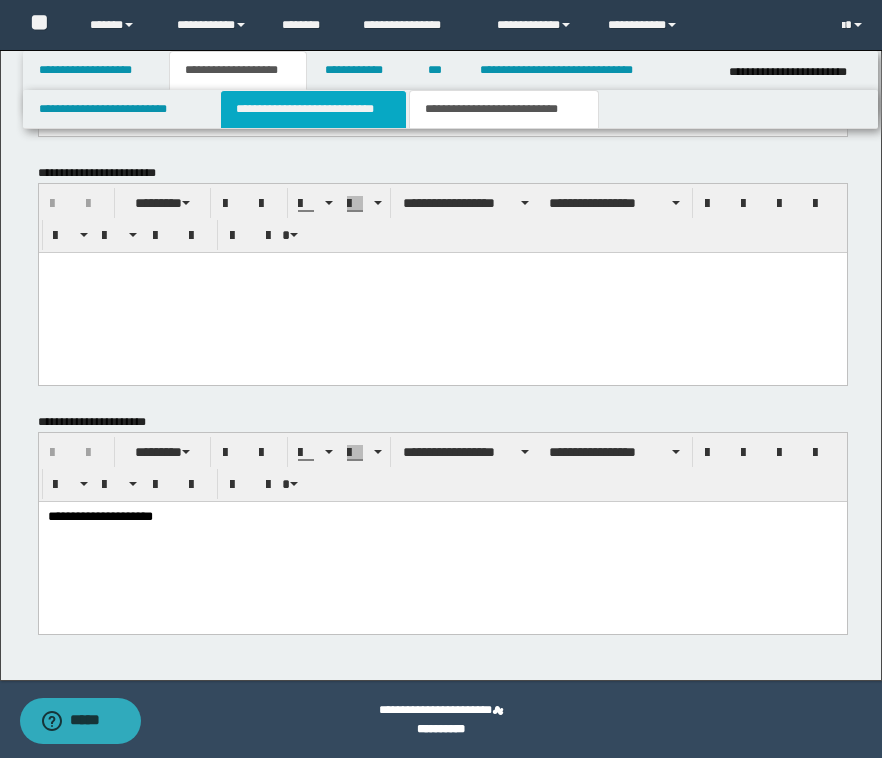 click on "**********" at bounding box center (314, 109) 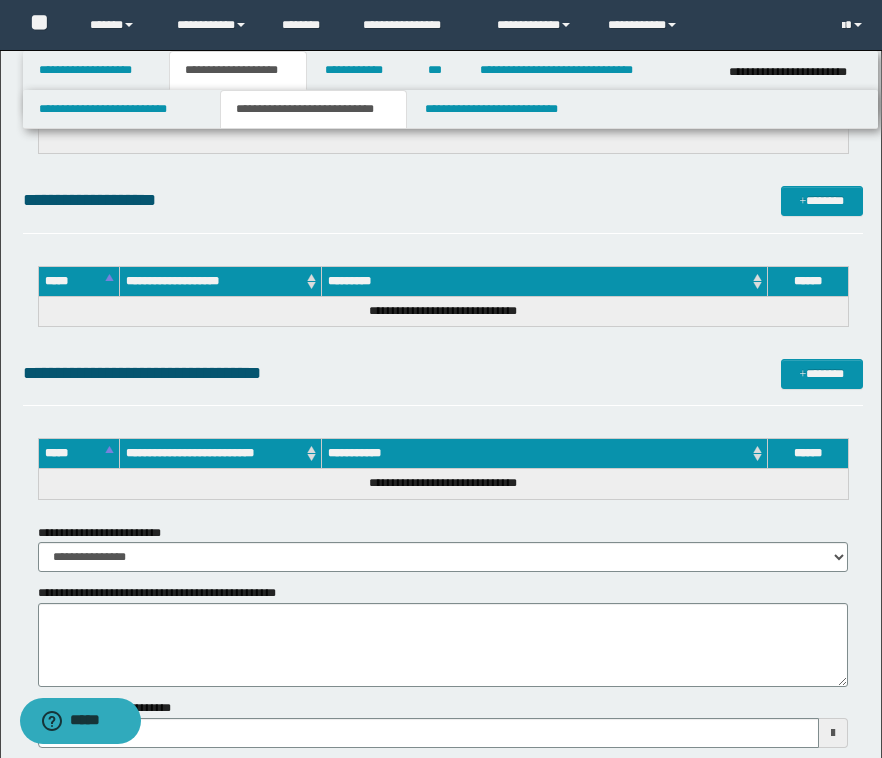 click on "**********" at bounding box center (443, 200) 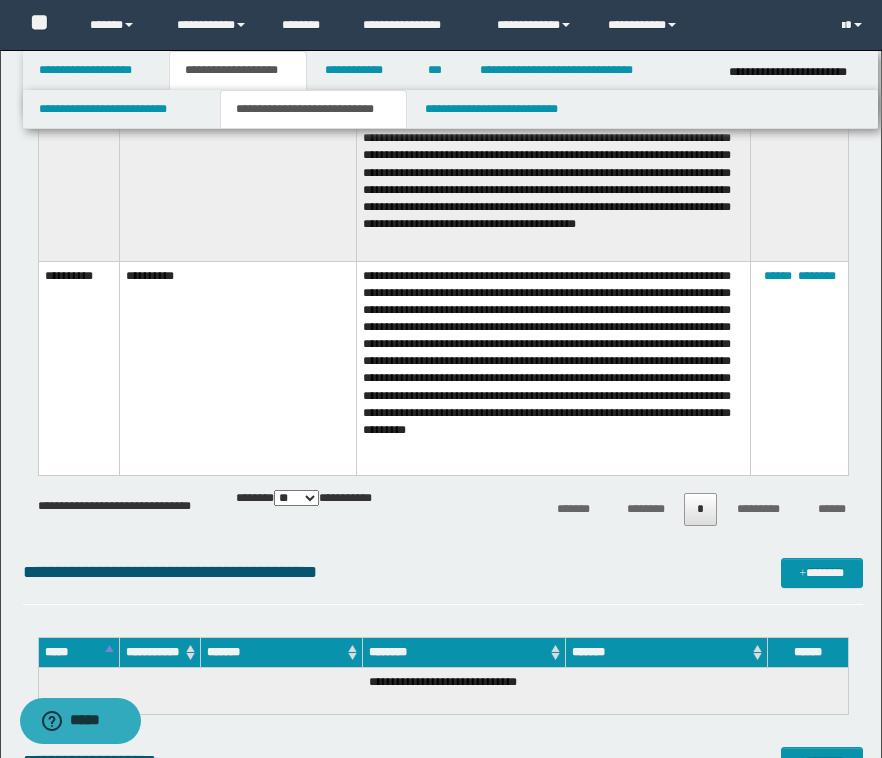 scroll, scrollTop: 533, scrollLeft: 0, axis: vertical 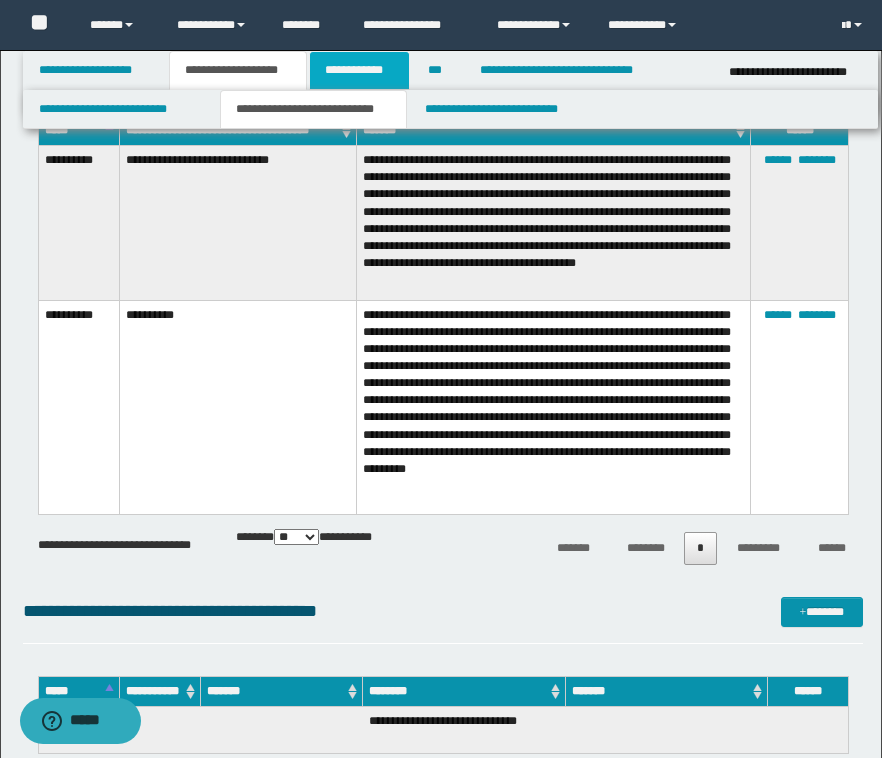 click on "**********" at bounding box center [359, 70] 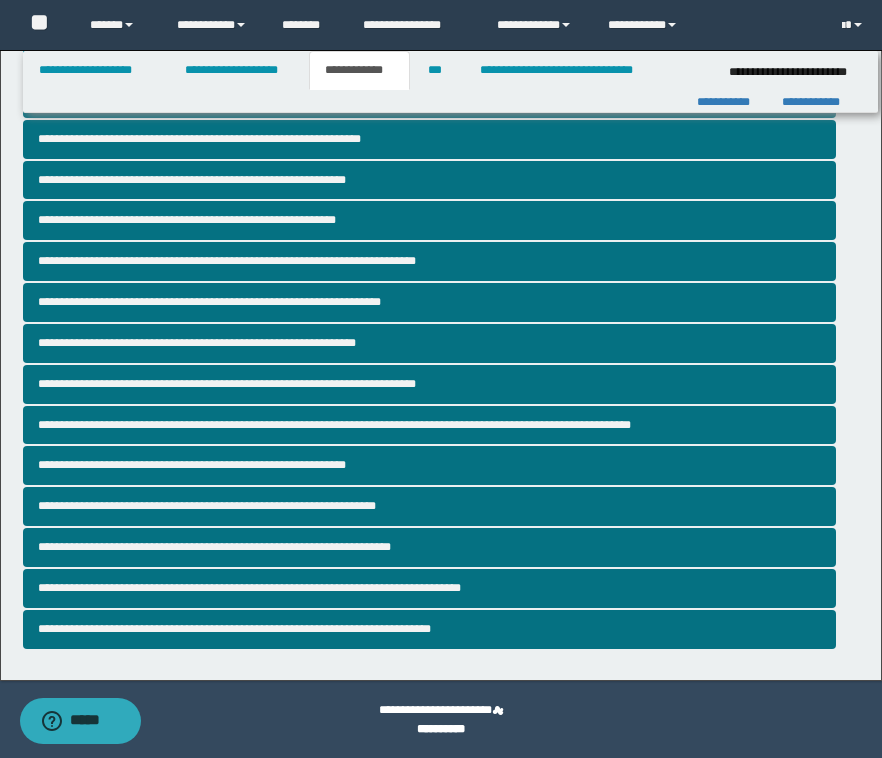 scroll, scrollTop: 502, scrollLeft: 0, axis: vertical 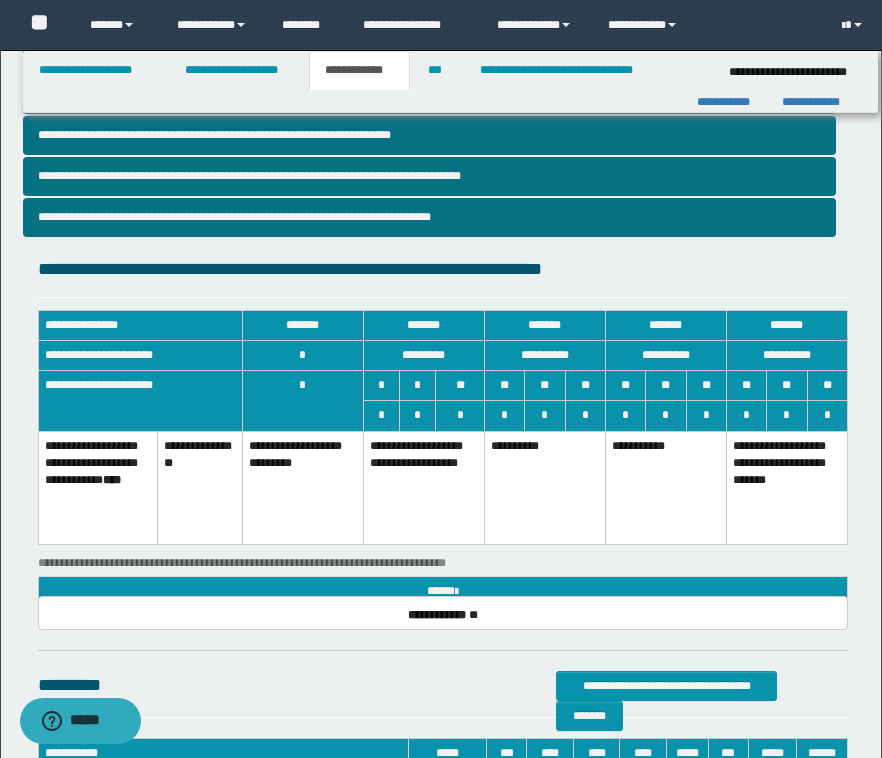 click on "**********" at bounding box center [443, 443] 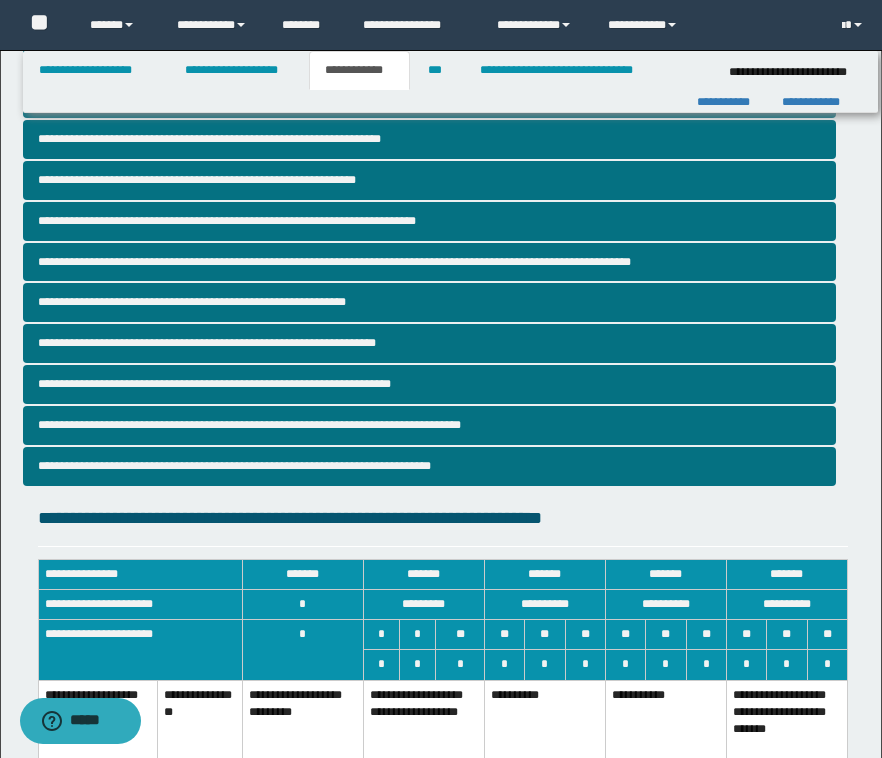 scroll, scrollTop: 182, scrollLeft: 0, axis: vertical 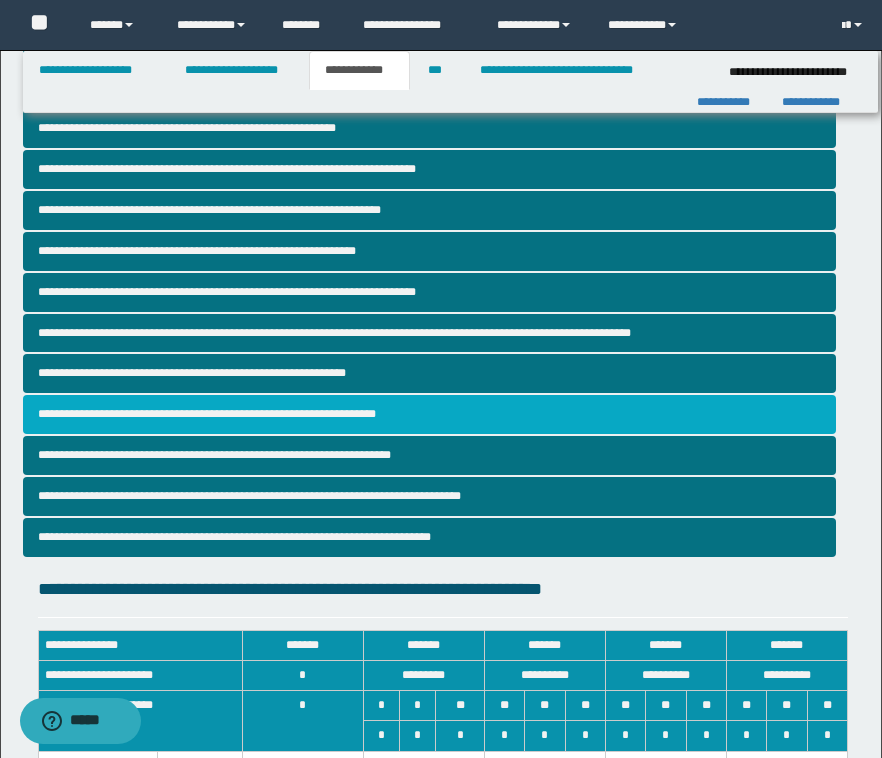 click on "**********" at bounding box center [429, 414] 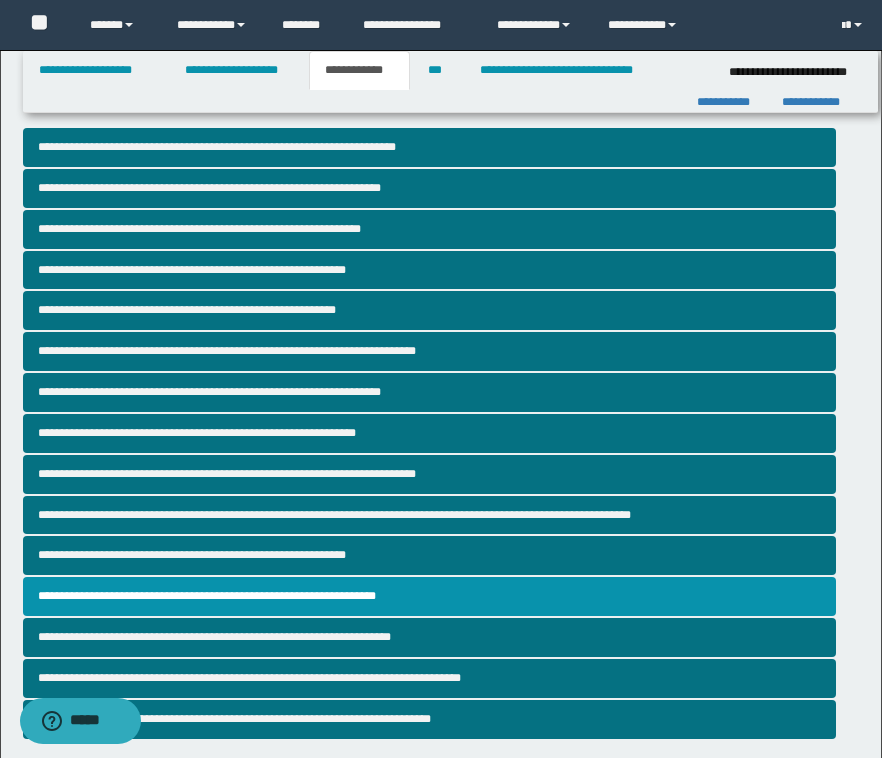 click on "**********" at bounding box center [441, 665] 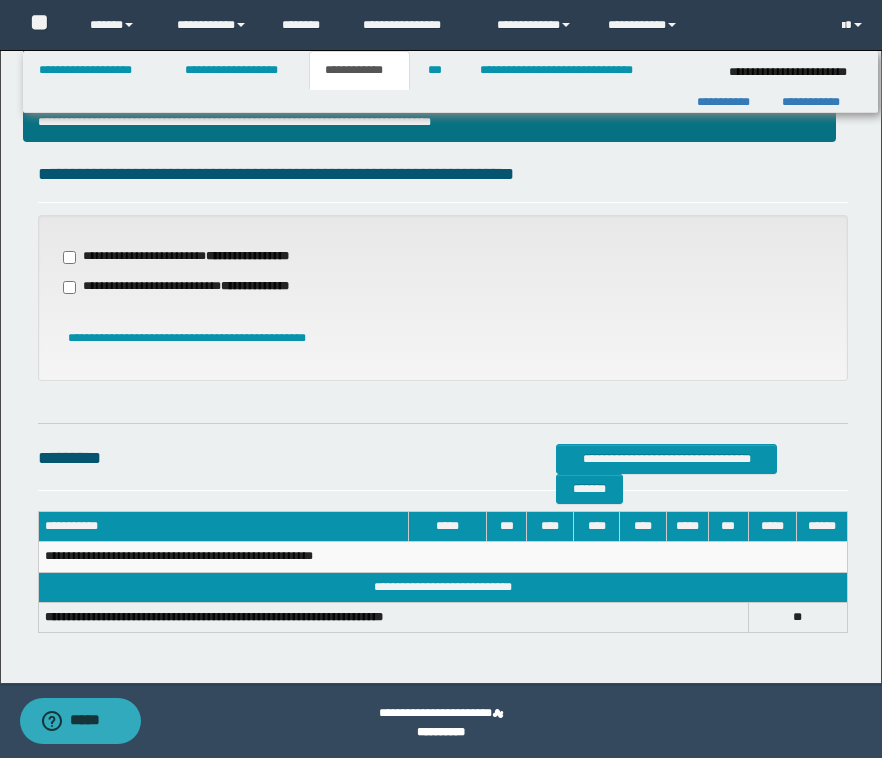 scroll, scrollTop: 600, scrollLeft: 0, axis: vertical 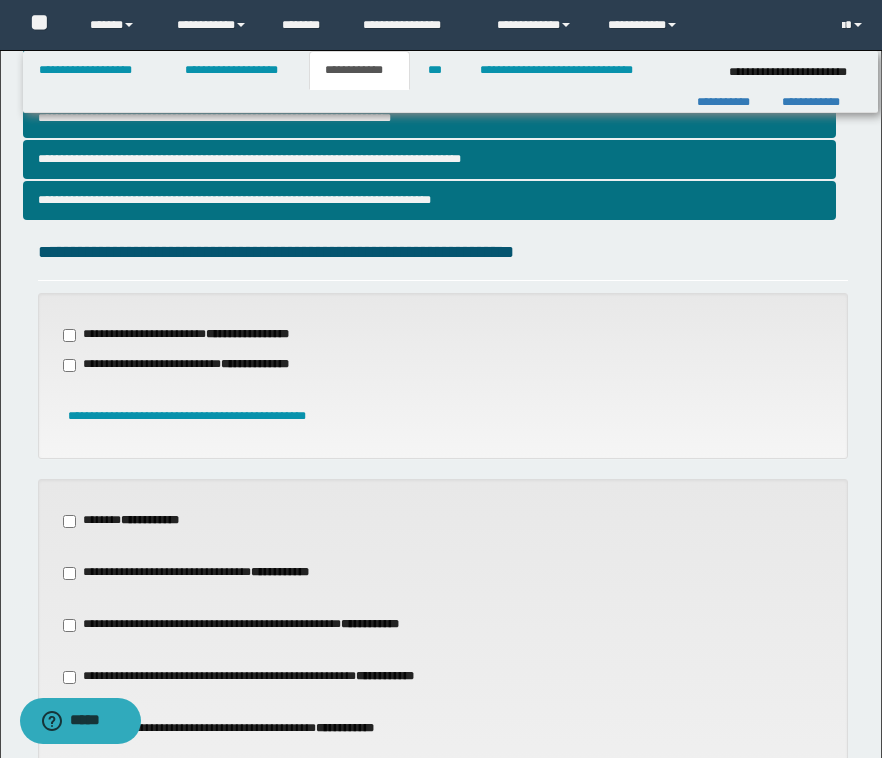 click on "**********" at bounding box center [198, 365] 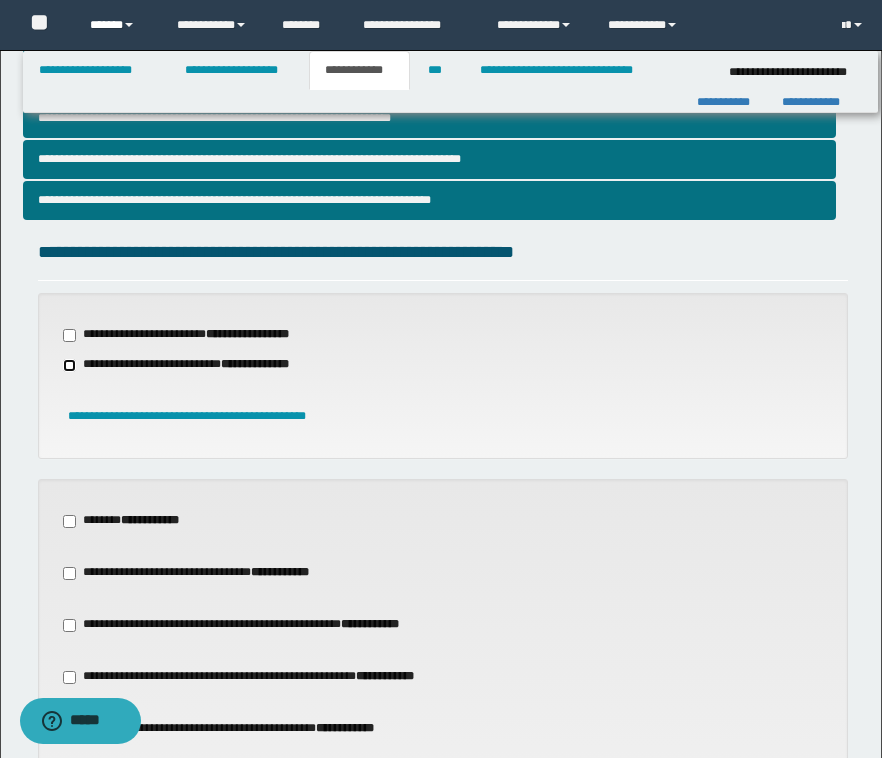 scroll, scrollTop: 0, scrollLeft: 0, axis: both 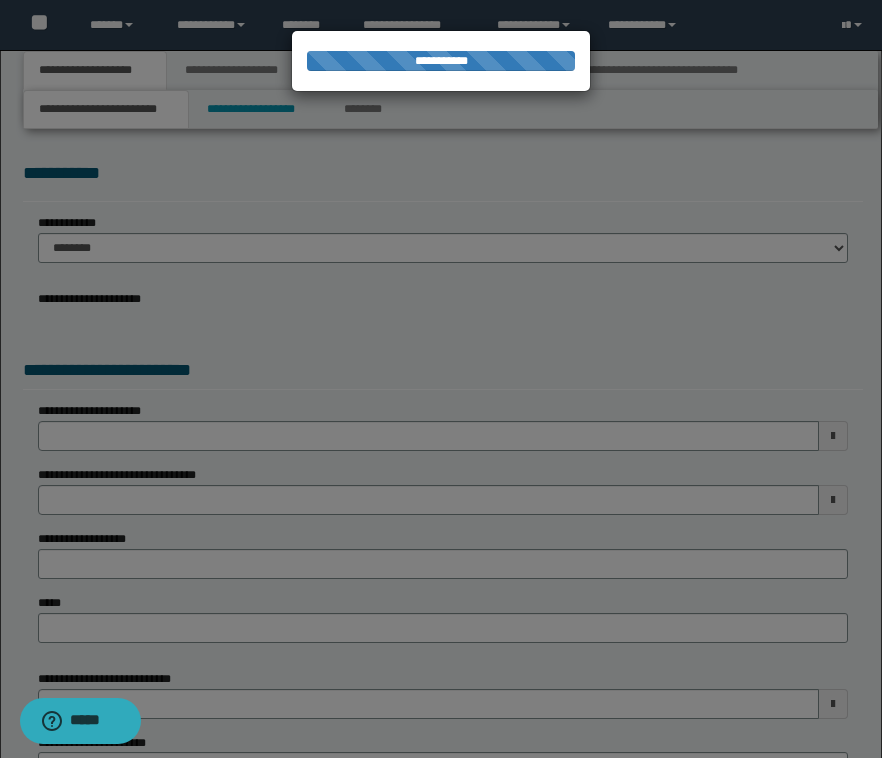 select on "*" 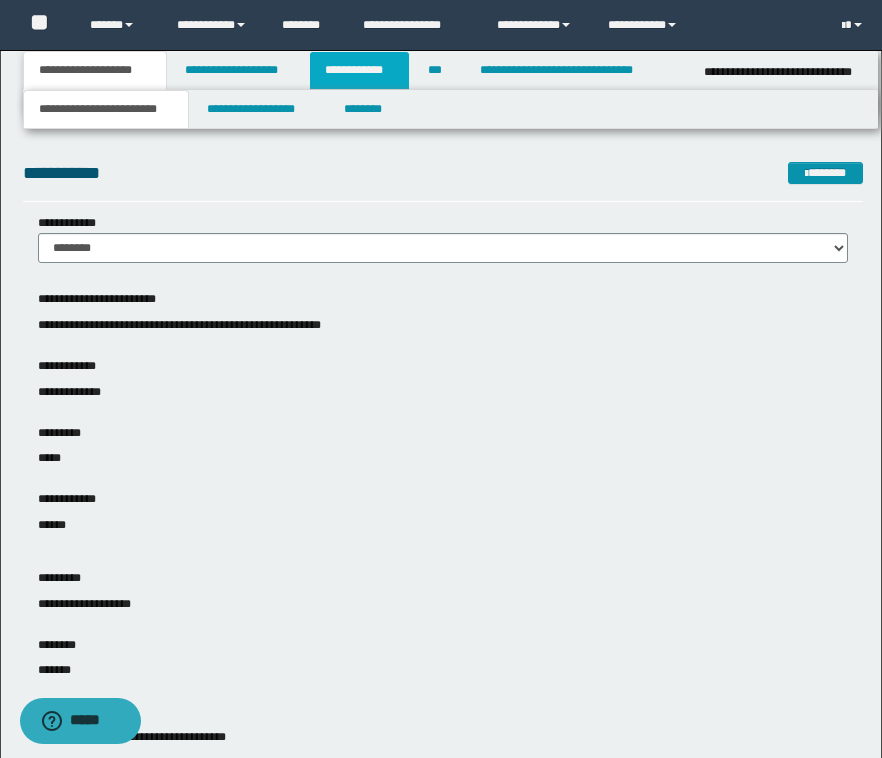 click on "**********" at bounding box center [359, 70] 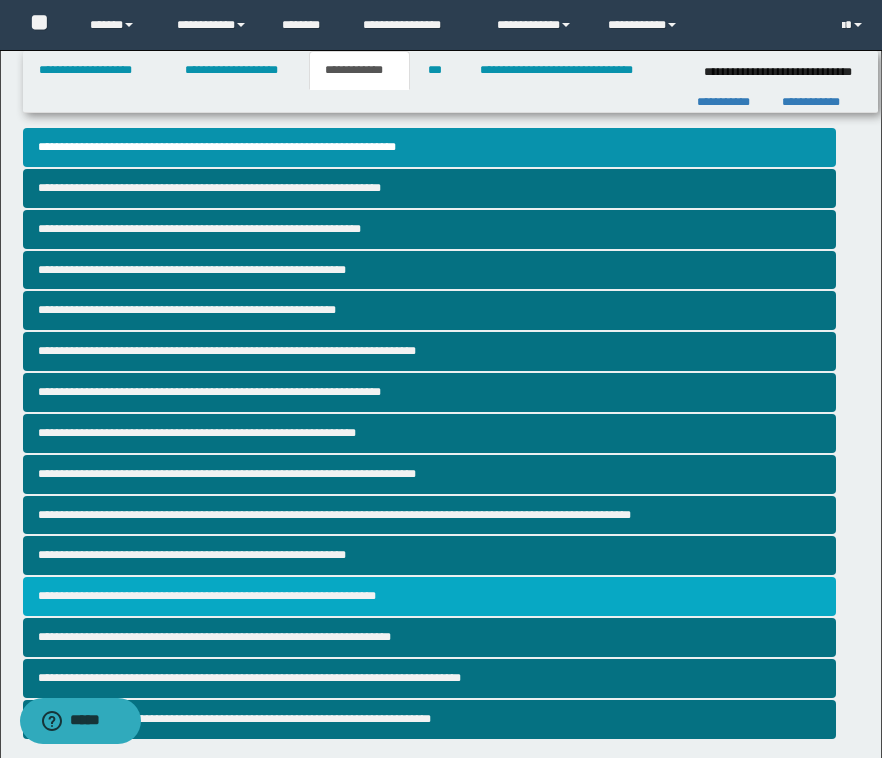 click on "**********" at bounding box center [429, 596] 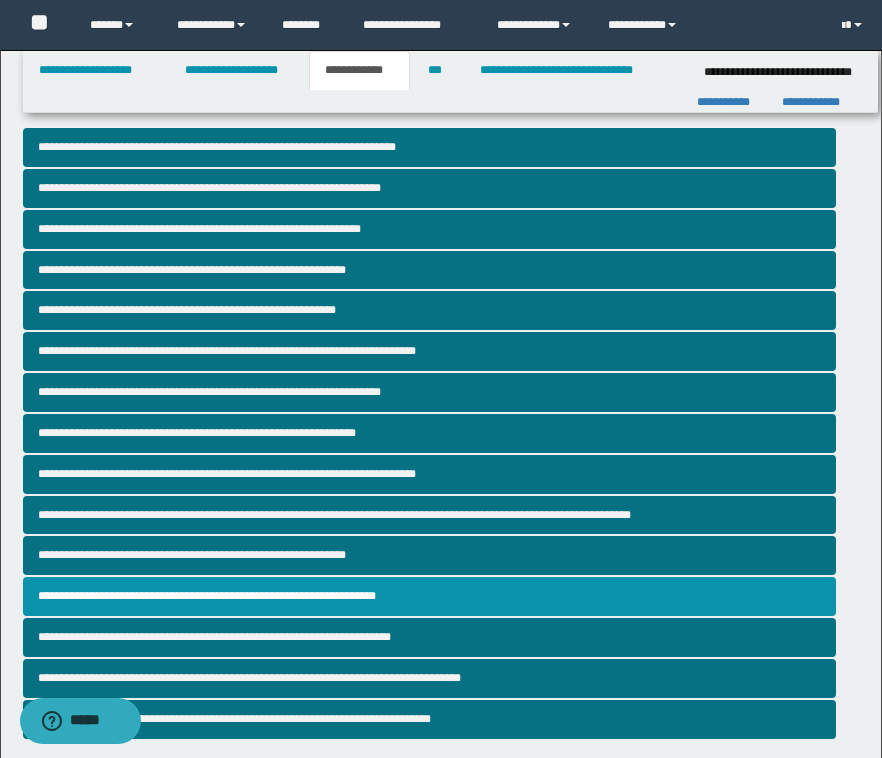 click on "**********" at bounding box center (441, 717) 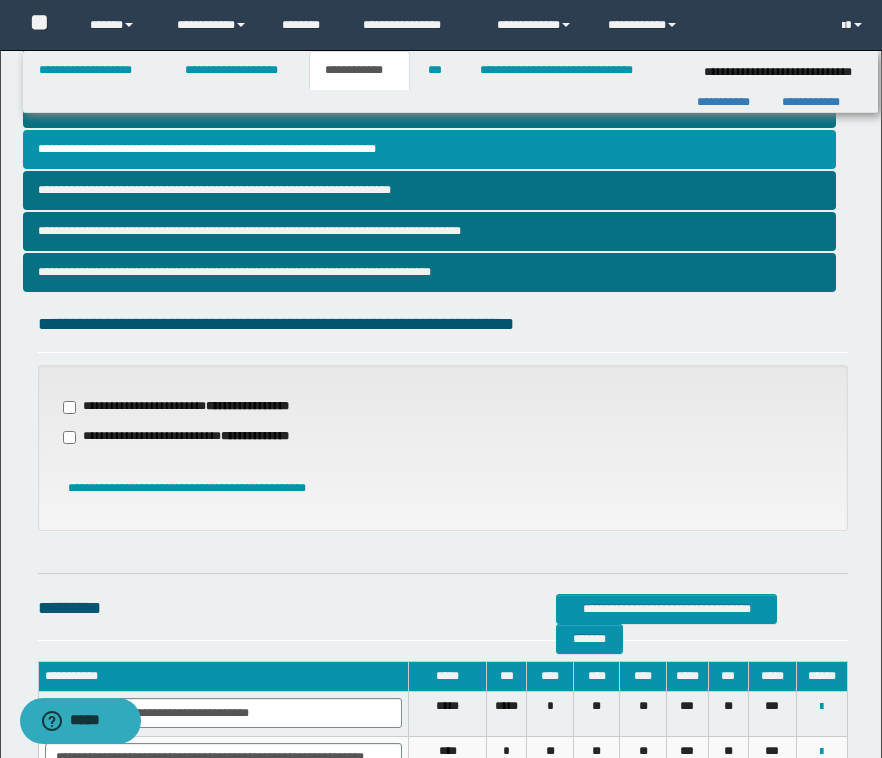 scroll, scrollTop: 391, scrollLeft: 0, axis: vertical 